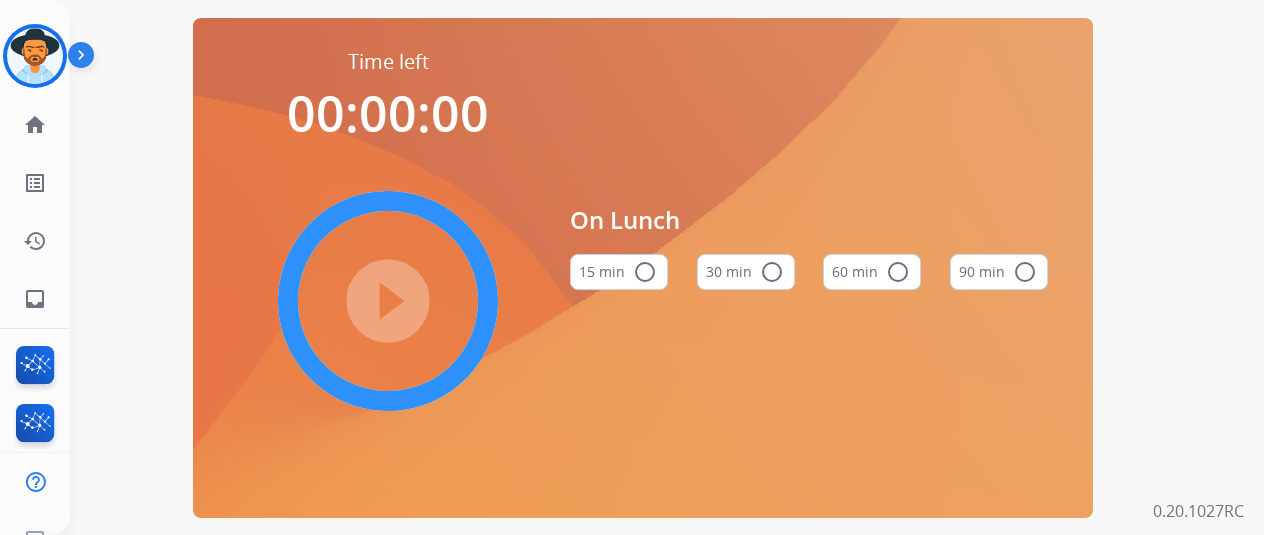 scroll, scrollTop: 0, scrollLeft: 0, axis: both 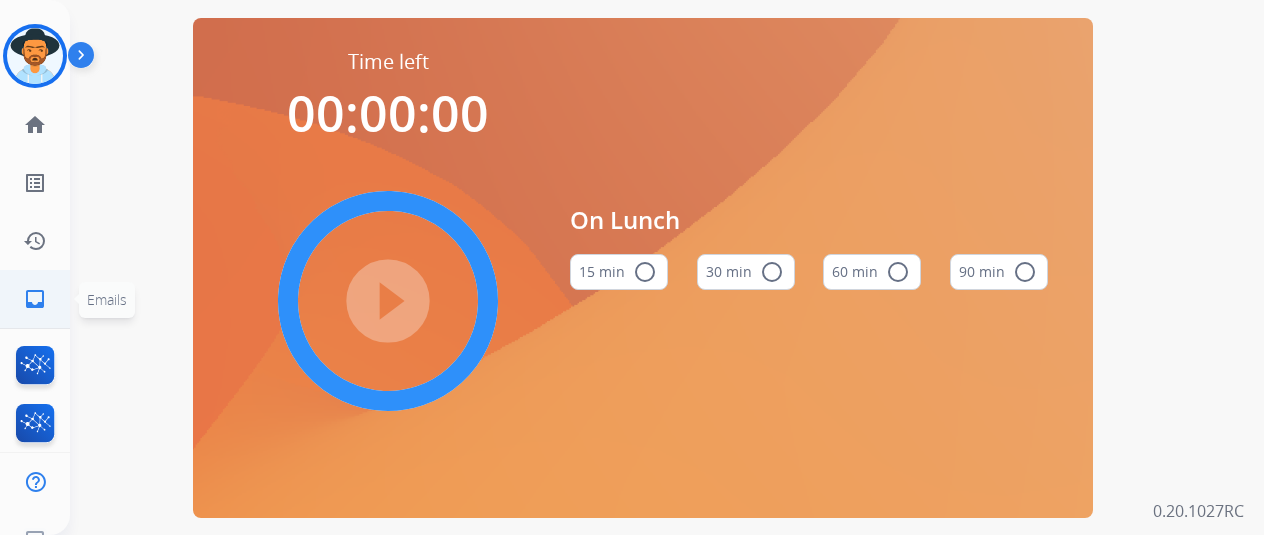 drag, startPoint x: 0, startPoint y: 305, endPoint x: 0, endPoint y: 276, distance: 29 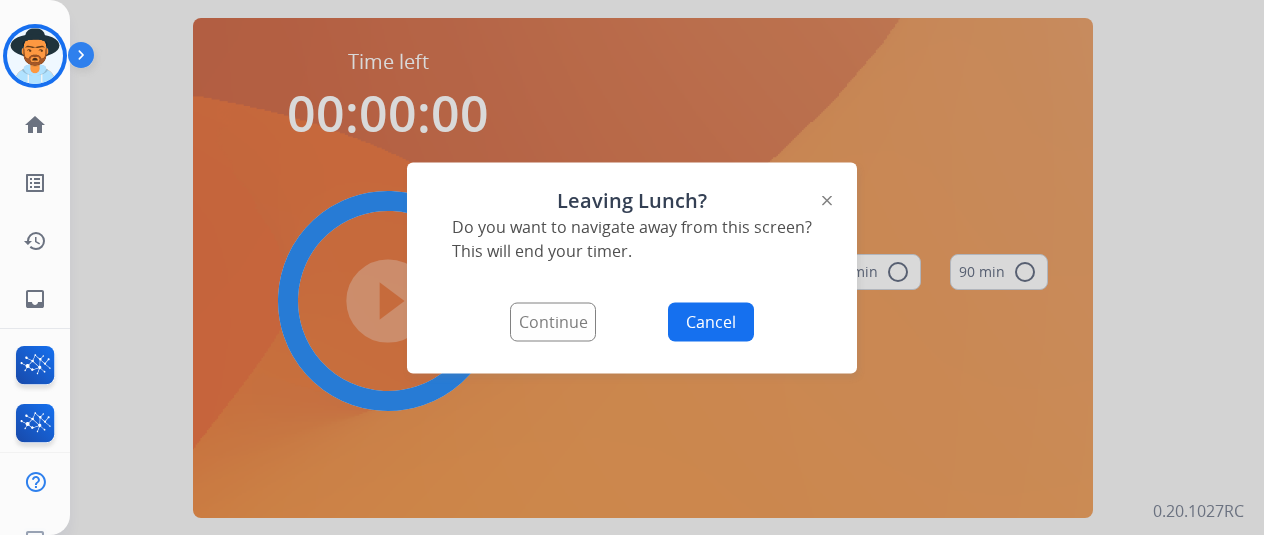 click on "Cancel" at bounding box center [711, 321] 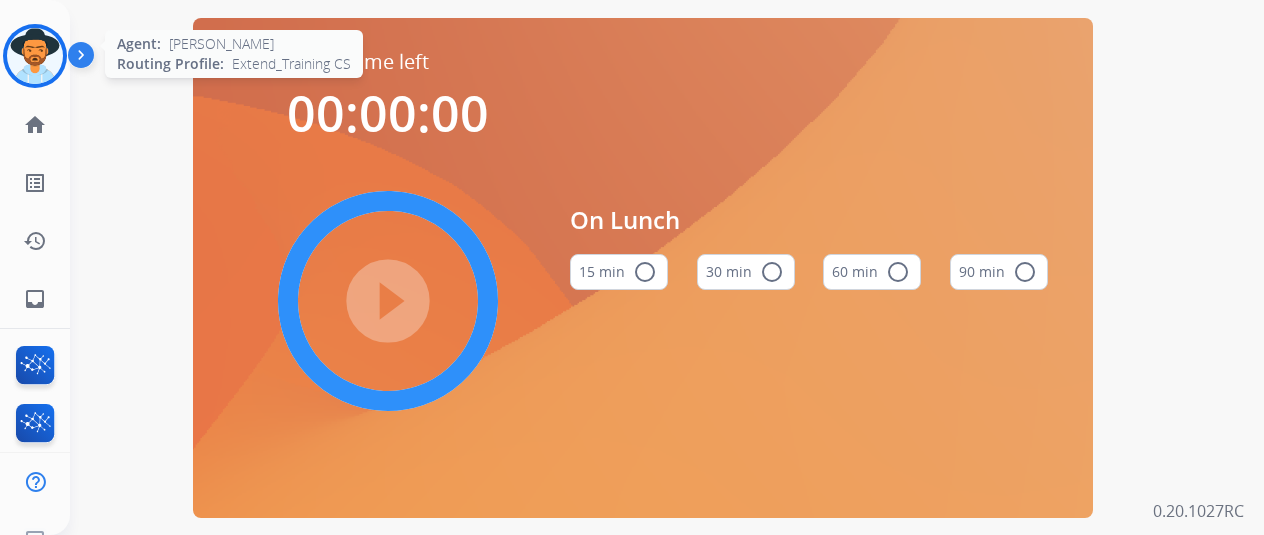 click at bounding box center (35, 56) 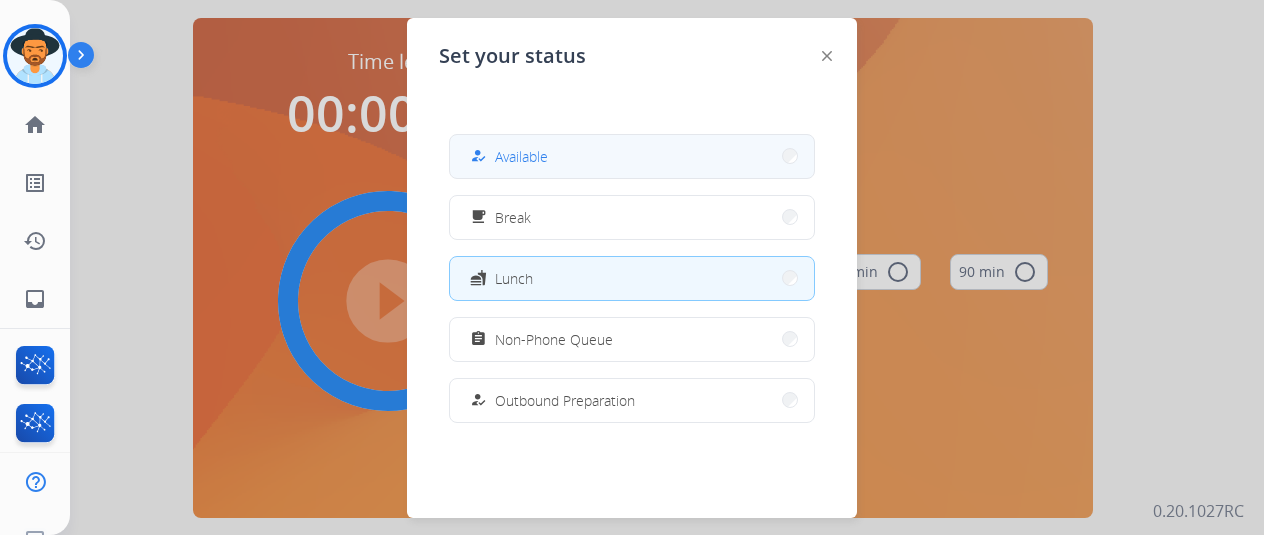 click on "Available" at bounding box center (521, 156) 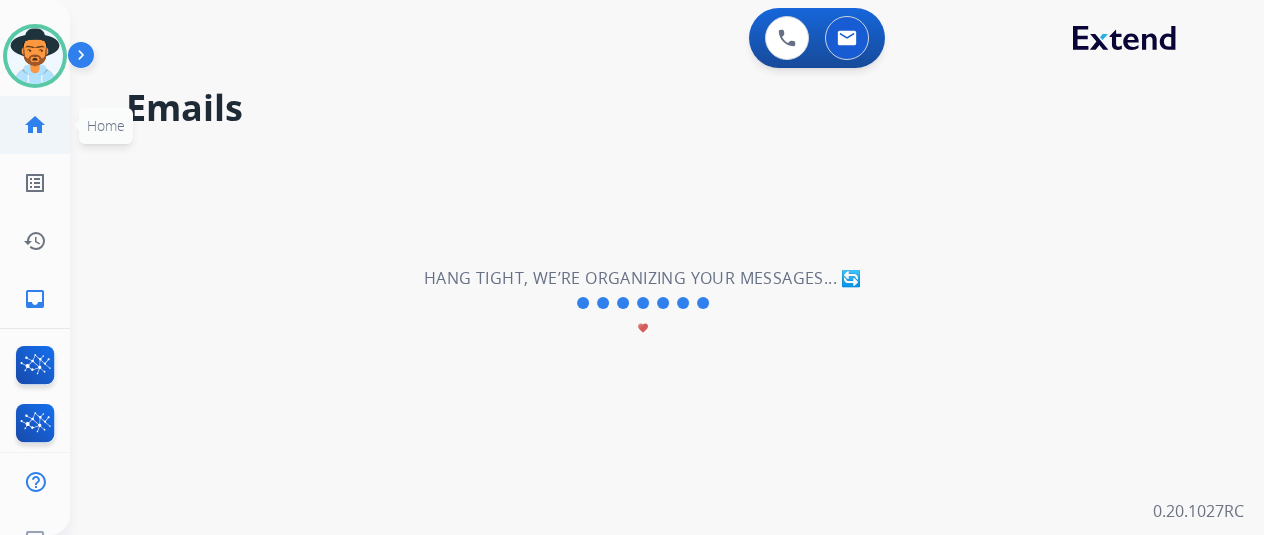 click on "home  Home" 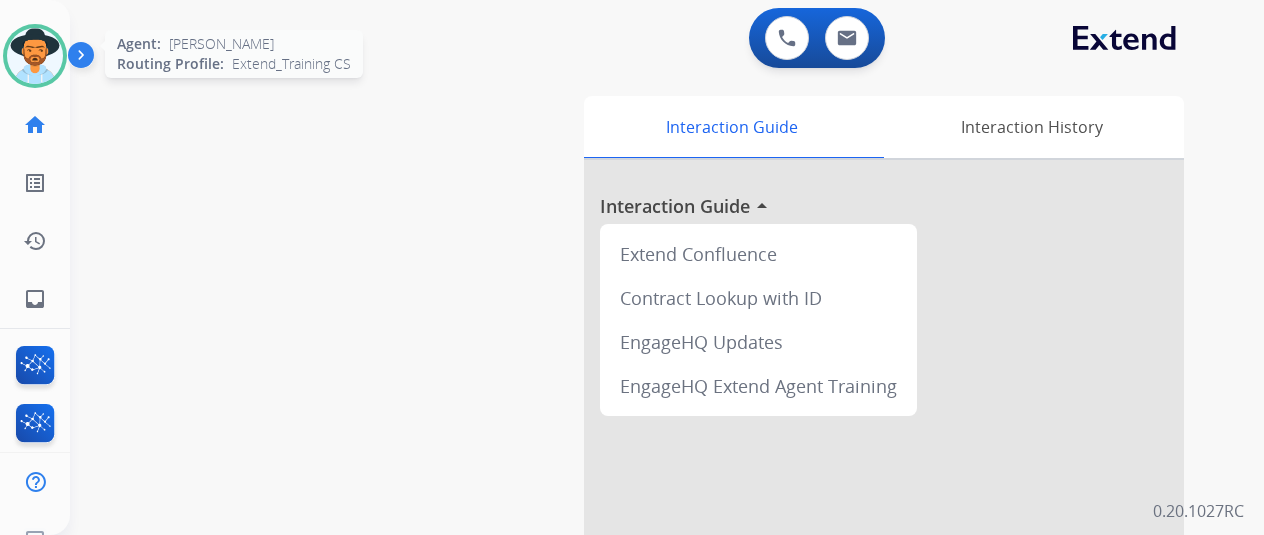 click at bounding box center [35, 56] 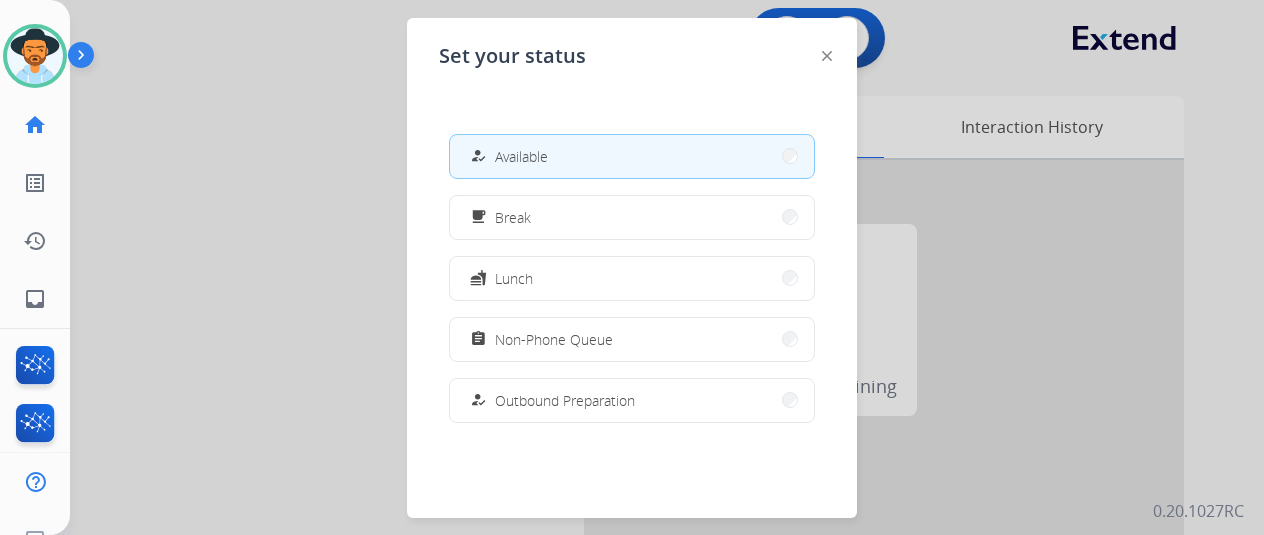 click on "how_to_reg Available" at bounding box center (632, 156) 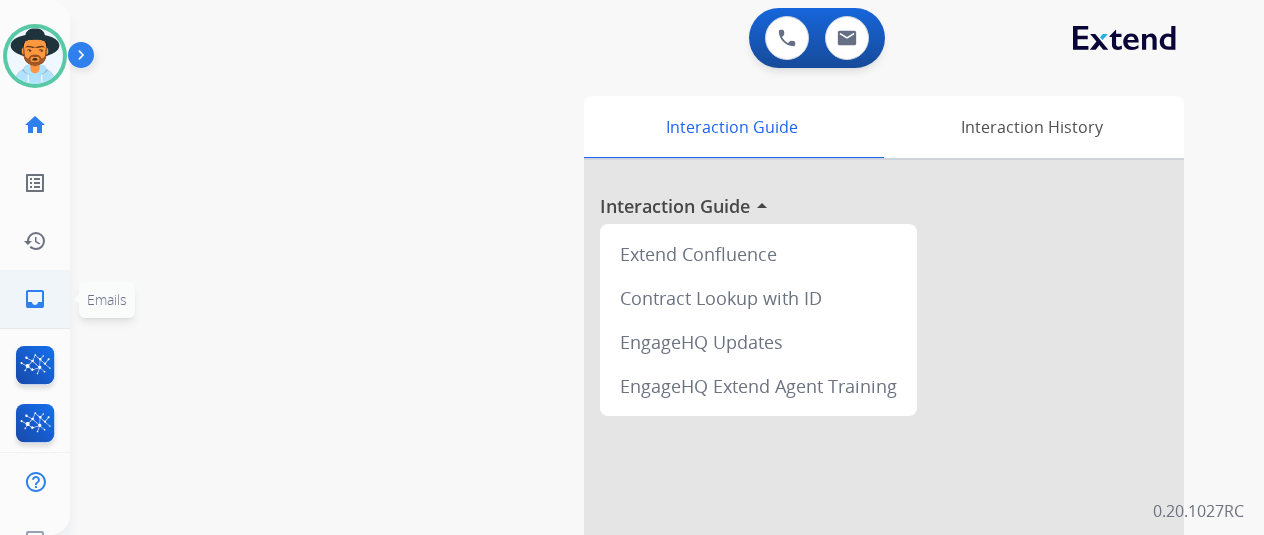 click on "inbox  Emails" 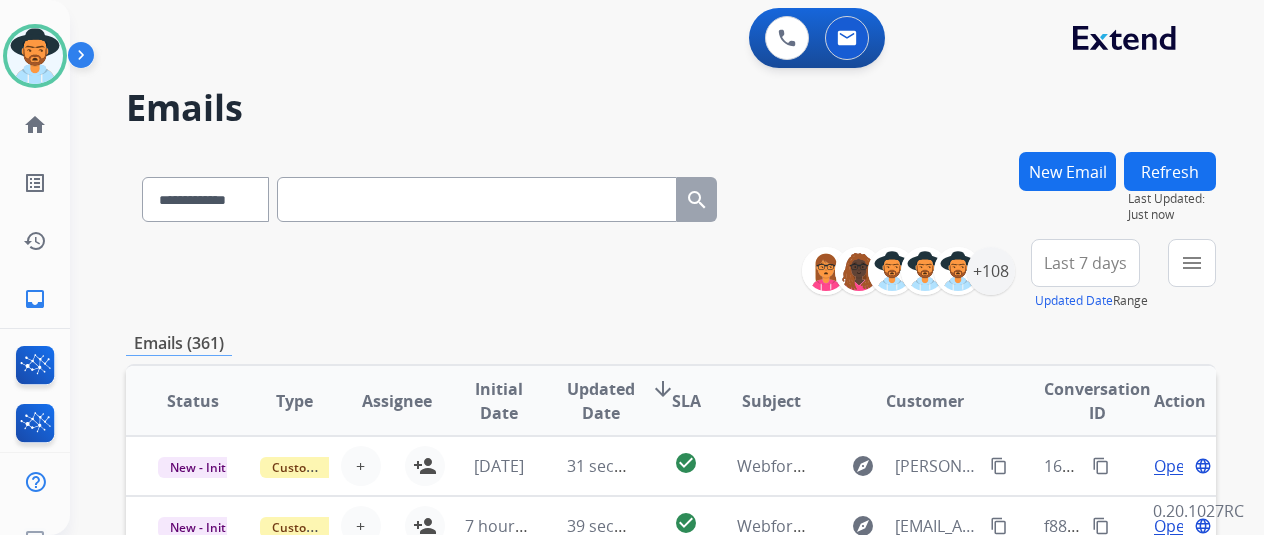 click on "Updated Date   Range" at bounding box center (1091, 300) 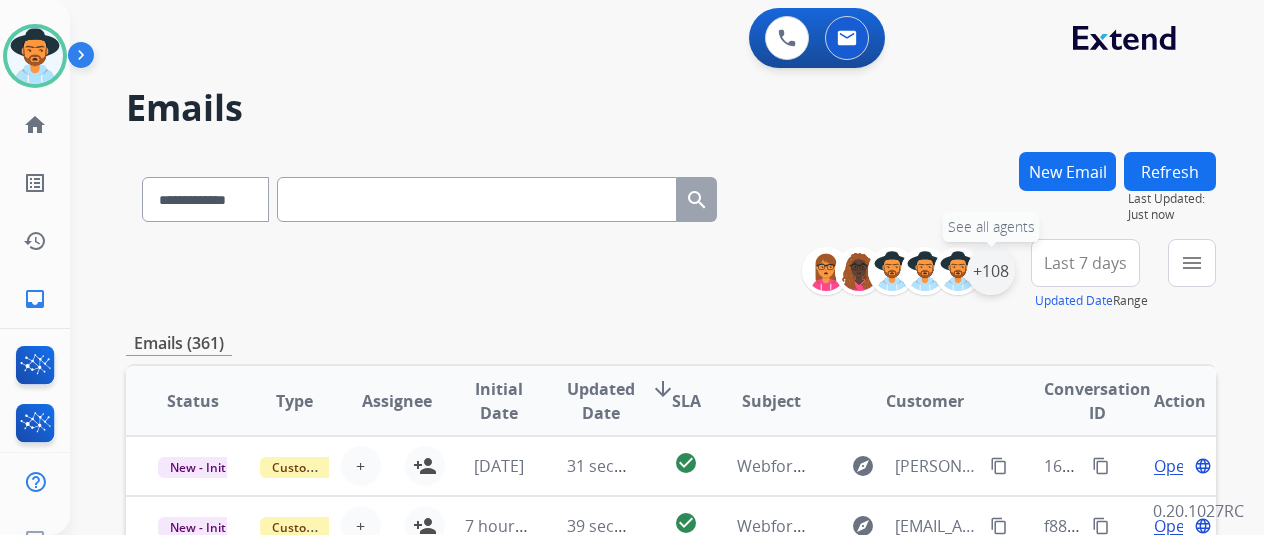 click on "+108" at bounding box center (991, 271) 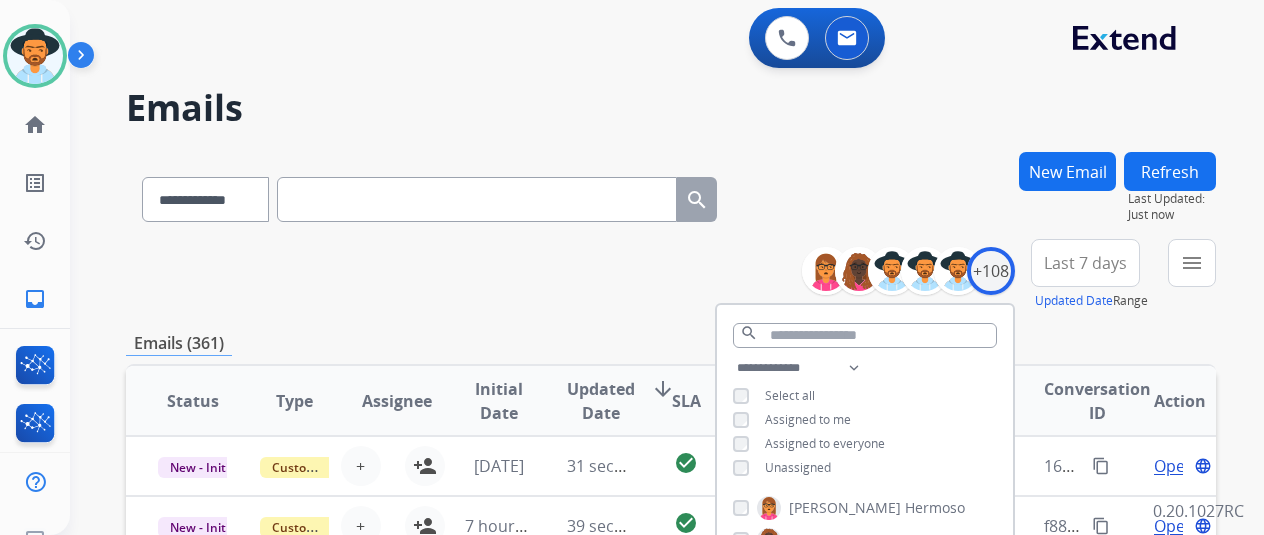 click on "Unassigned" at bounding box center (782, 468) 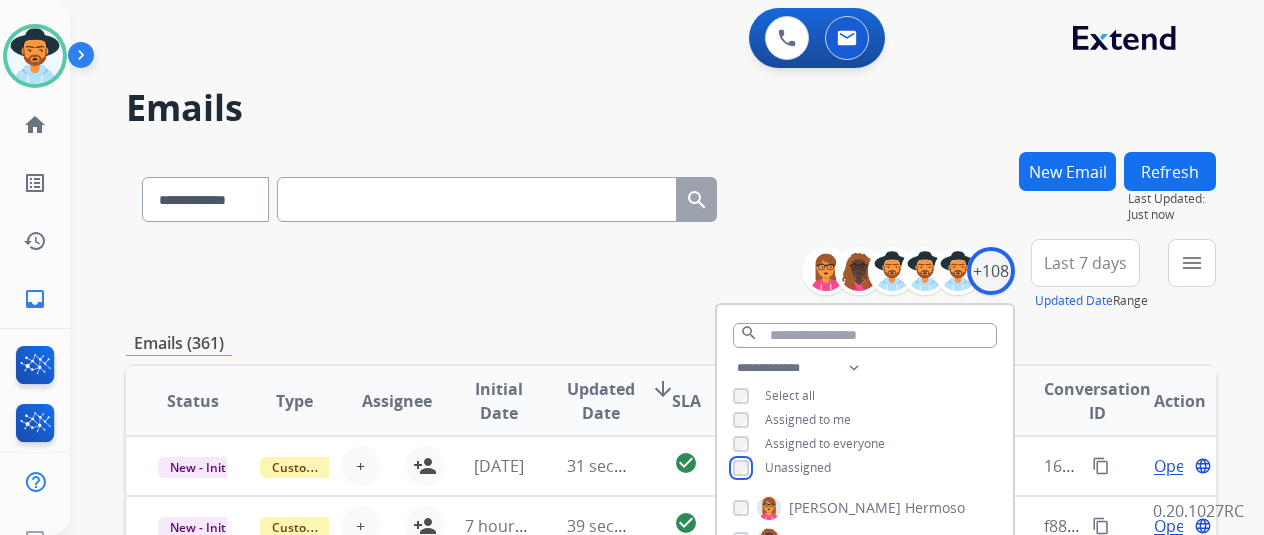 scroll, scrollTop: 300, scrollLeft: 0, axis: vertical 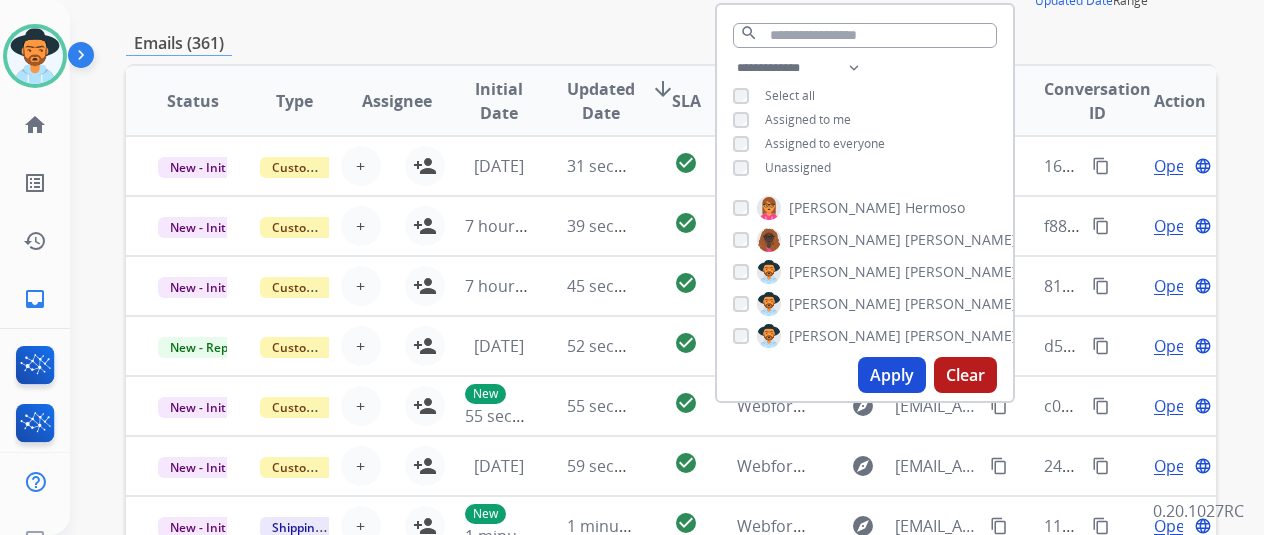 click on "Apply" at bounding box center [892, 375] 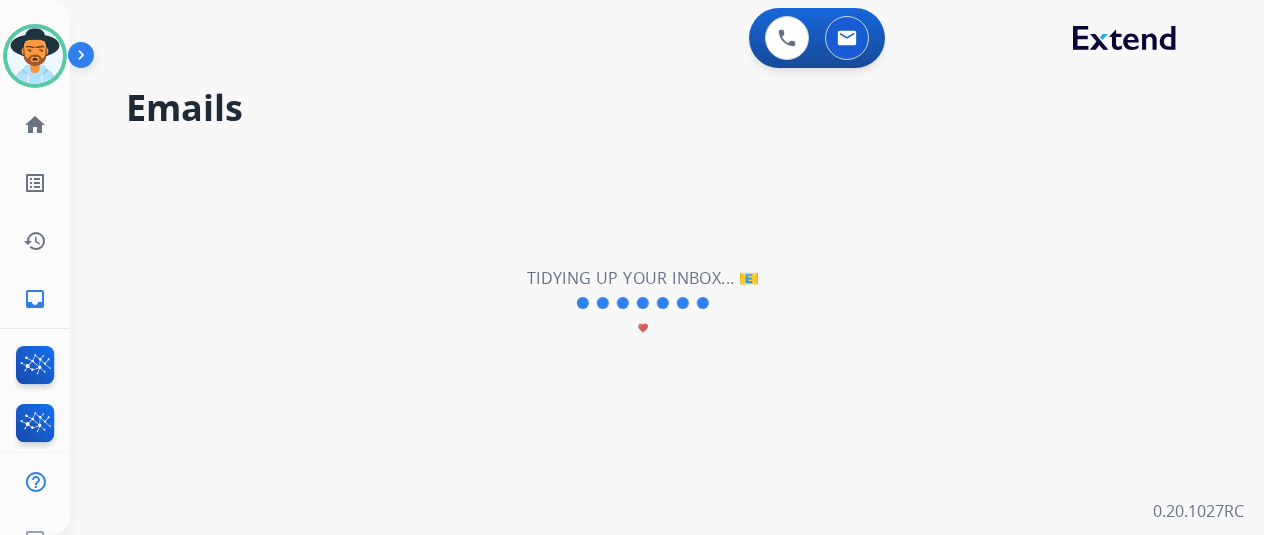 scroll, scrollTop: 0, scrollLeft: 0, axis: both 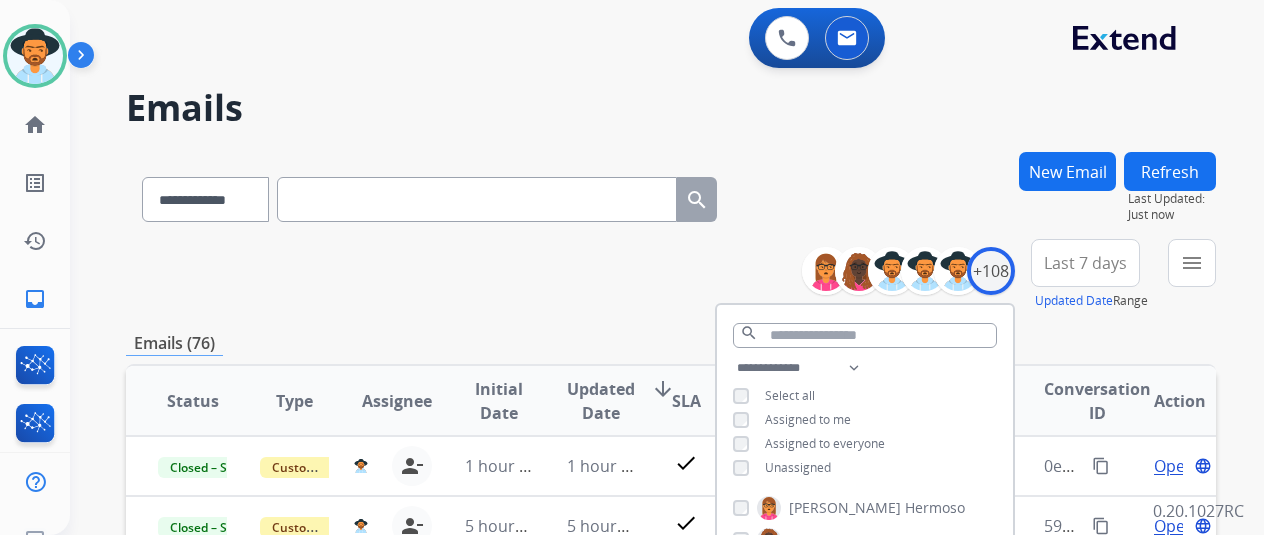 click on "**********" at bounding box center [671, 275] 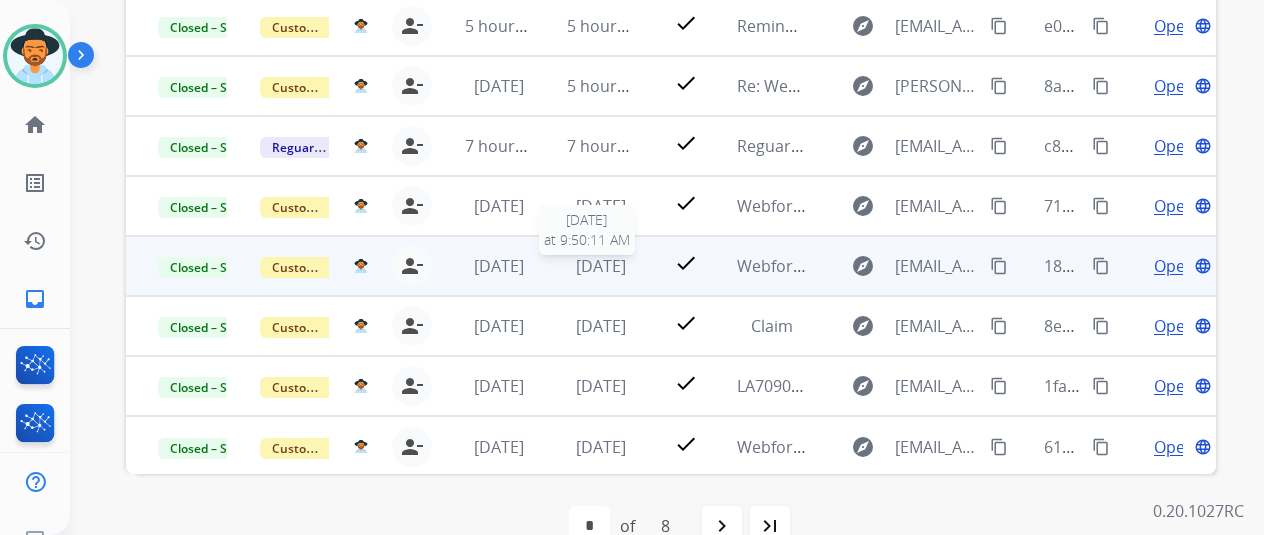 scroll, scrollTop: 586, scrollLeft: 0, axis: vertical 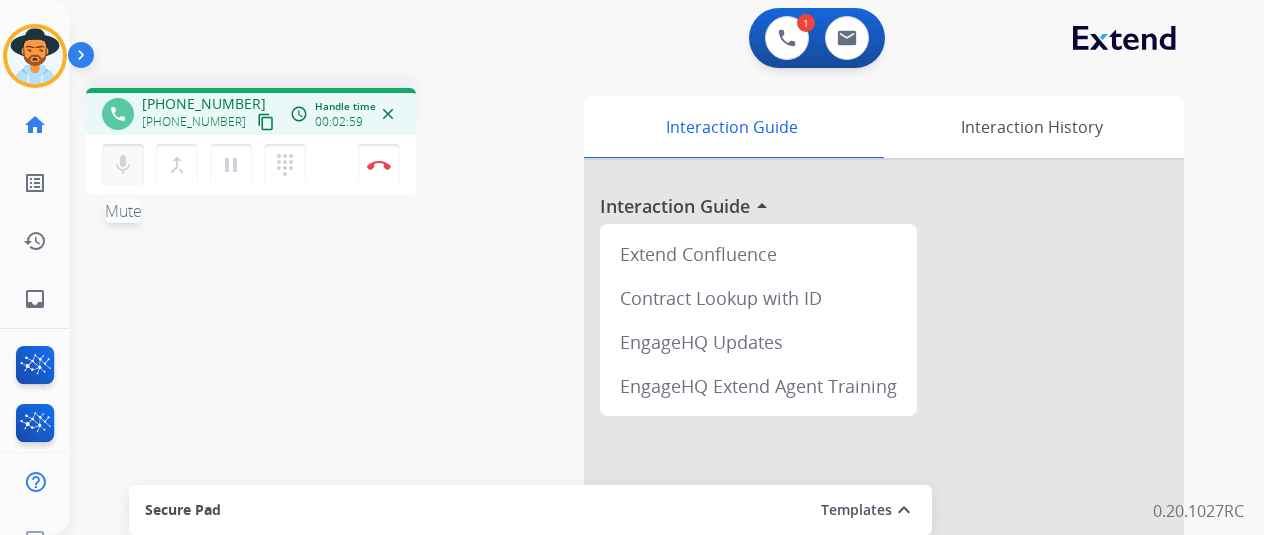 click on "mic" at bounding box center (123, 165) 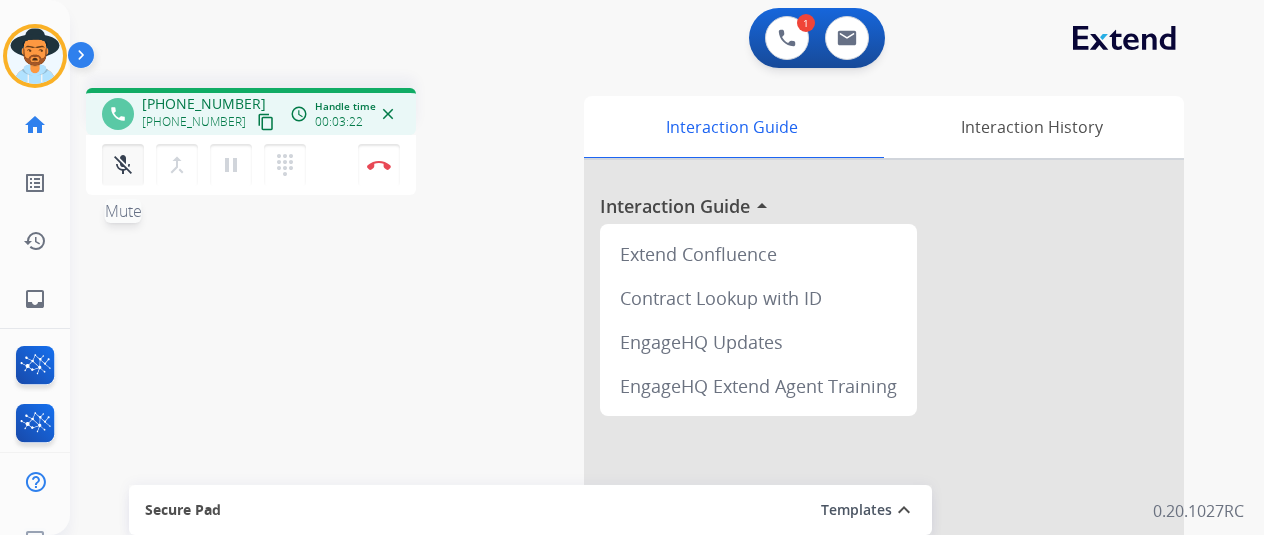 click on "mic_off" at bounding box center (123, 165) 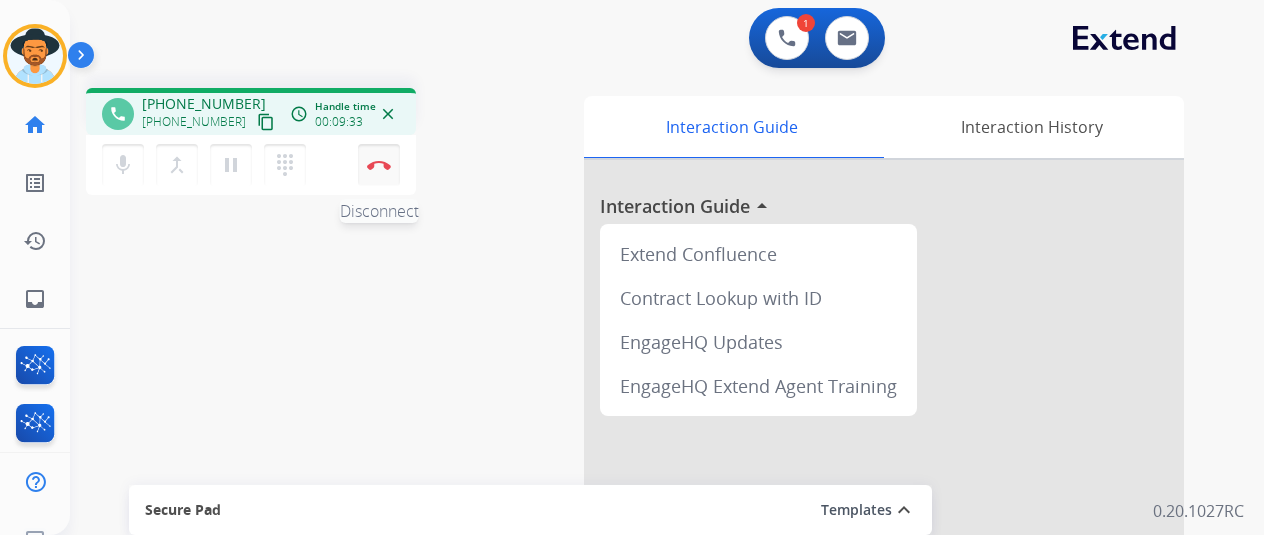click on "Disconnect" at bounding box center [379, 165] 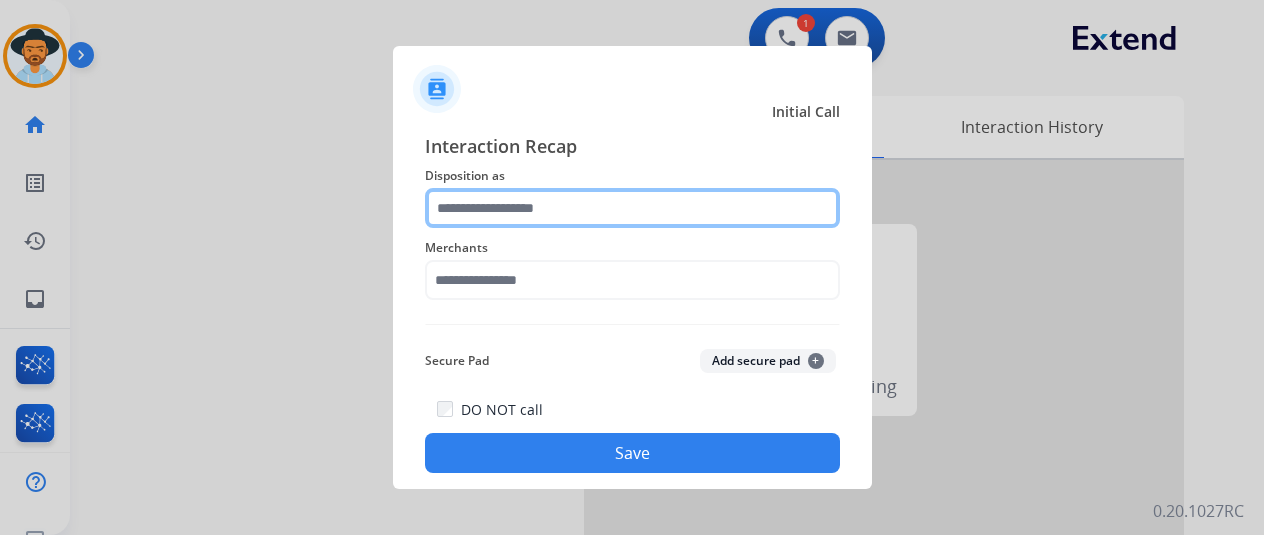 click 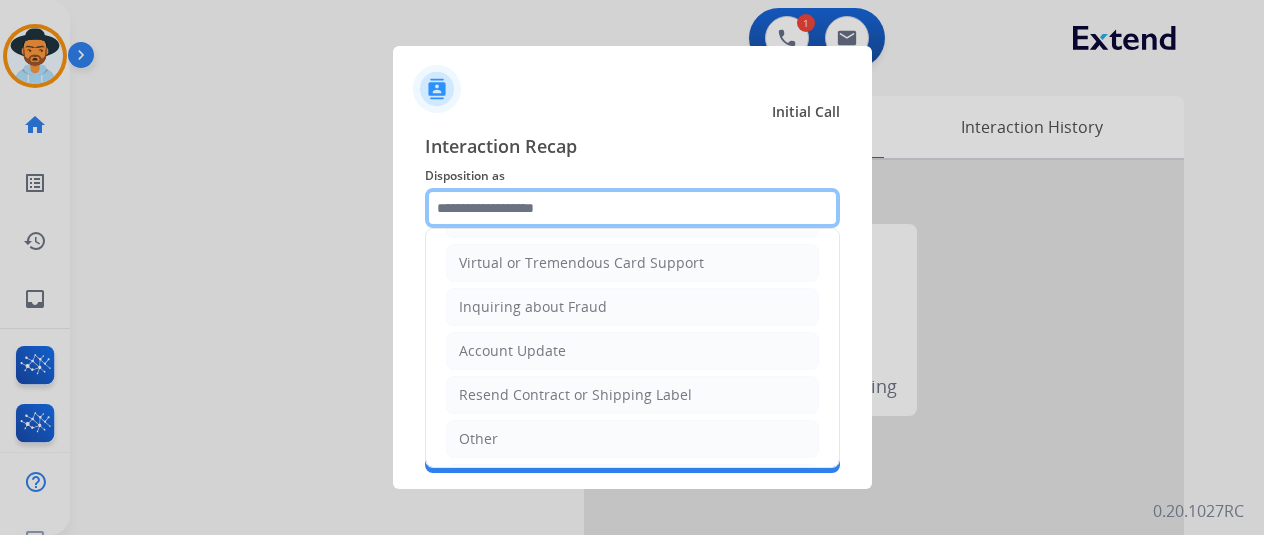 scroll, scrollTop: 303, scrollLeft: 0, axis: vertical 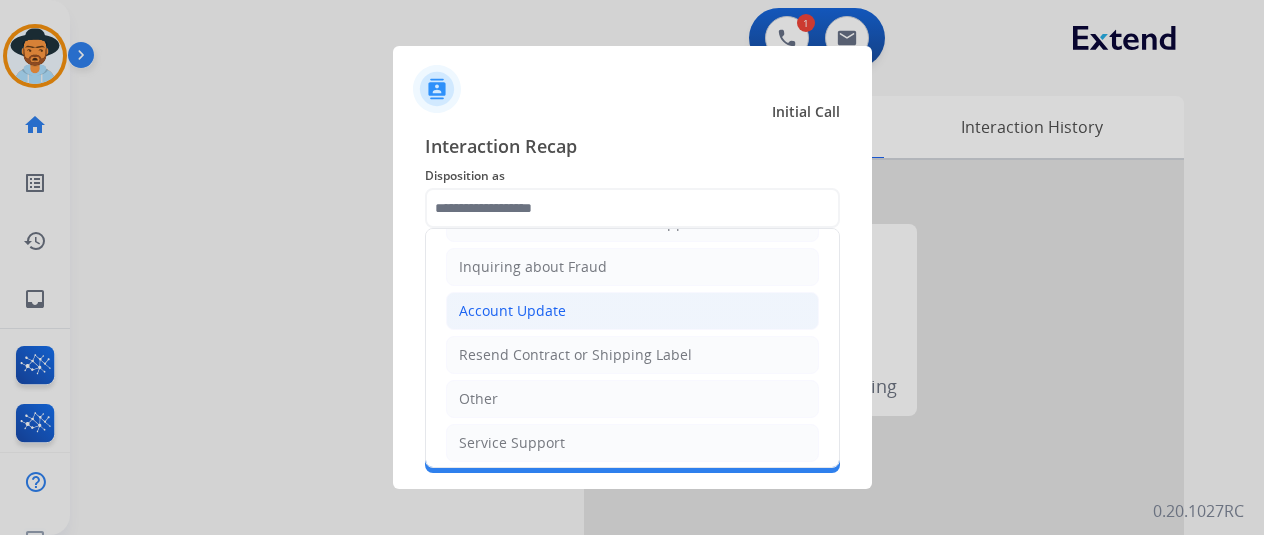 click on "Account Update" 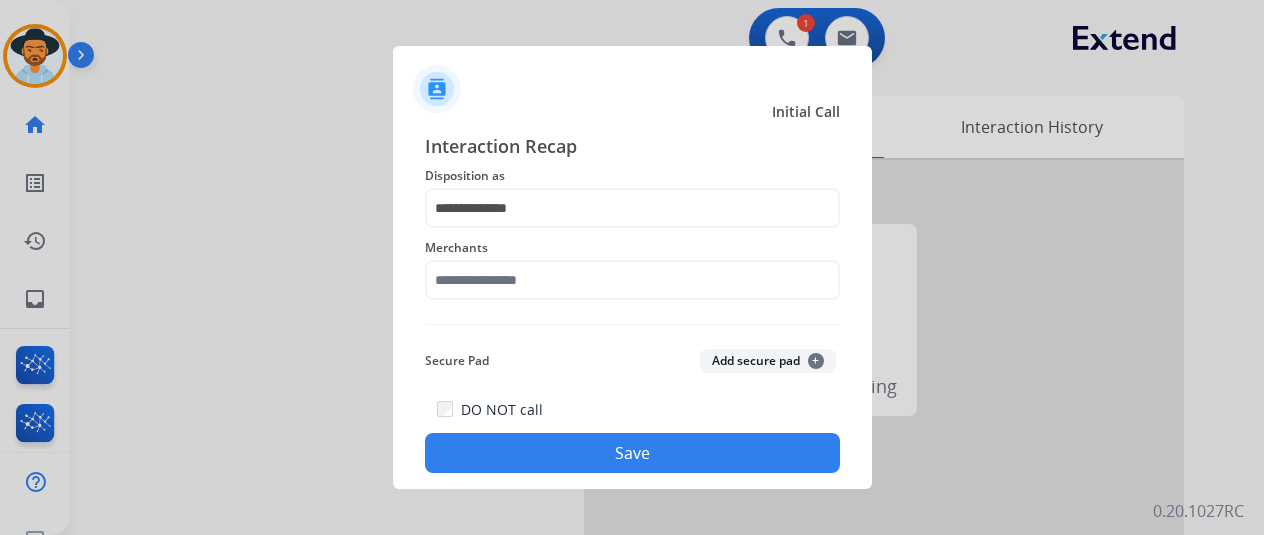 click on "**********" 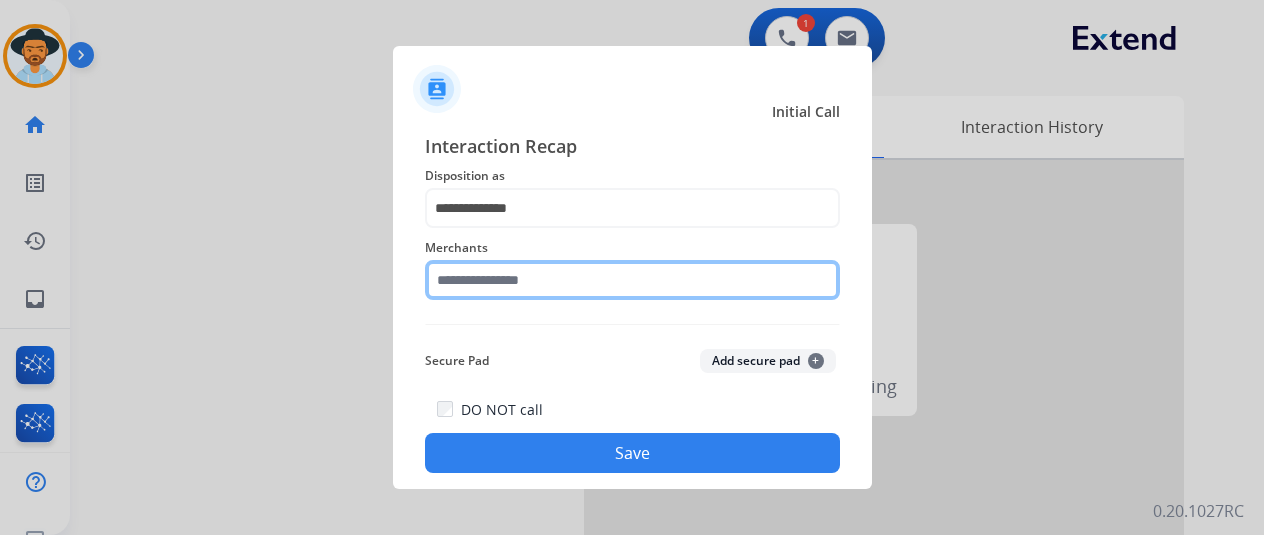 click 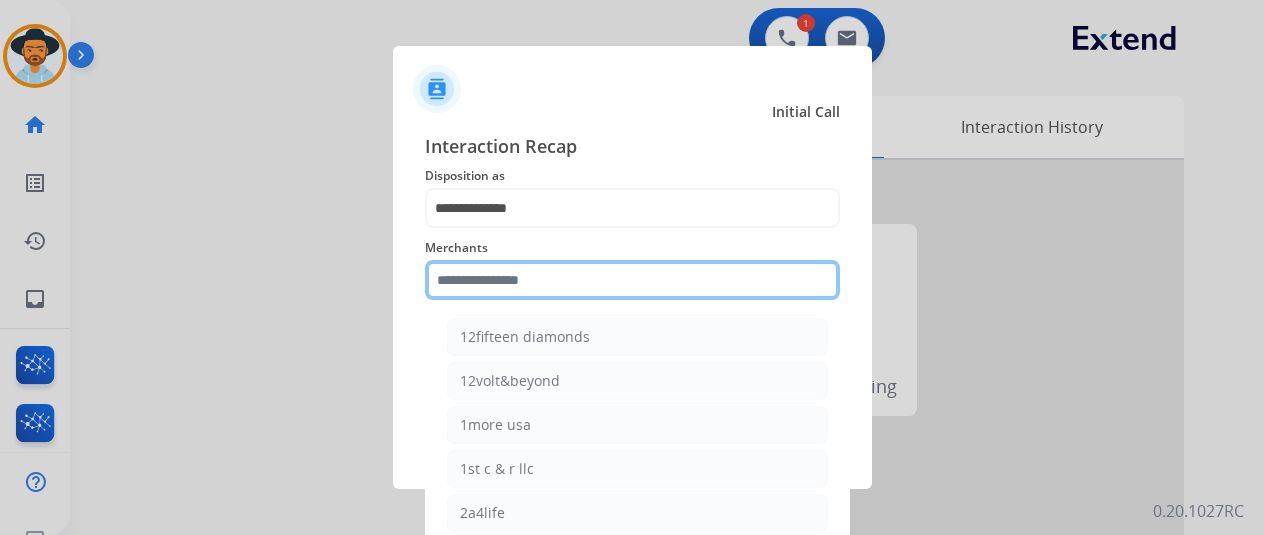 scroll, scrollTop: 72, scrollLeft: 0, axis: vertical 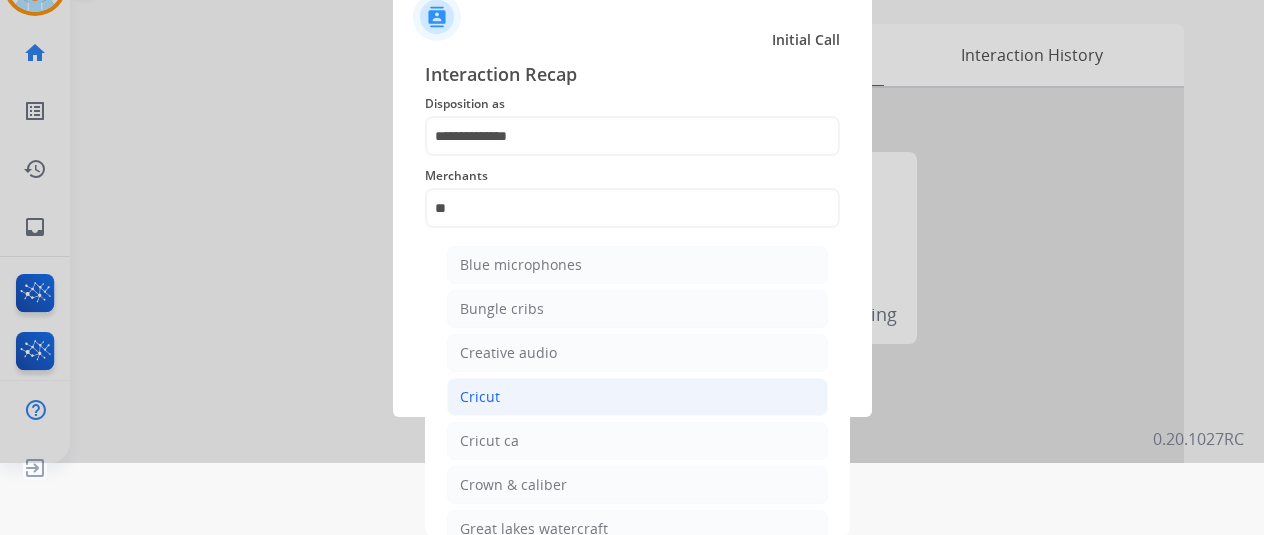 click on "Cricut" 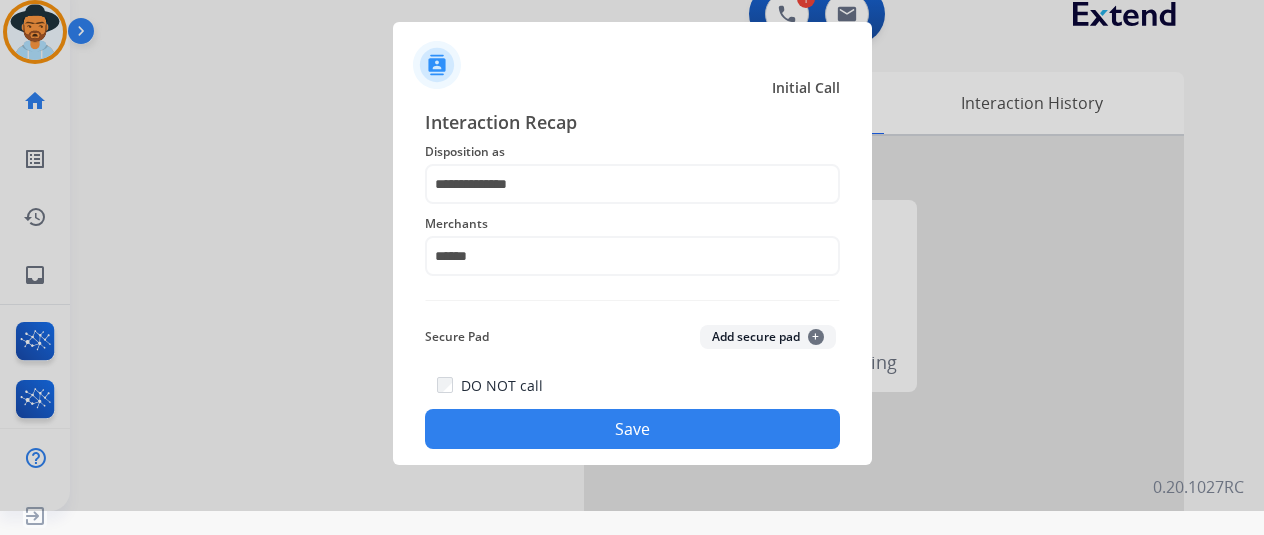 scroll, scrollTop: 24, scrollLeft: 0, axis: vertical 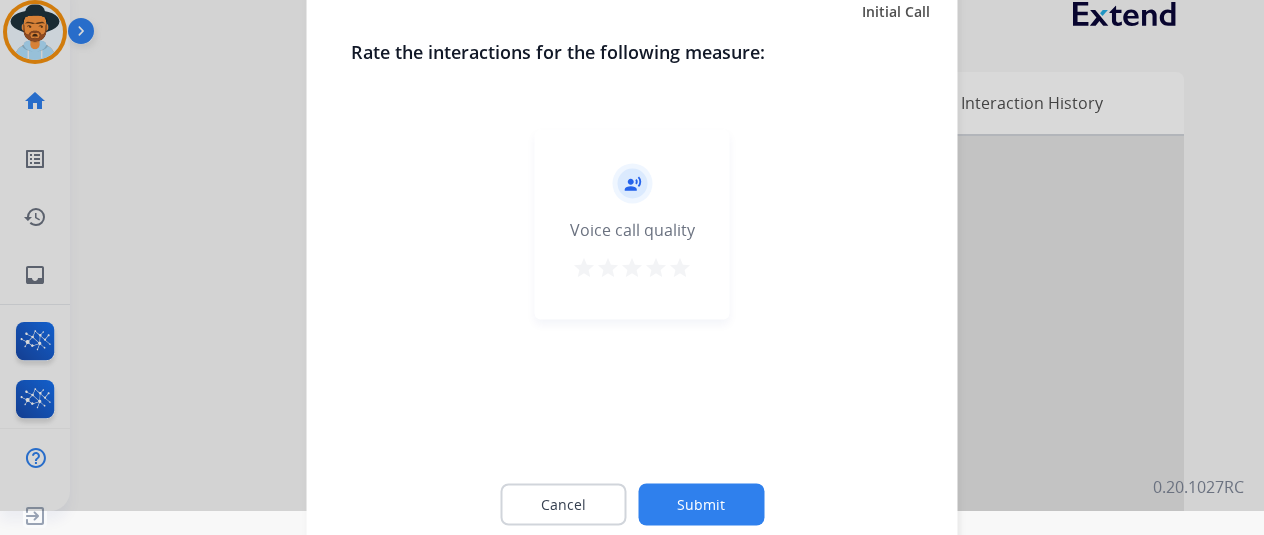 click on "star" at bounding box center (680, 267) 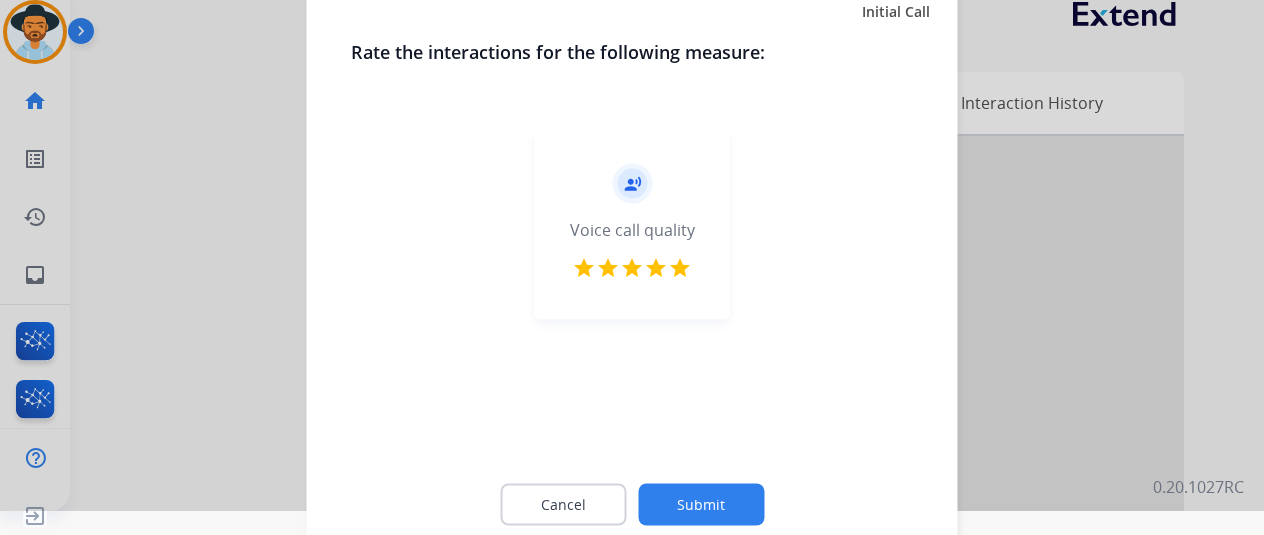 click on "Submit" 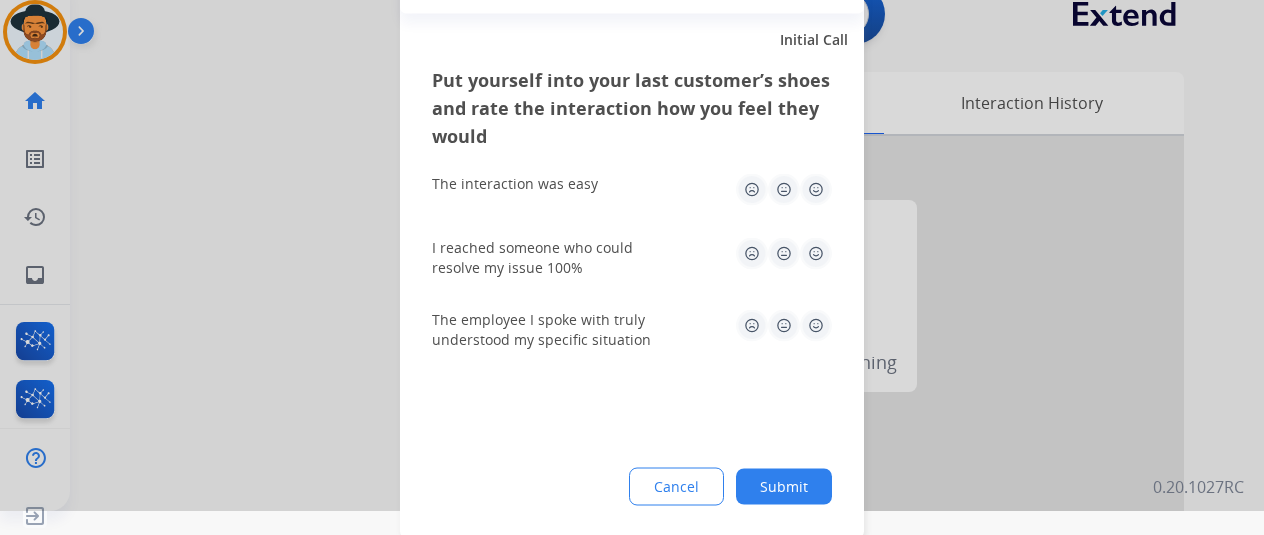click on "The interaction was easy" 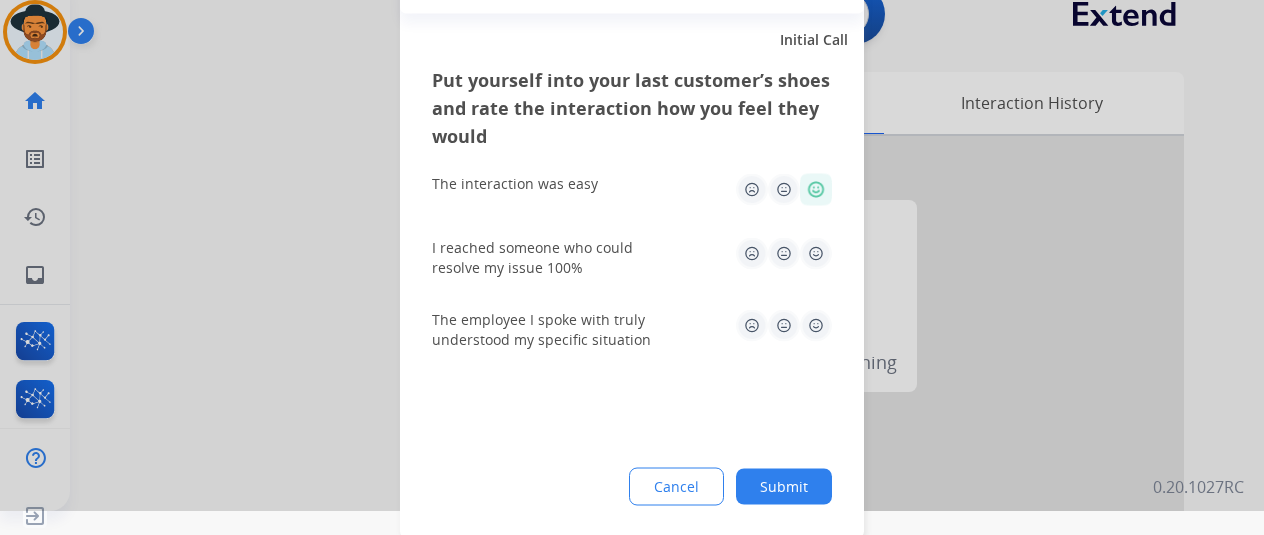 click 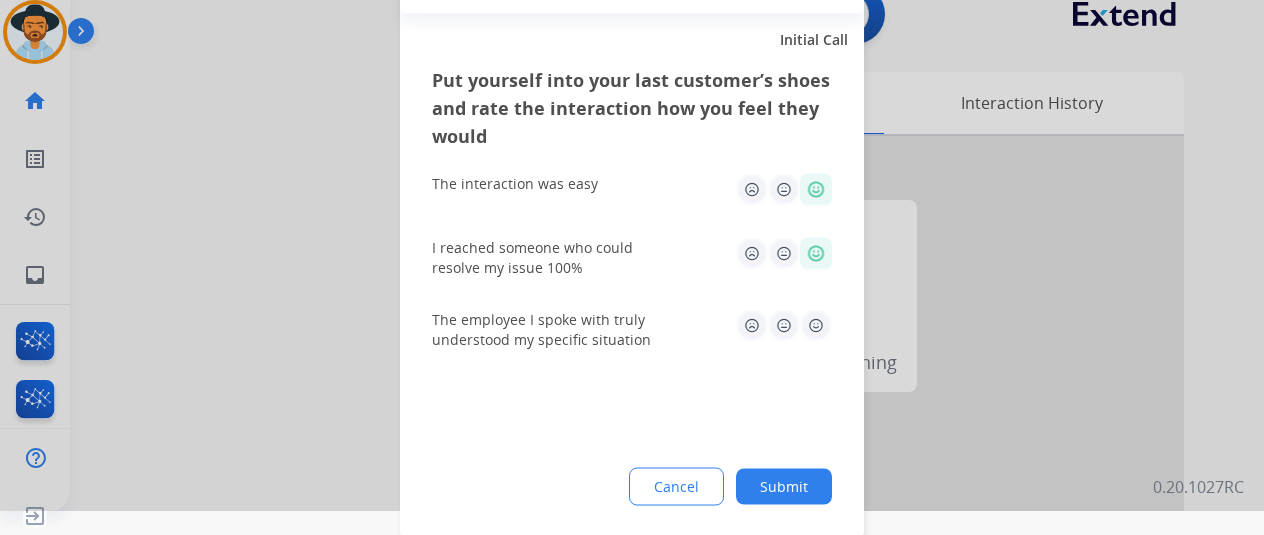 click 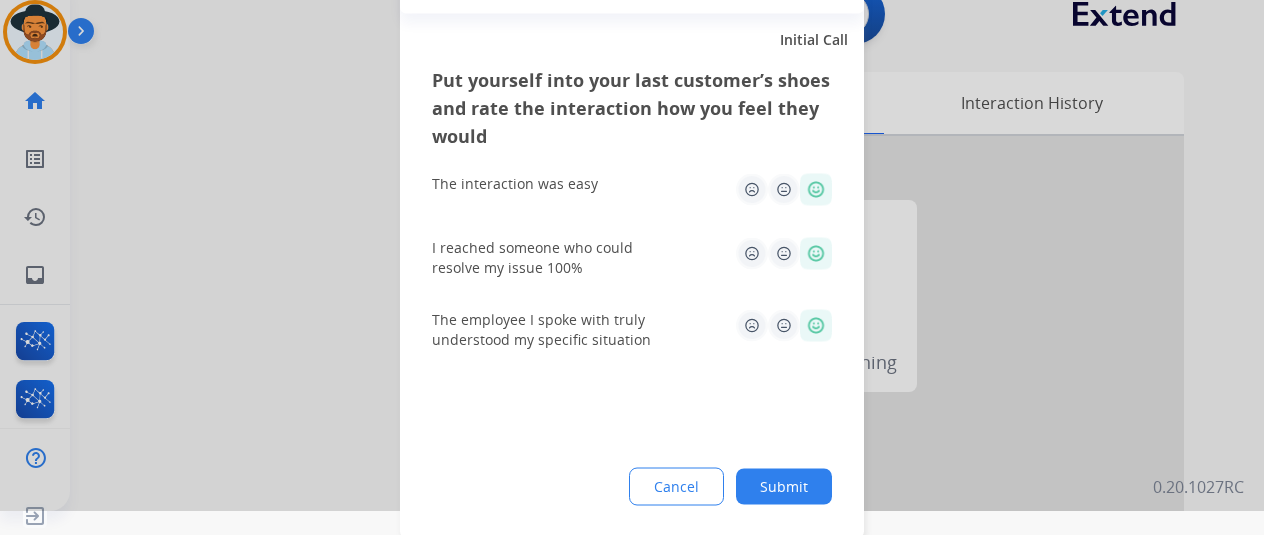 click on "Submit" 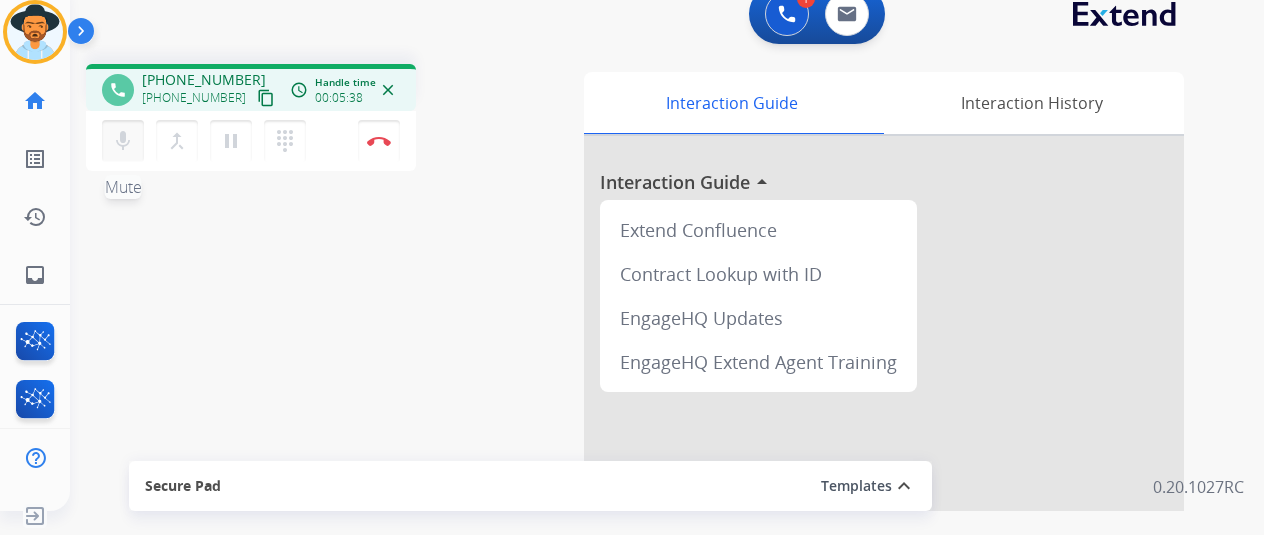 click on "mic Mute" at bounding box center [123, 141] 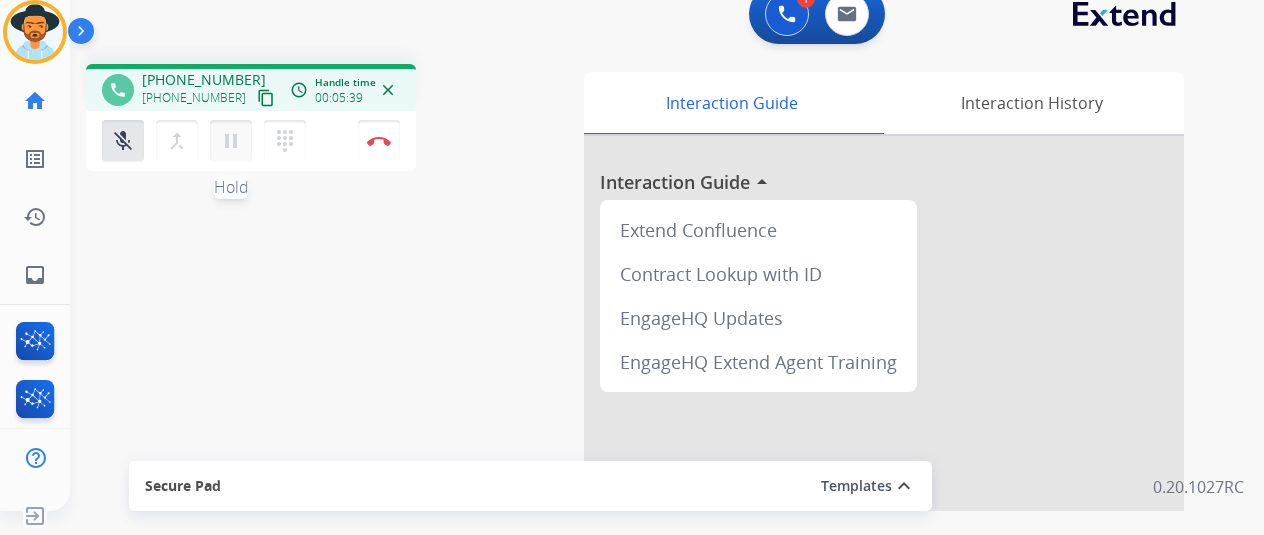 click on "pause" at bounding box center [231, 141] 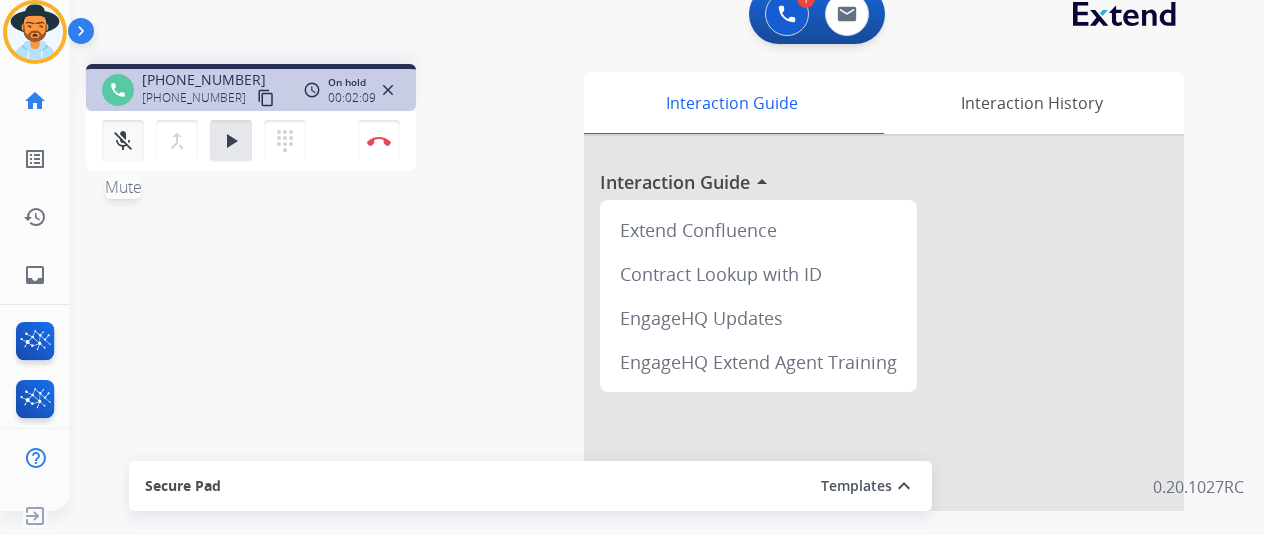 click on "mic_off Mute" at bounding box center [123, 141] 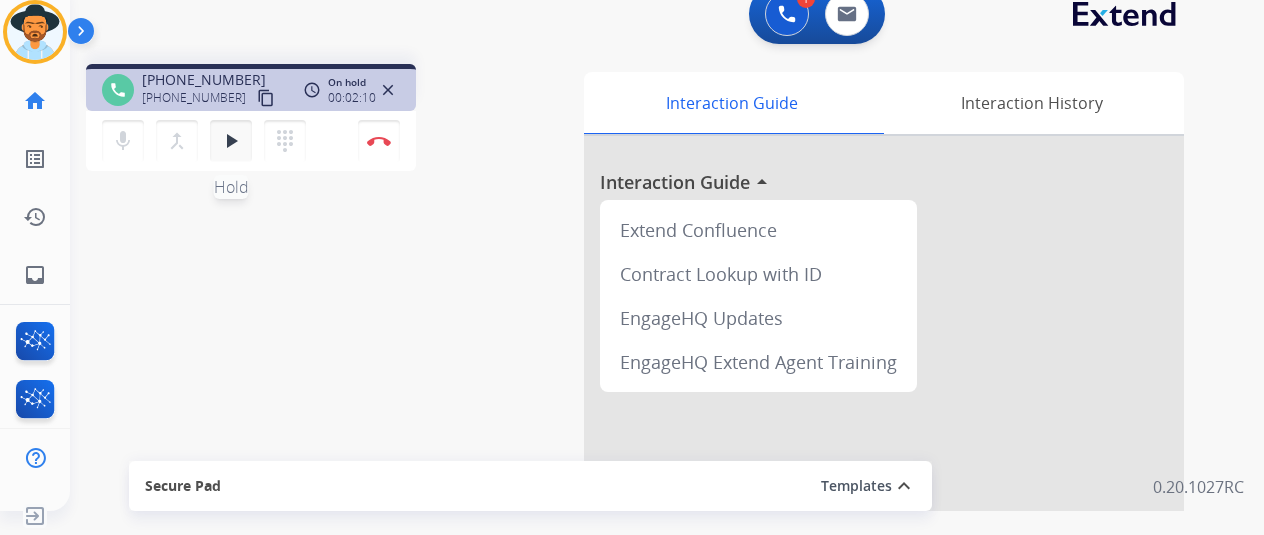 click on "play_arrow" at bounding box center [231, 141] 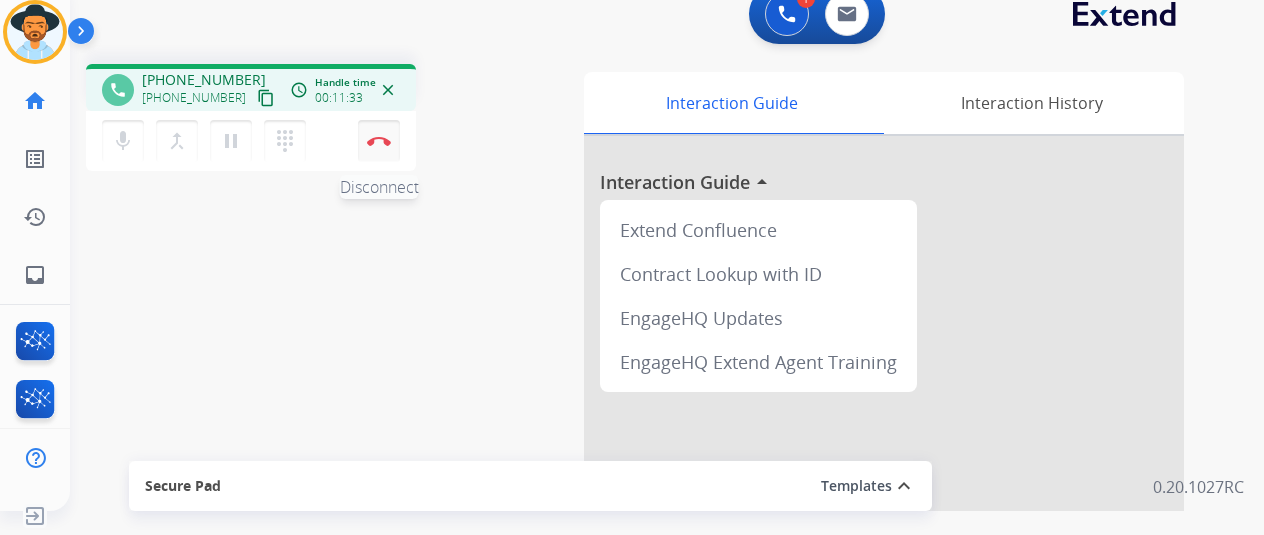 click on "Disconnect" at bounding box center [379, 141] 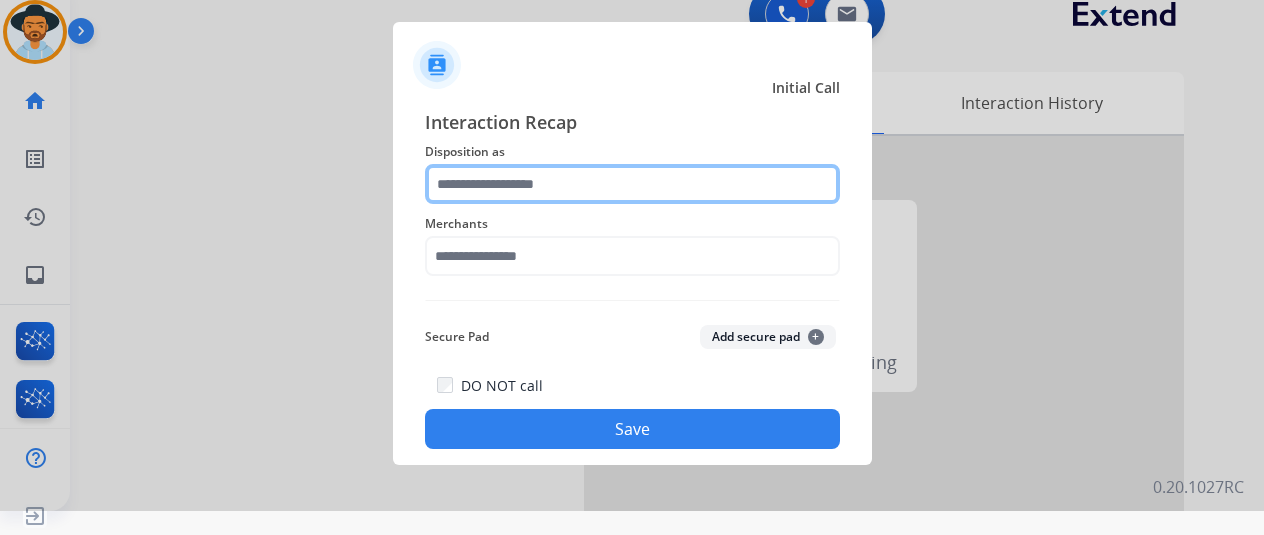 click 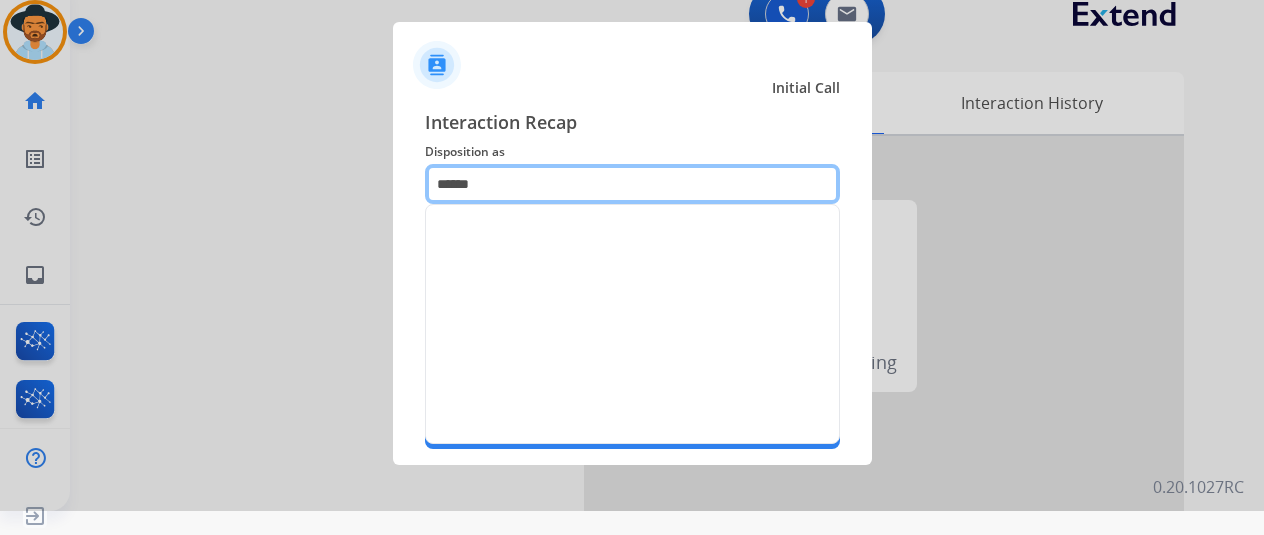 click on "Initial Call Interaction Recap Disposition as    ****** Merchants   Secure Pad  Add secure pad  +  DO NOT call   Save" 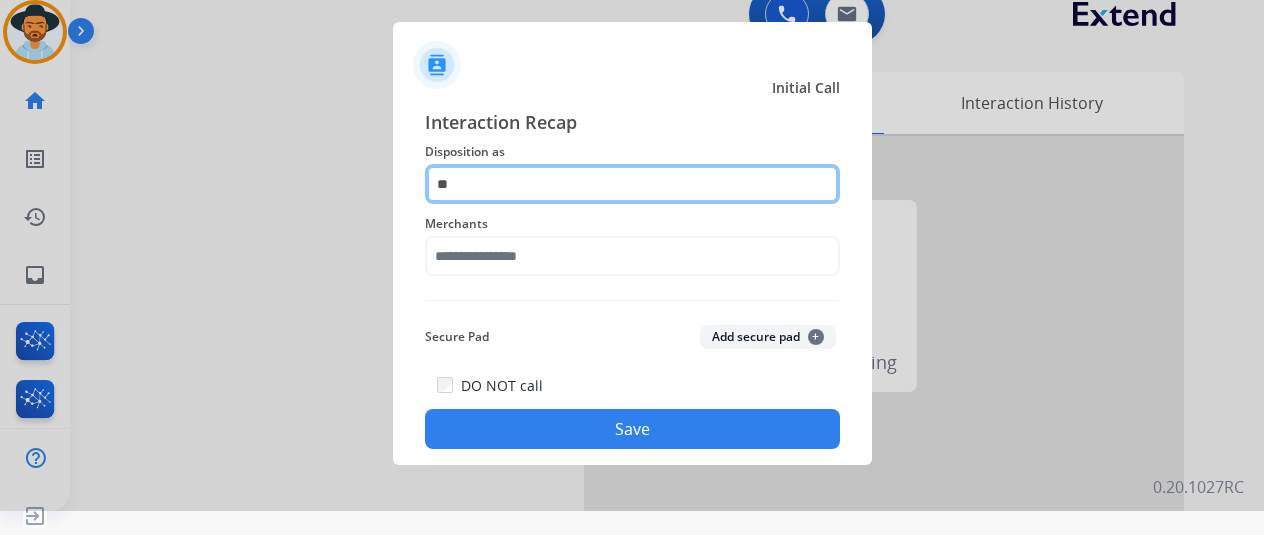 type on "*" 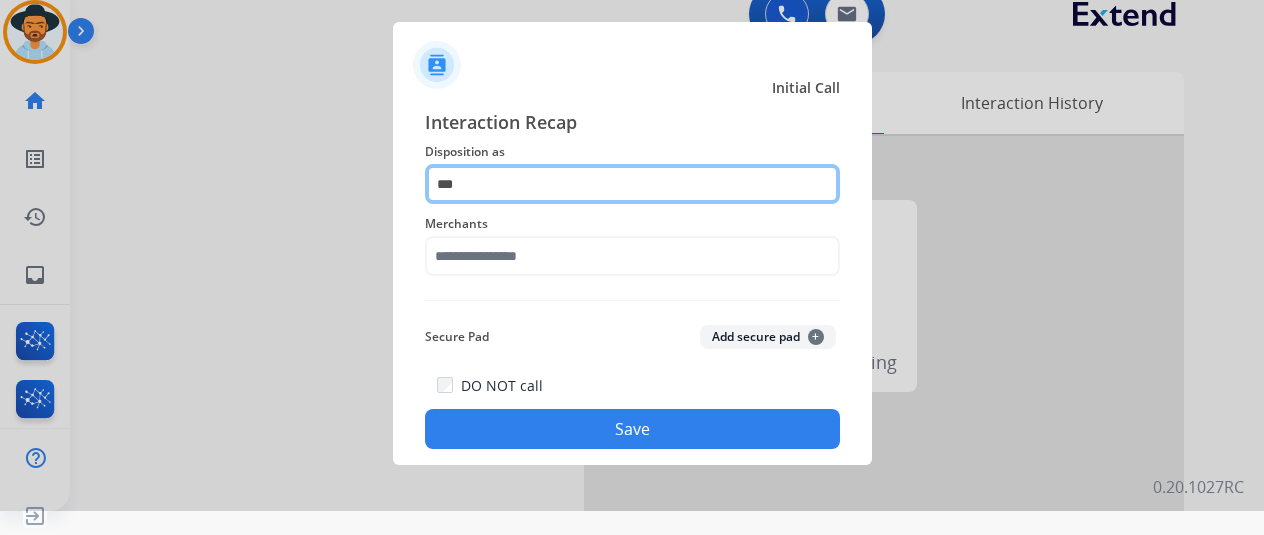 click on "***" 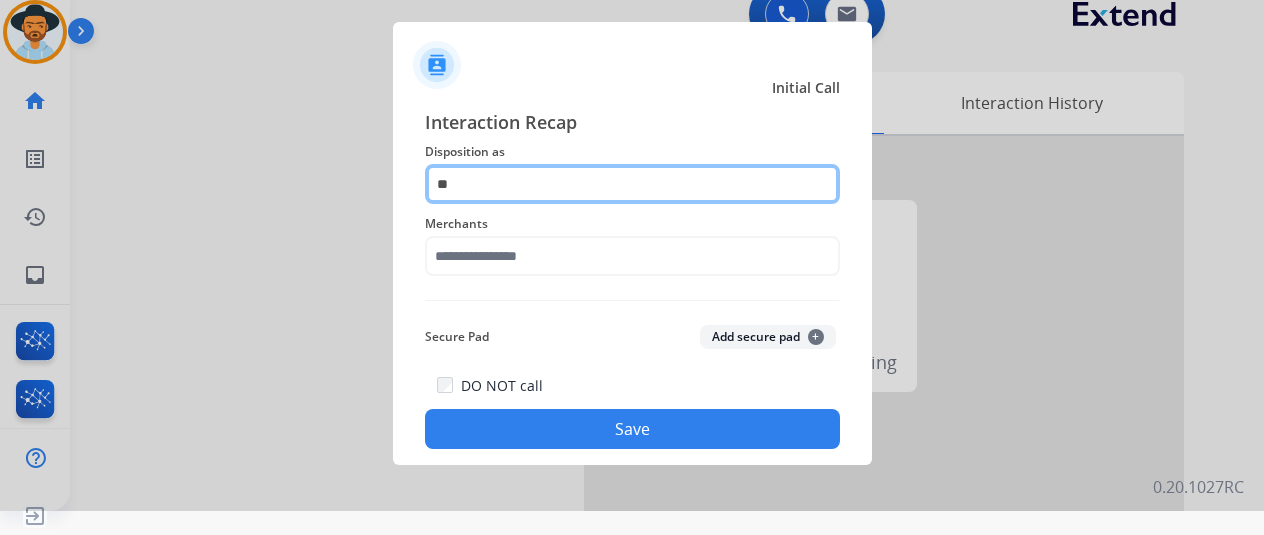 type on "*" 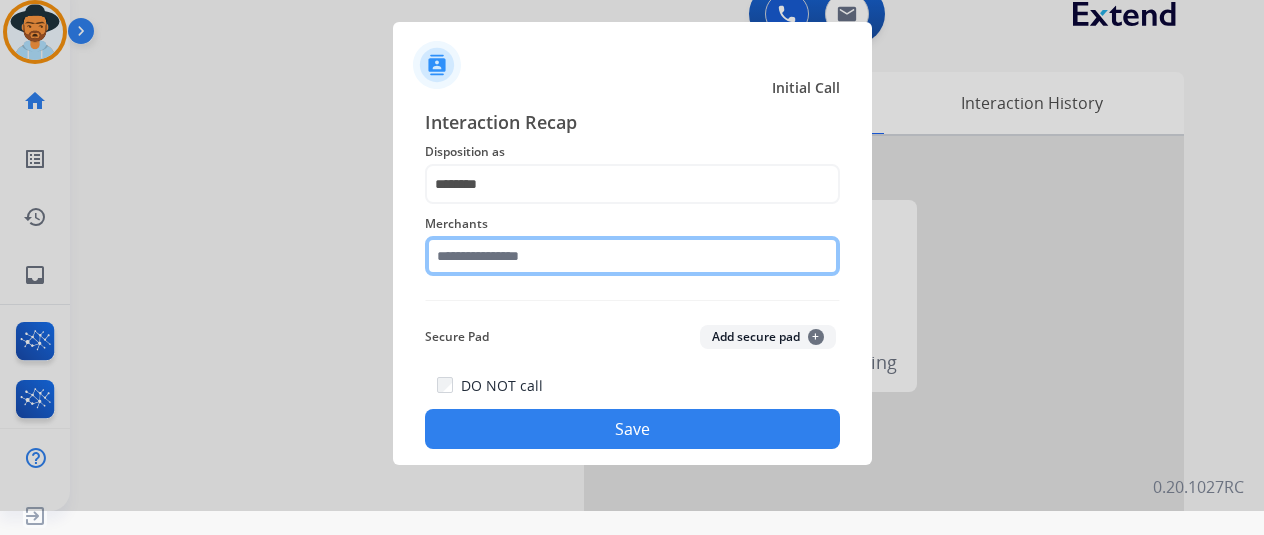 click 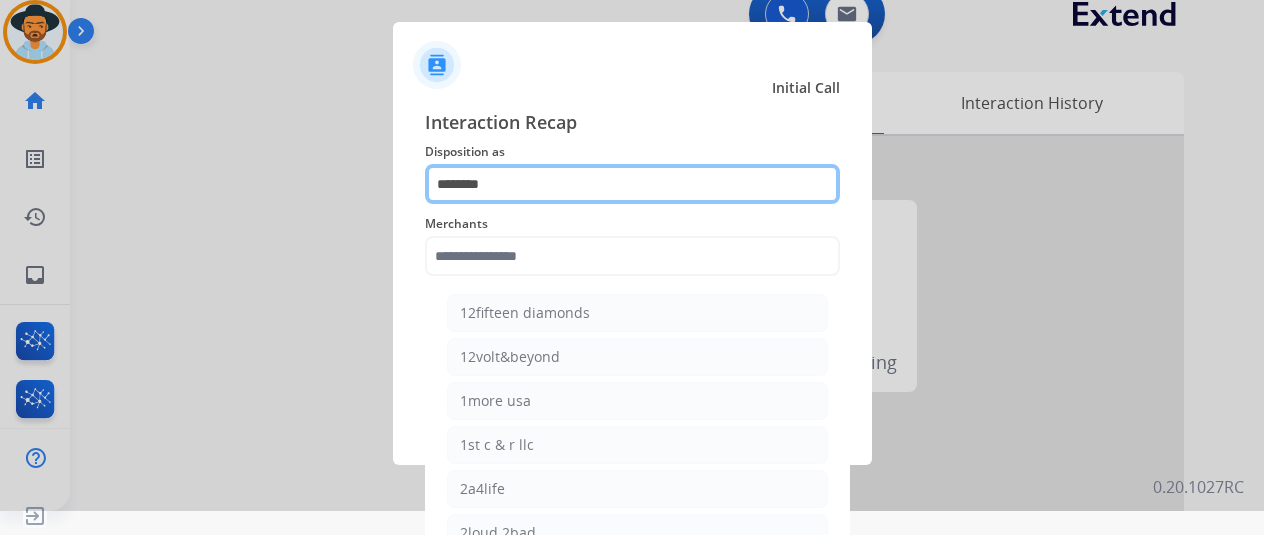 click on "********" 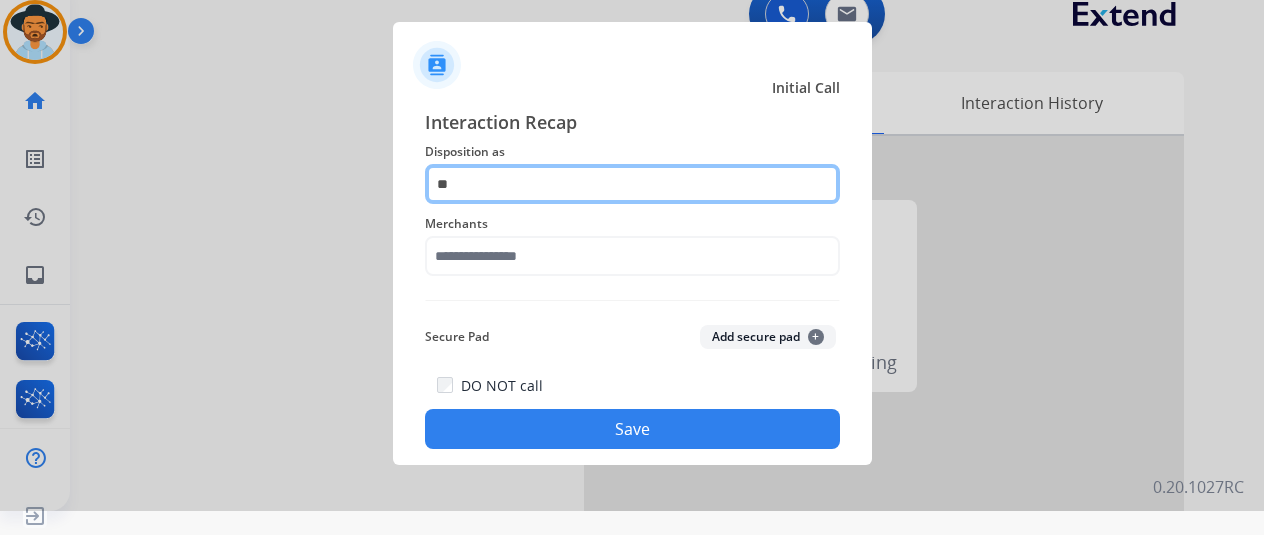 type on "*" 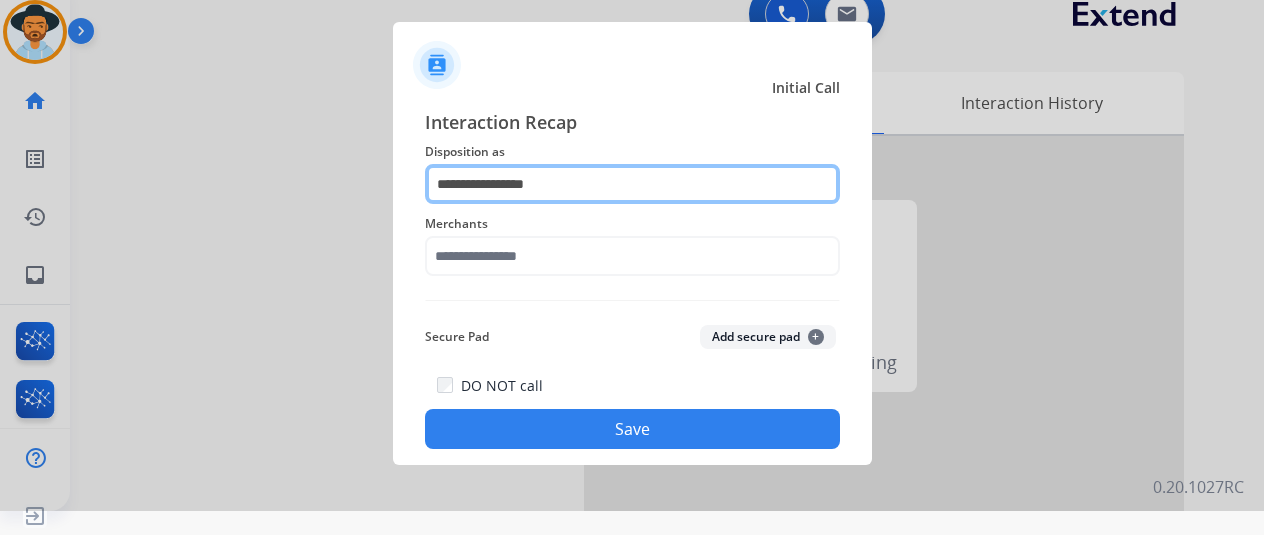 type on "**********" 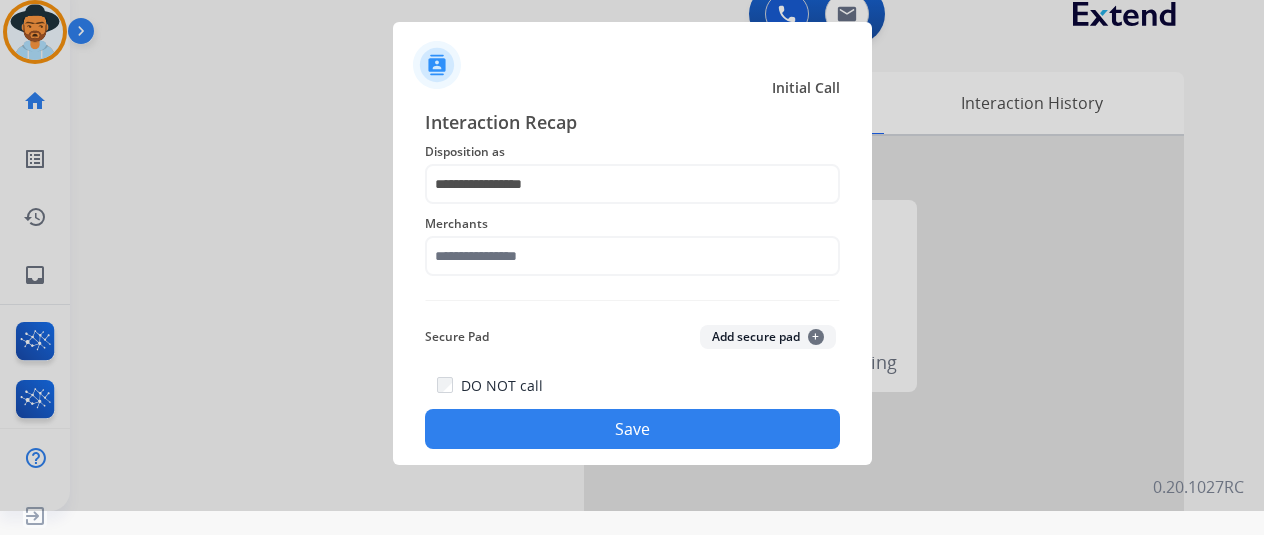 click on "Merchants" 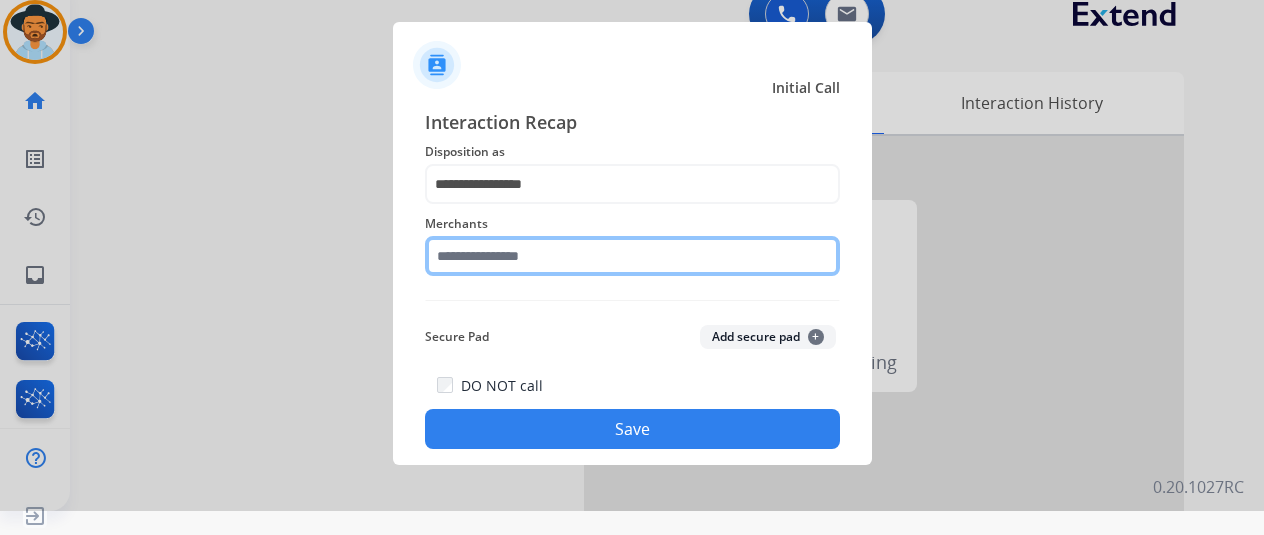 click 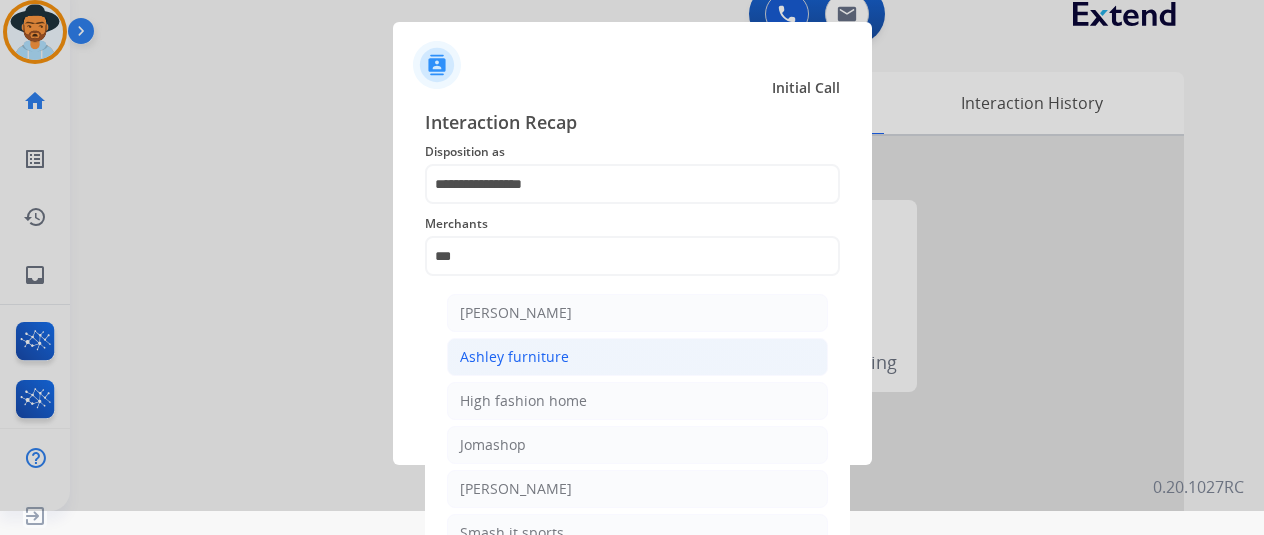 click on "Ashley furniture" 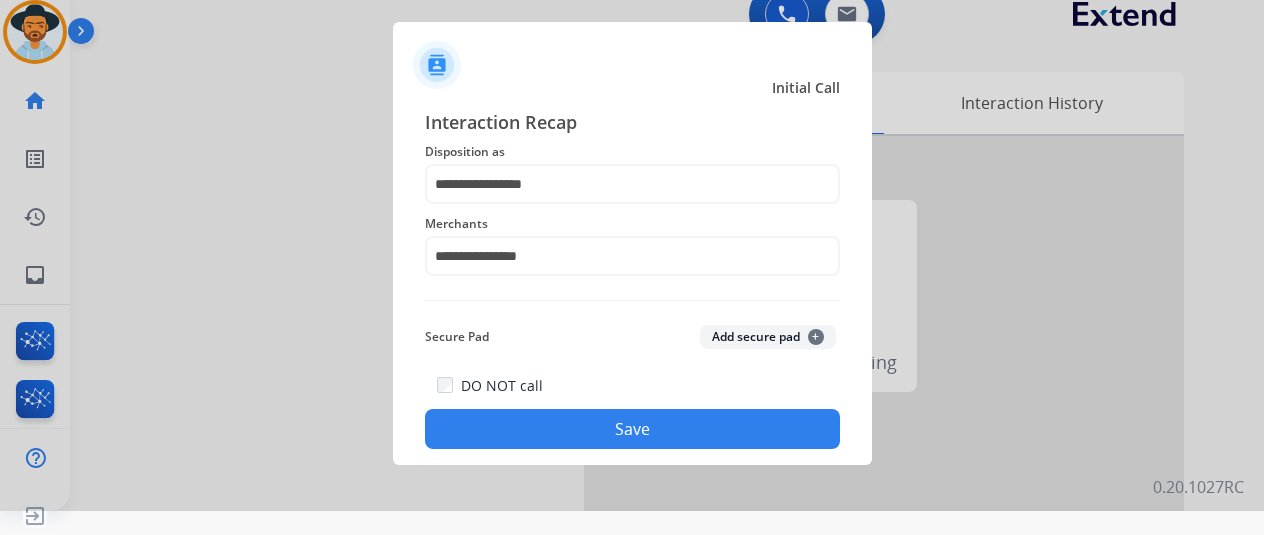 click on "Save" 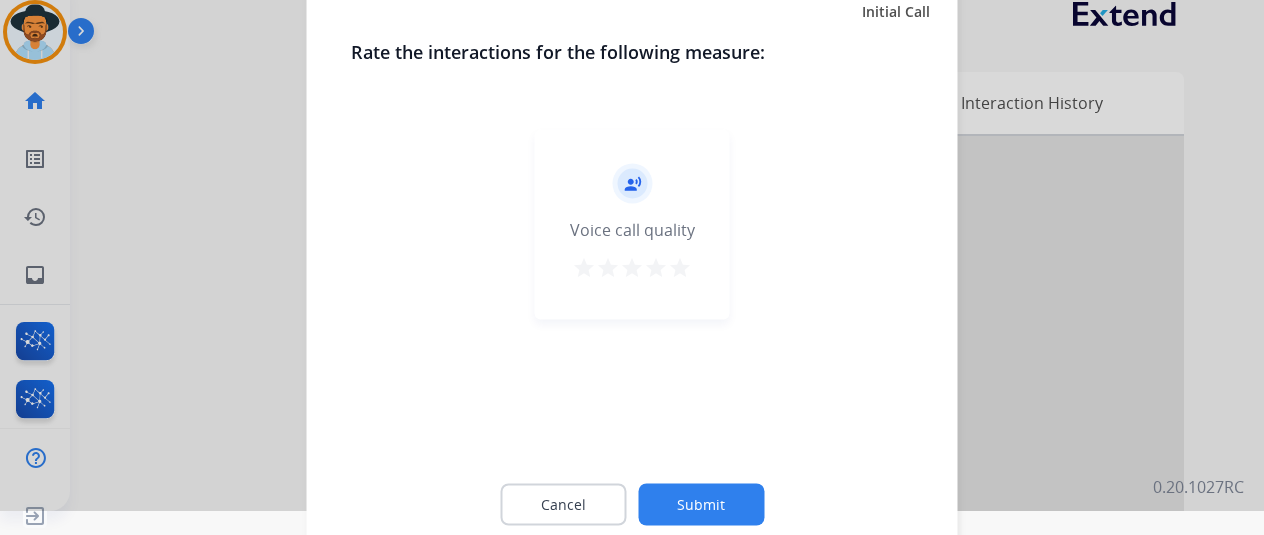 click on "star" at bounding box center [680, 267] 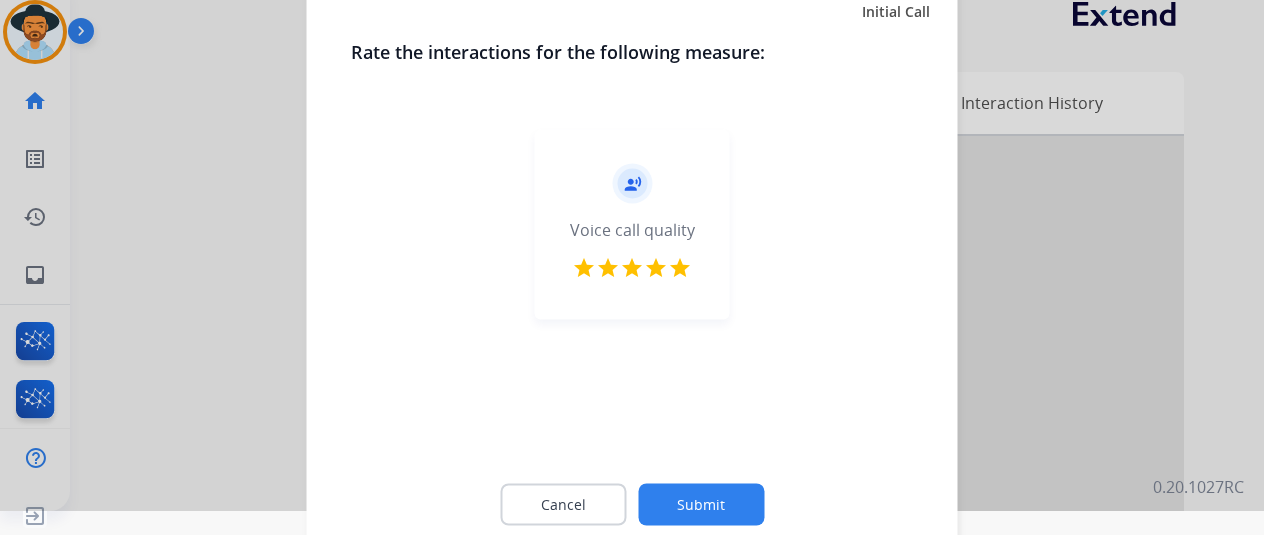 click on "Submit" 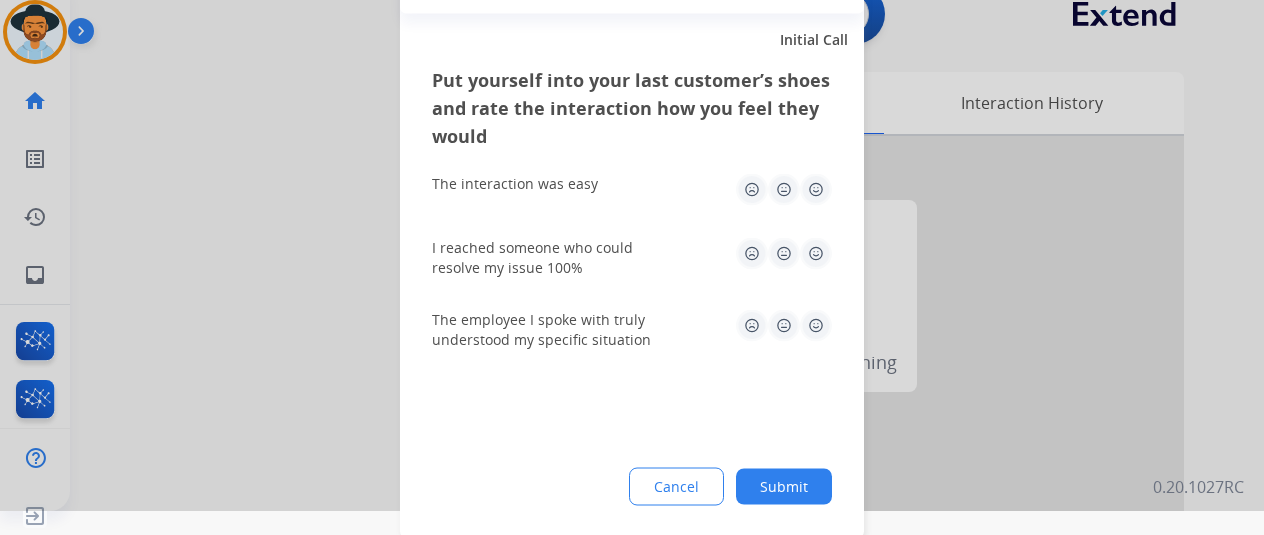 click 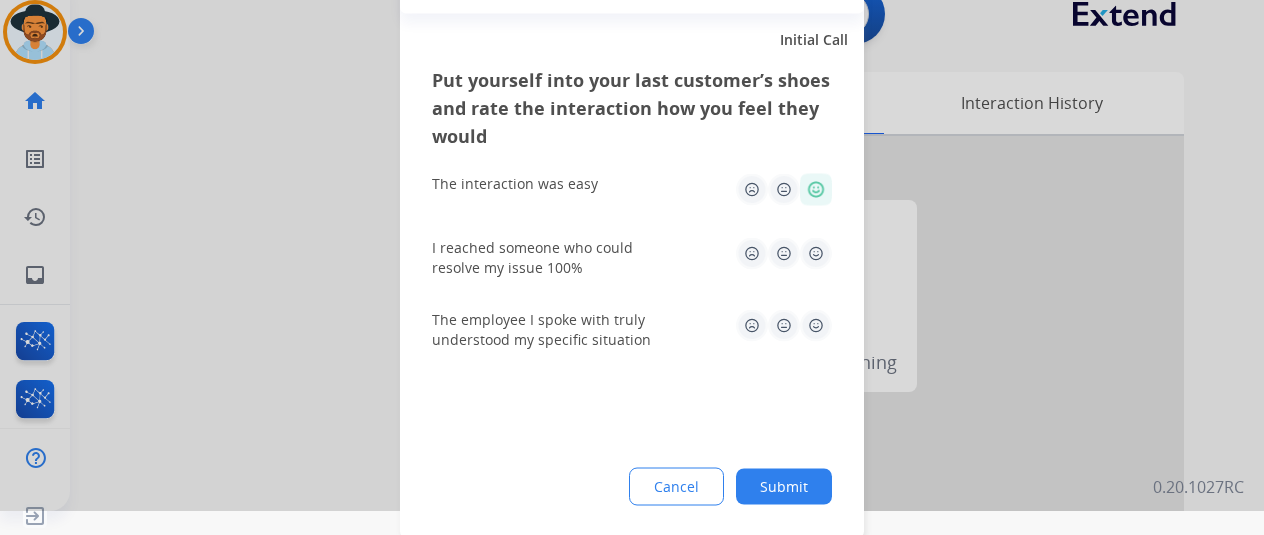 click 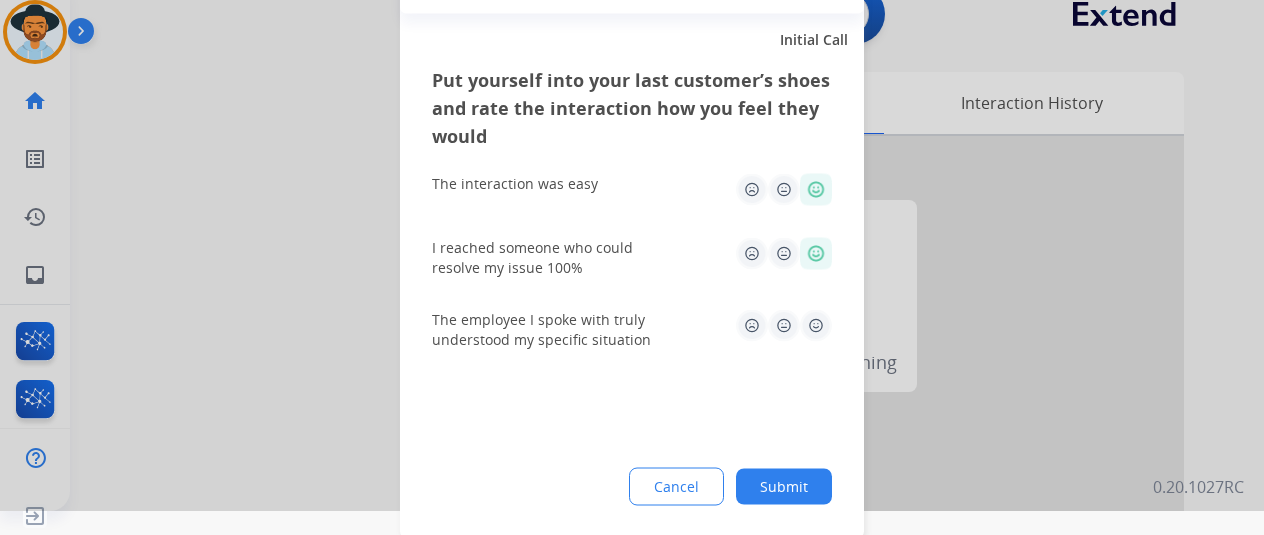 drag, startPoint x: 833, startPoint y: 340, endPoint x: 820, endPoint y: 343, distance: 13.341664 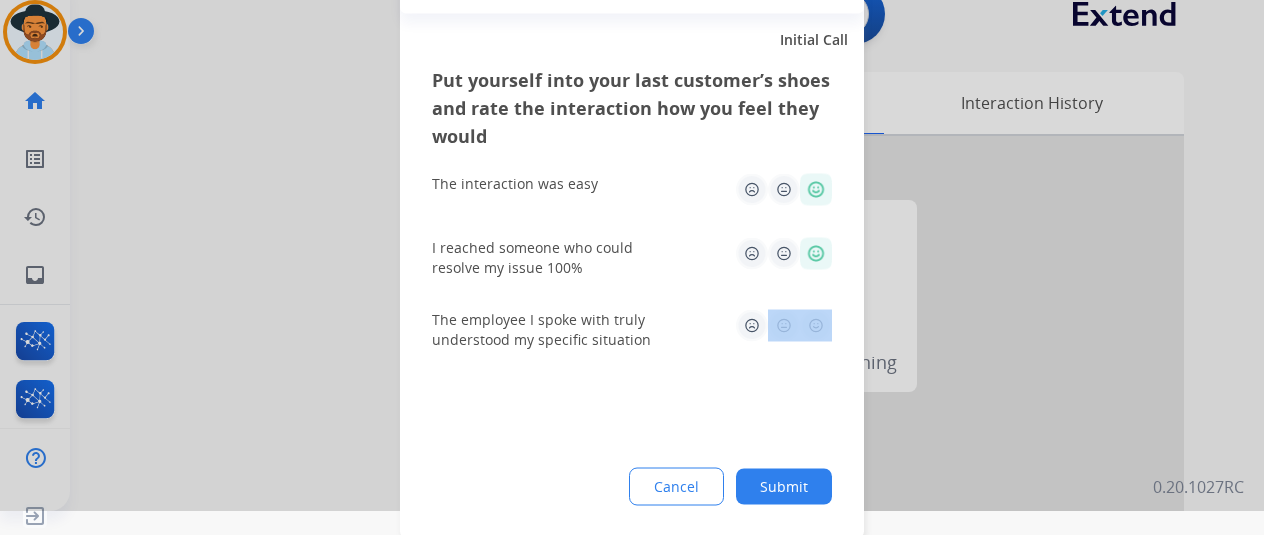 click 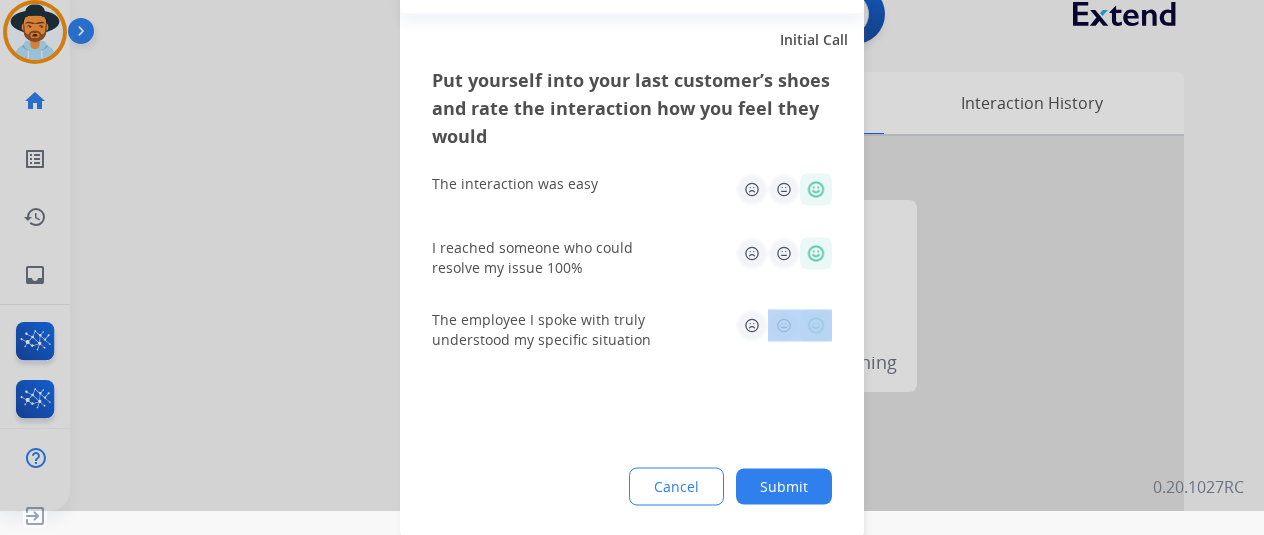 click on "Submit" 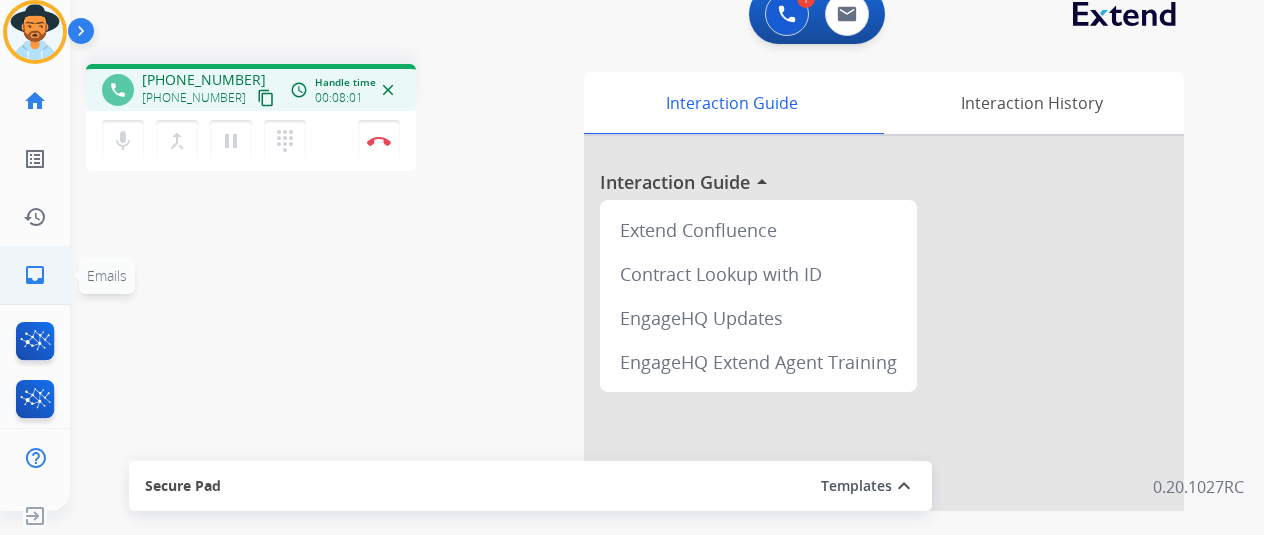 click on "inbox  Emails  Emails" 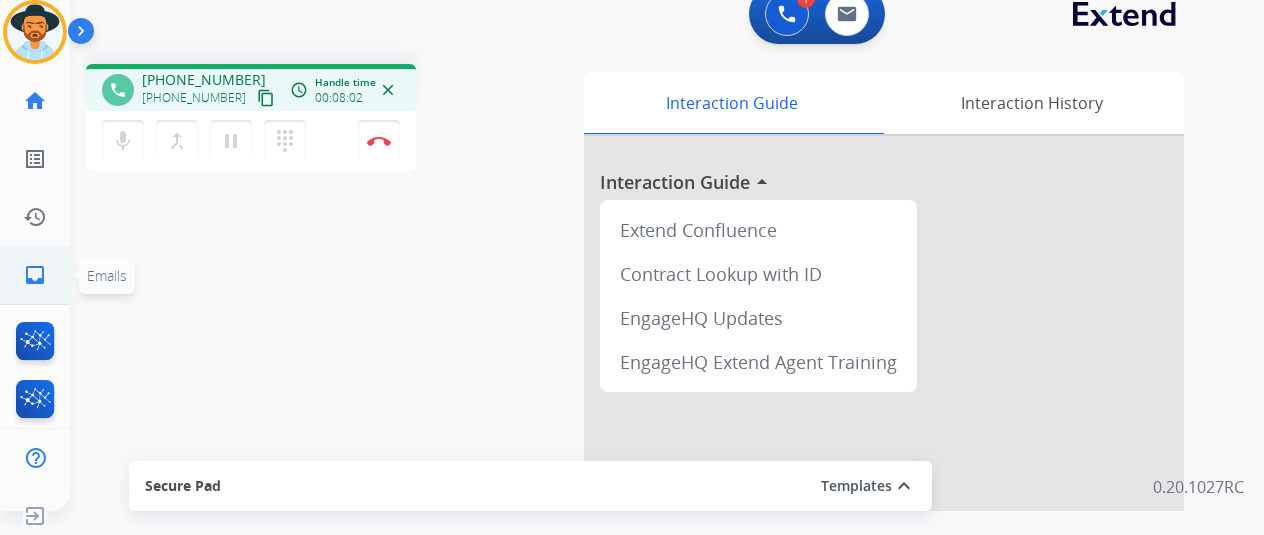 click on "inbox  Emails" 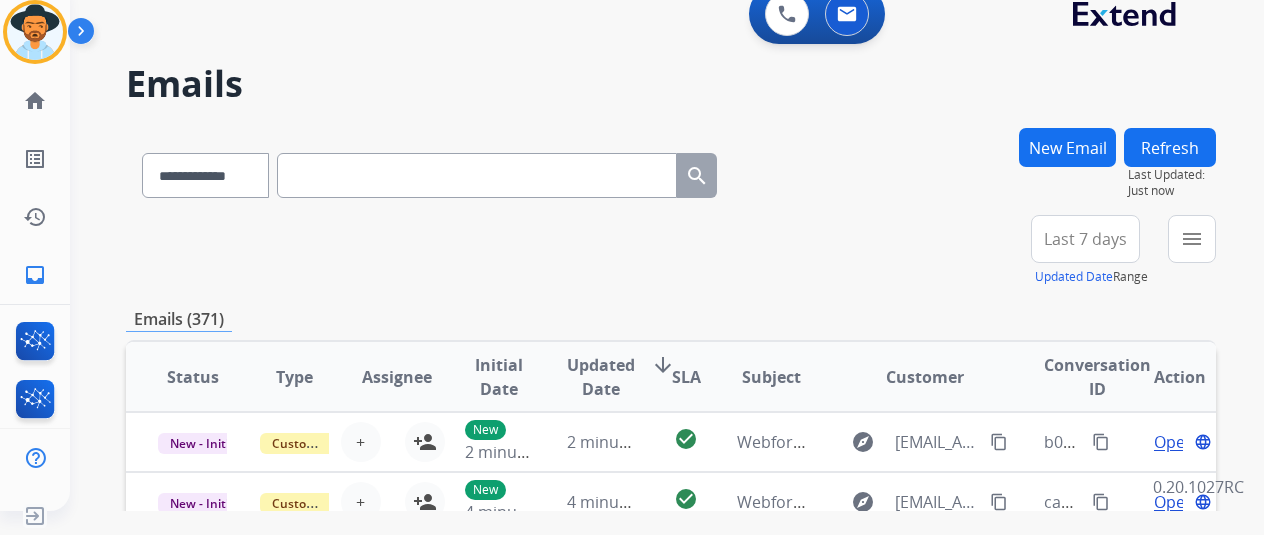 click on "New Email" at bounding box center [1067, 147] 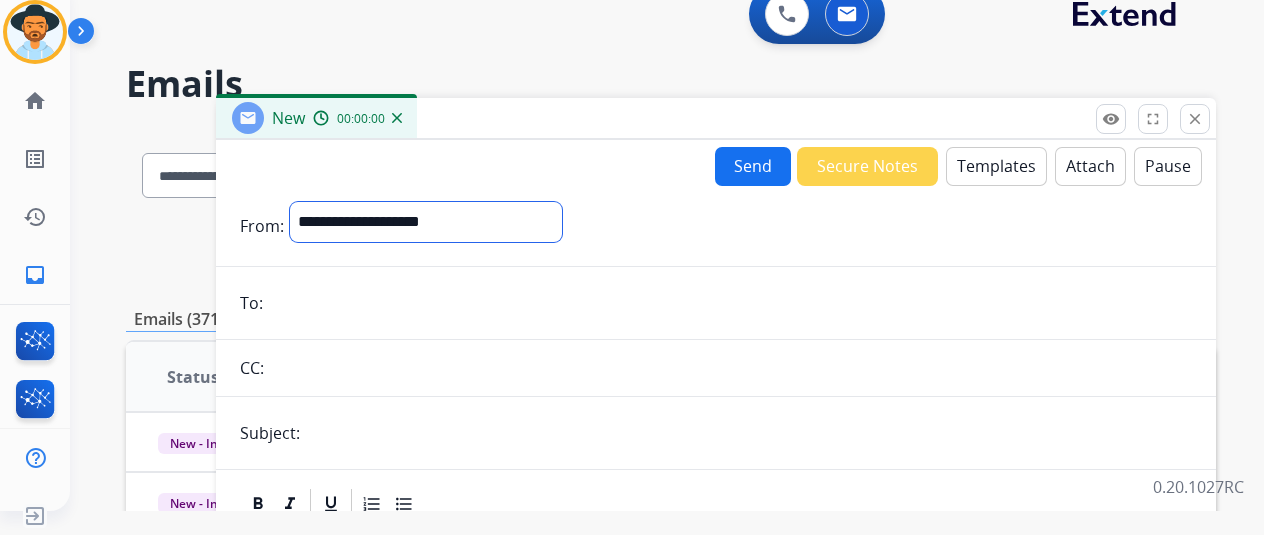click on "**********" at bounding box center [426, 222] 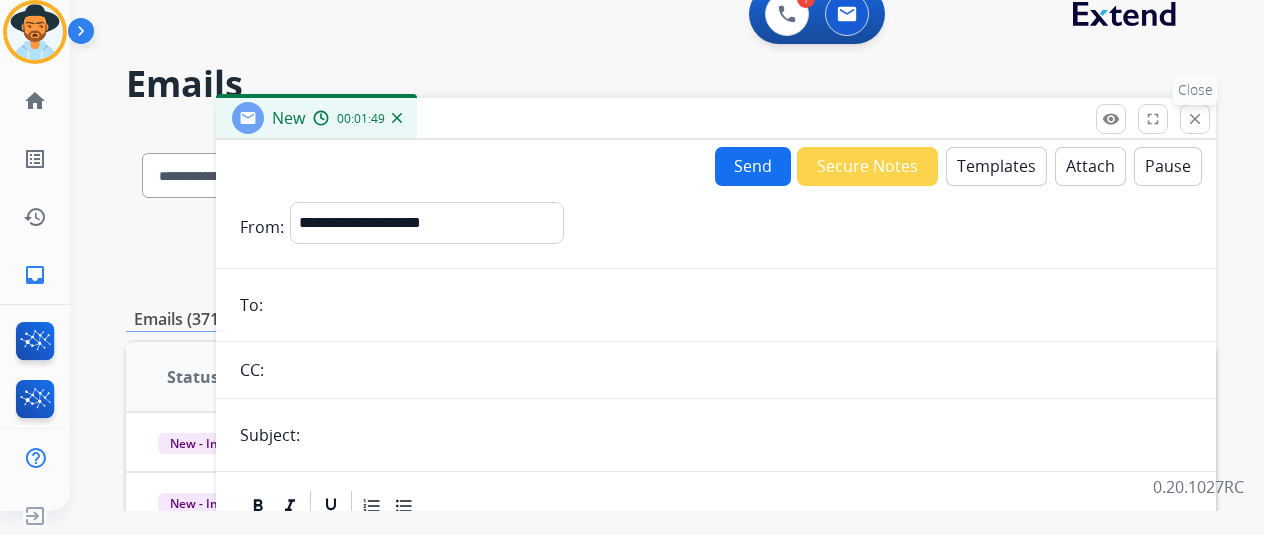 click on "close" at bounding box center [1195, 119] 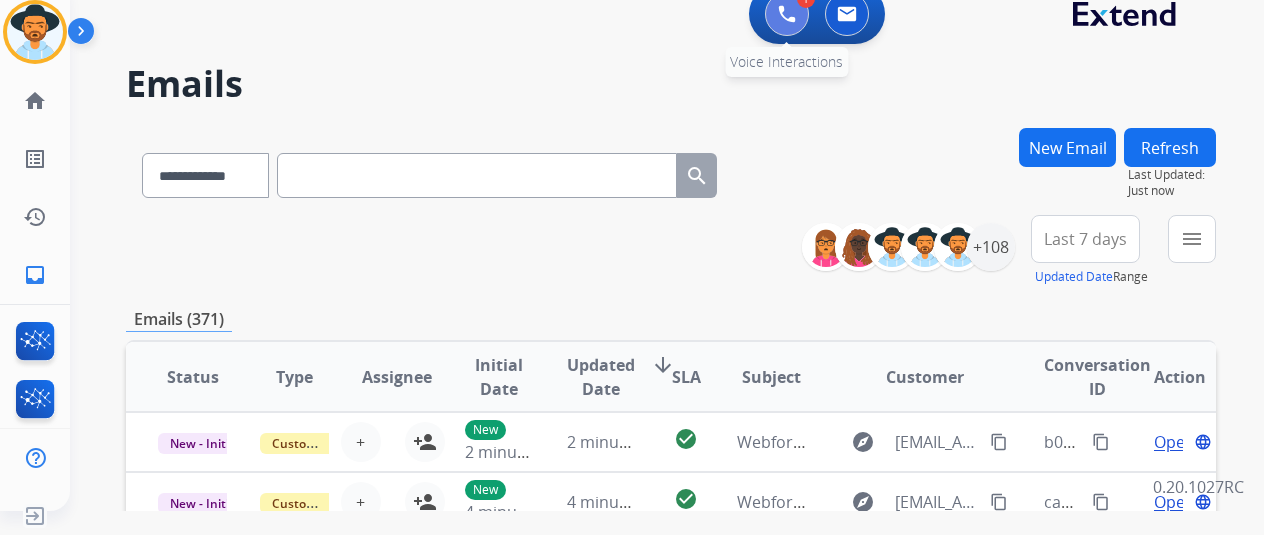 click at bounding box center (787, 14) 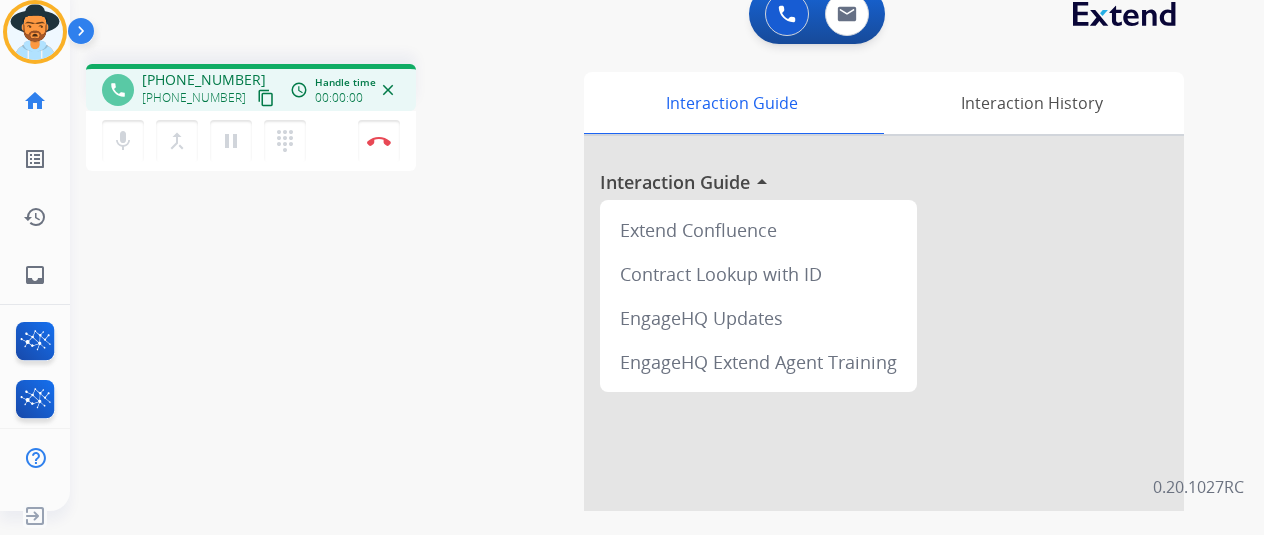 scroll, scrollTop: 0, scrollLeft: 0, axis: both 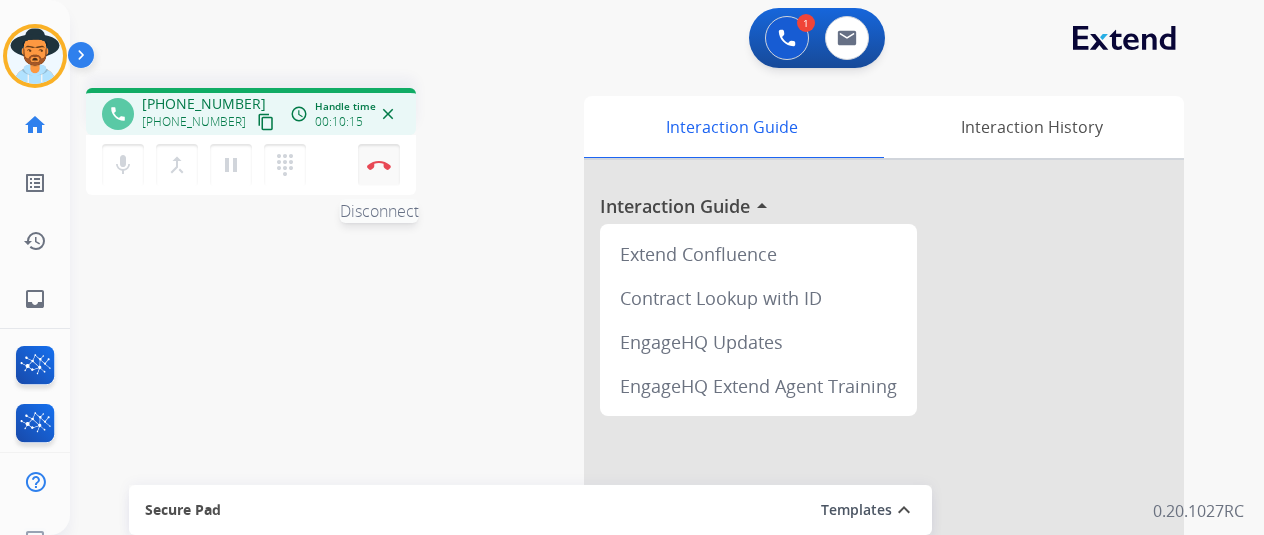 click at bounding box center (379, 165) 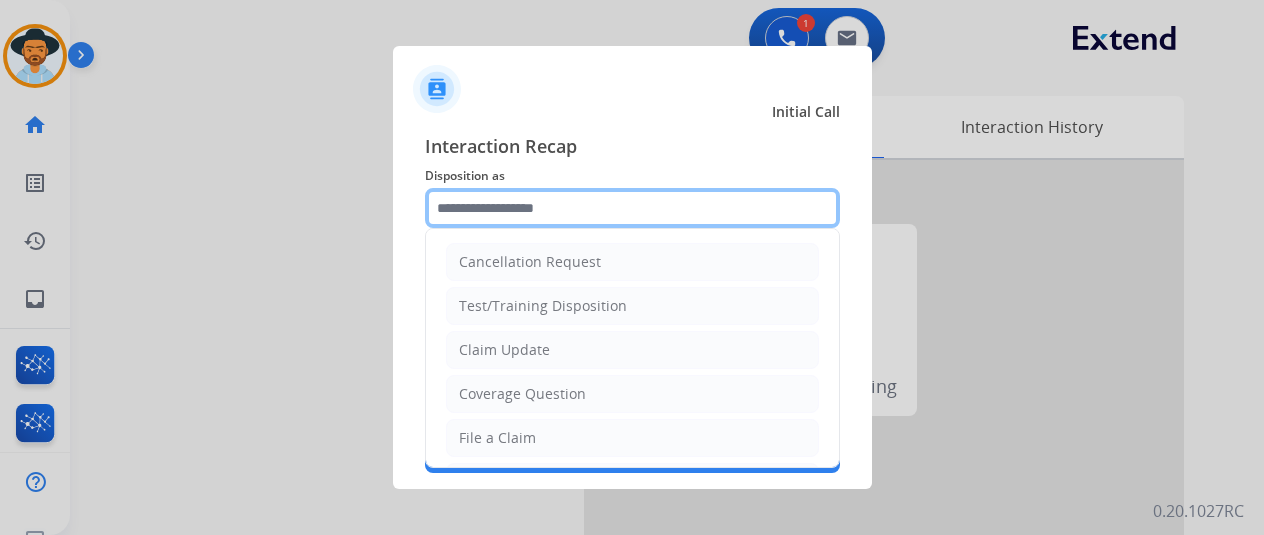 click 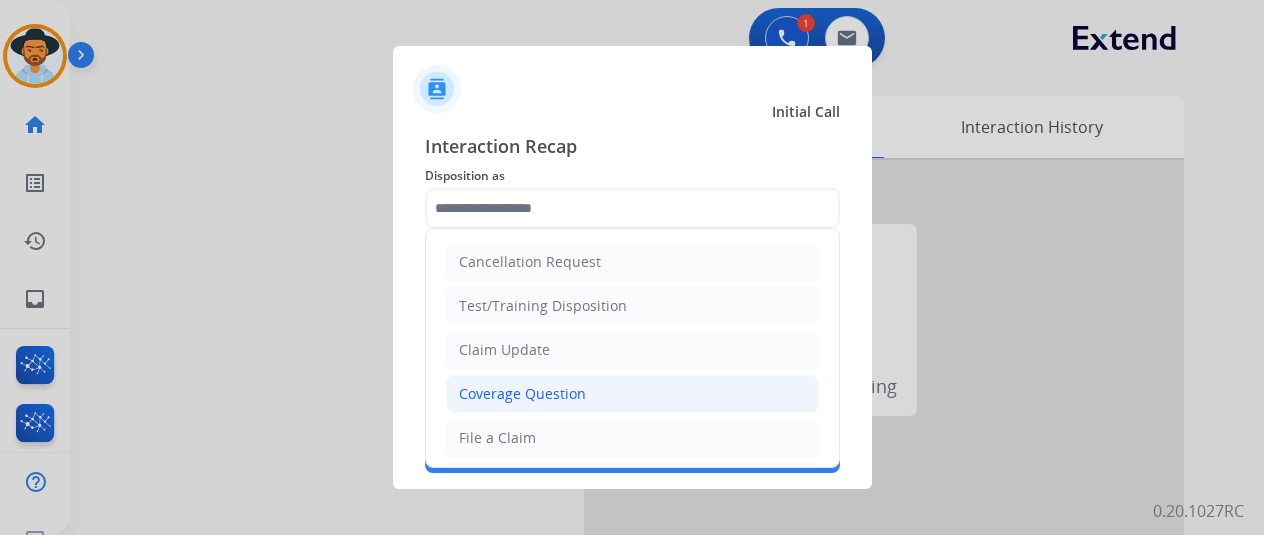 click on "Coverage Question" 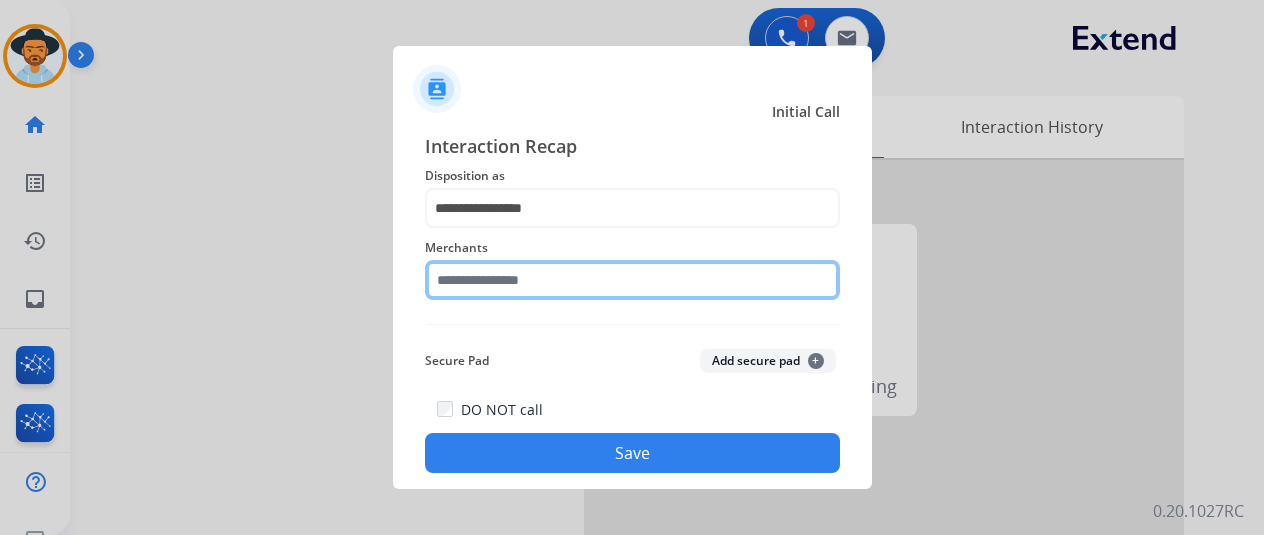 click 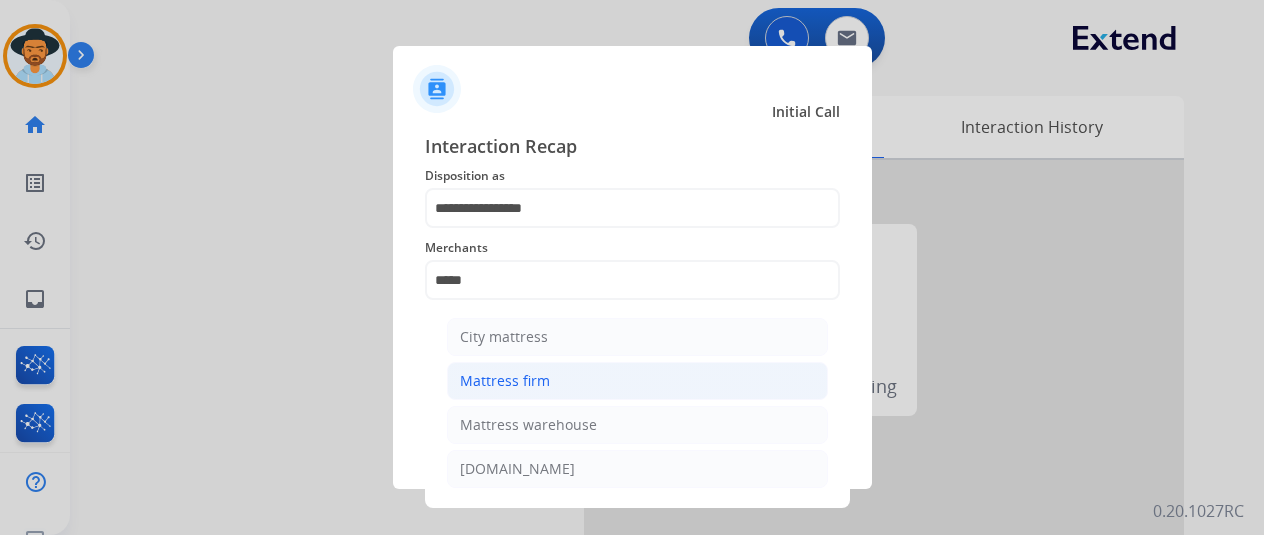 click on "Mattress firm" 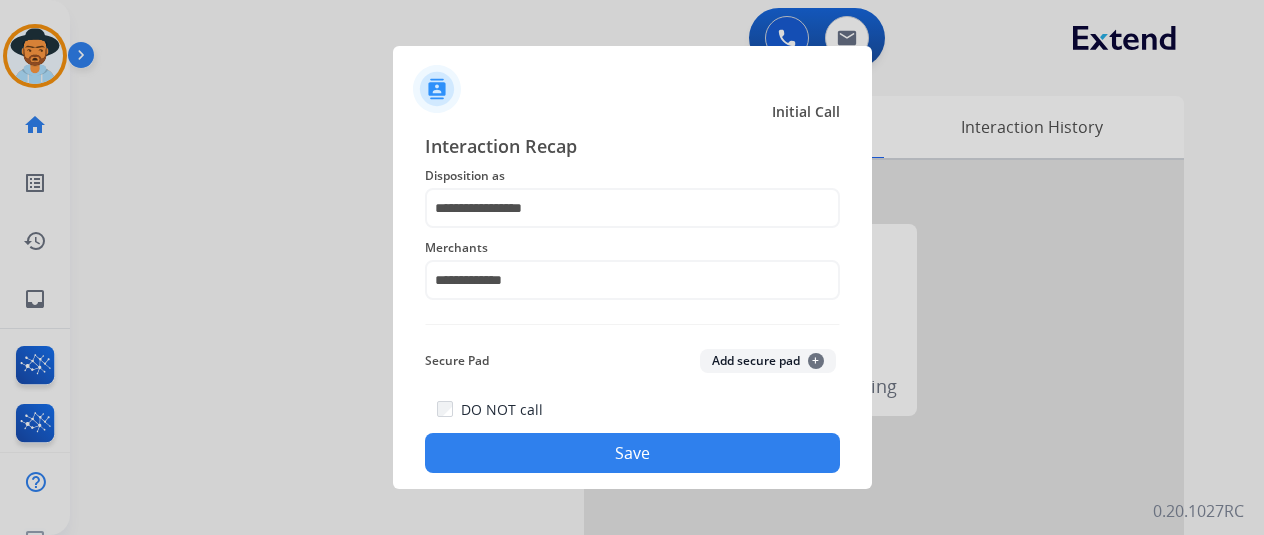 click on "Save" 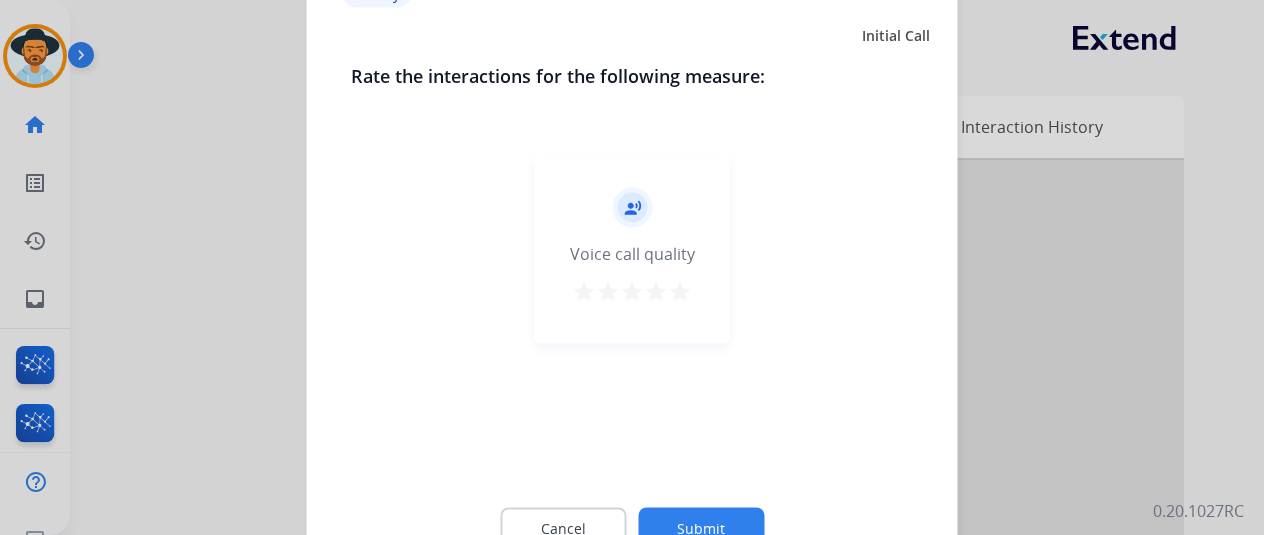 click on "star" at bounding box center (680, 291) 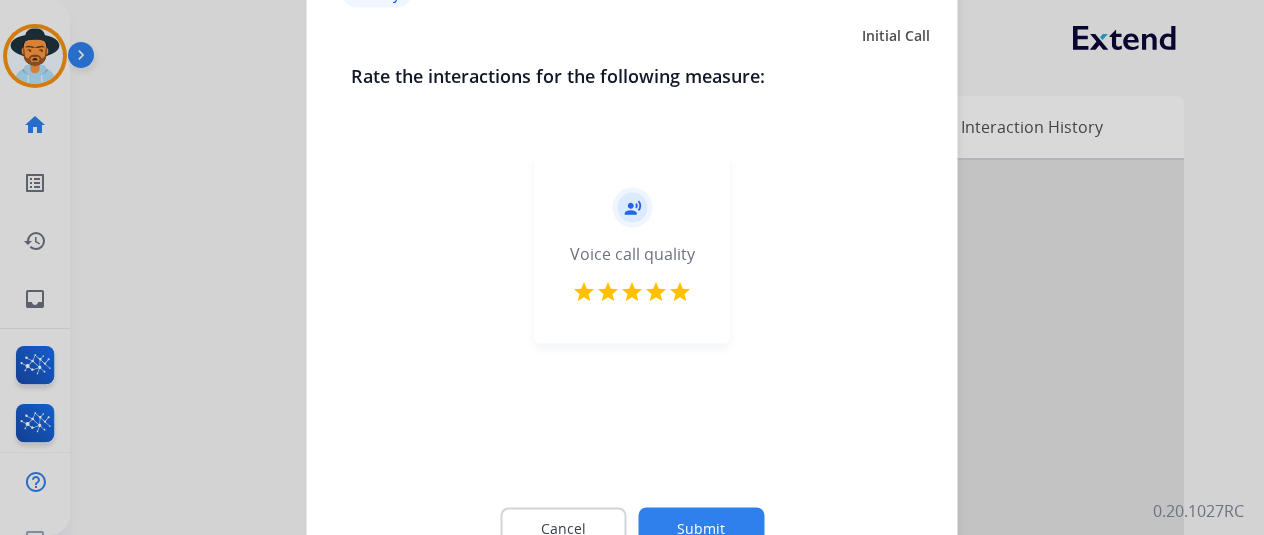 click on "Submit" 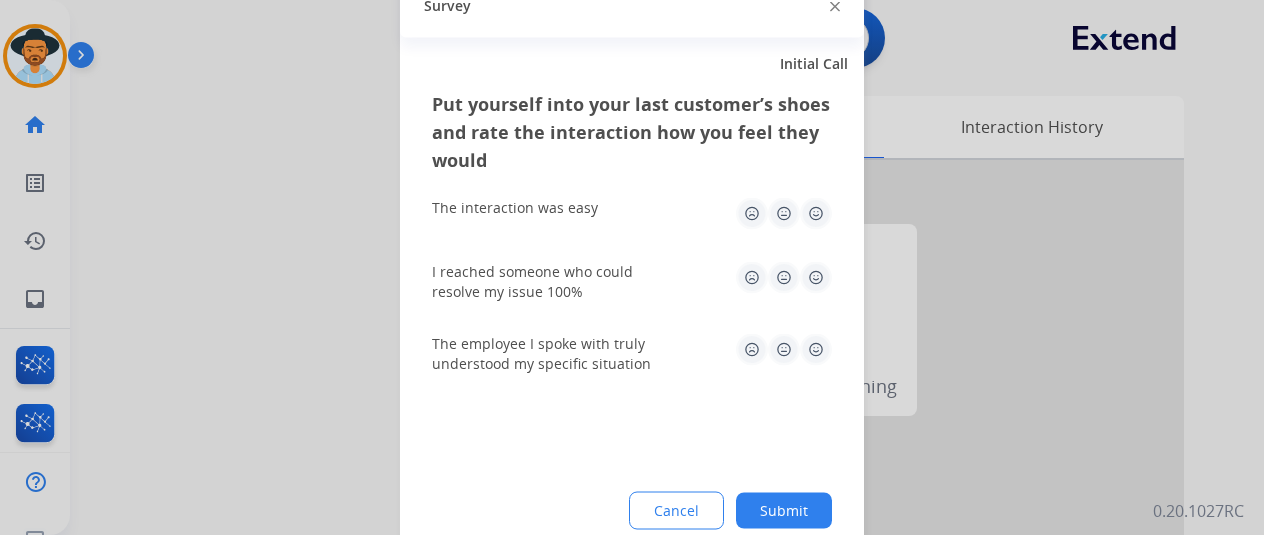 click 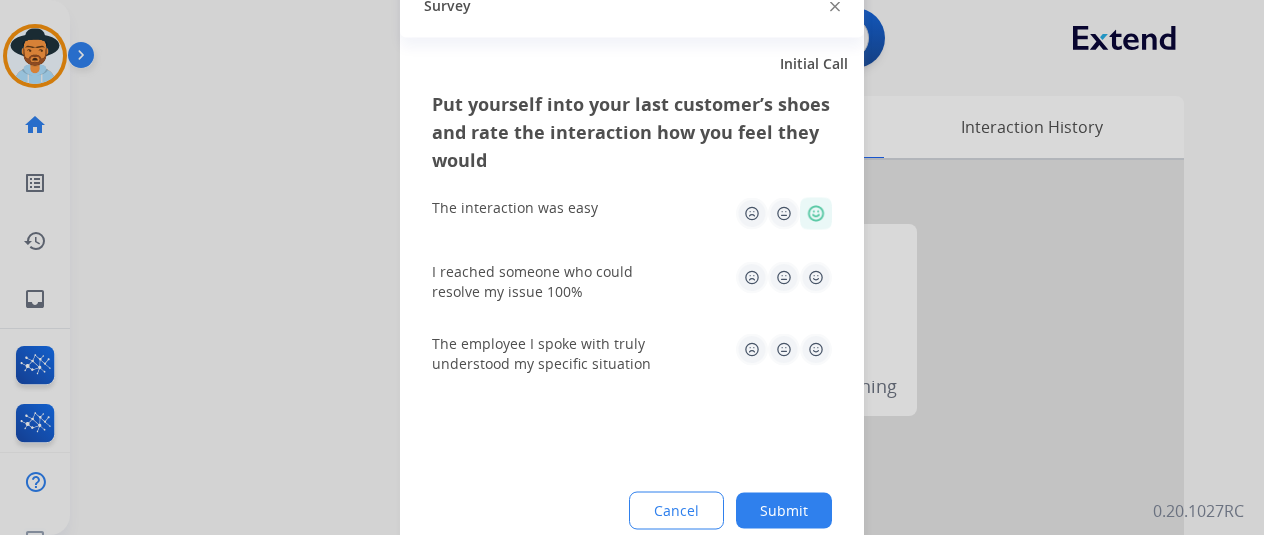 click 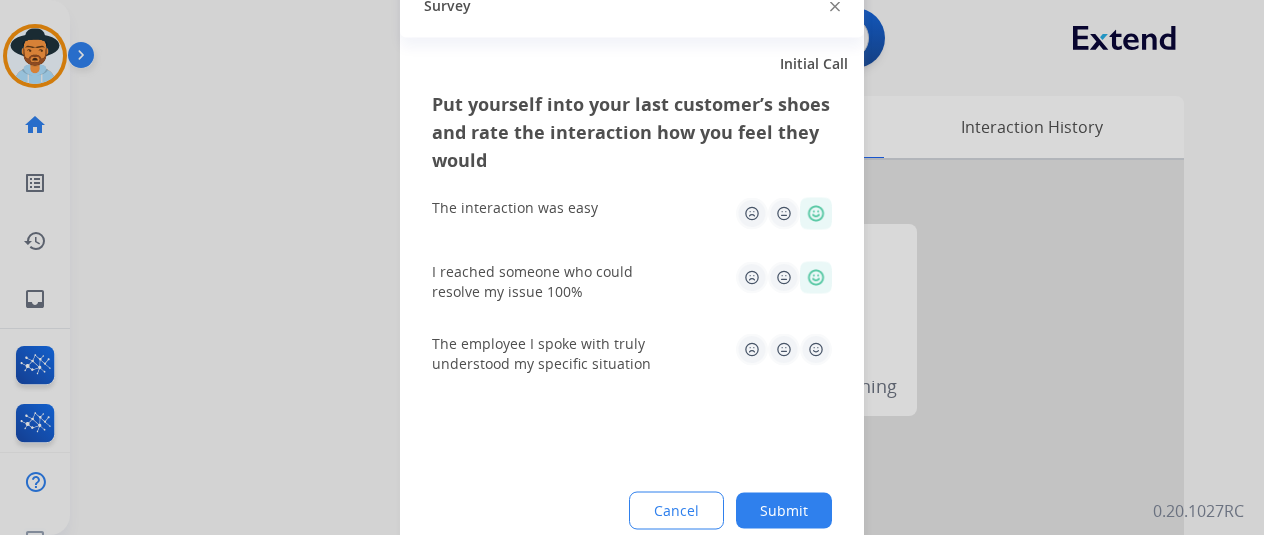 click 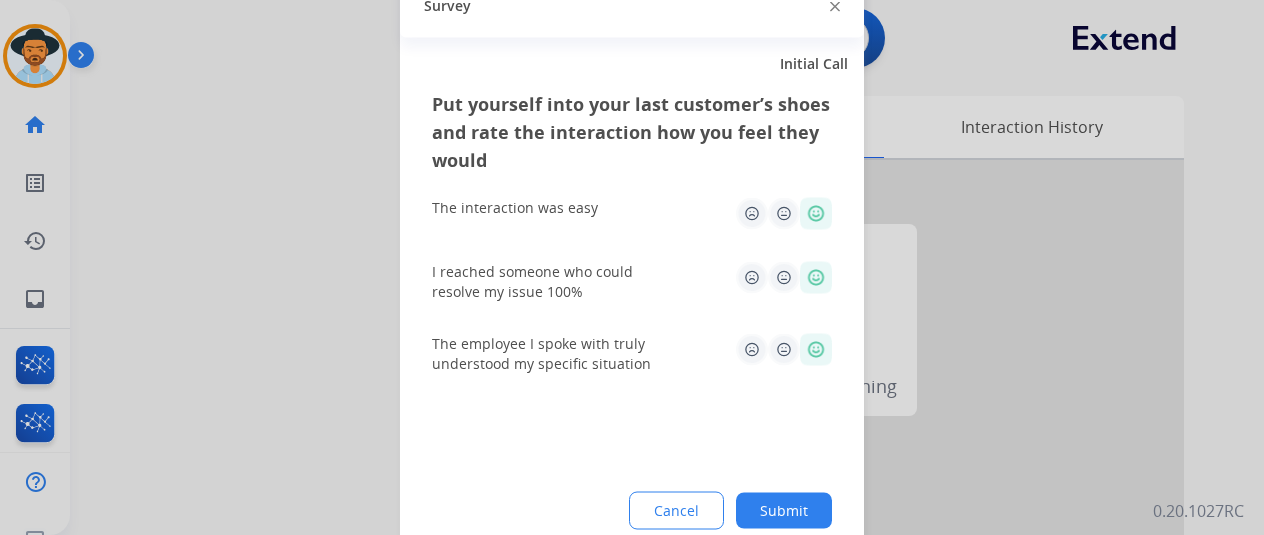 click on "Put yourself into your last customer’s shoes and rate the interaction how you feel they would  The interaction was easy   I reached someone who could resolve my issue 100%   The employee I spoke with truly understood my specific situation  Cancel Submit" 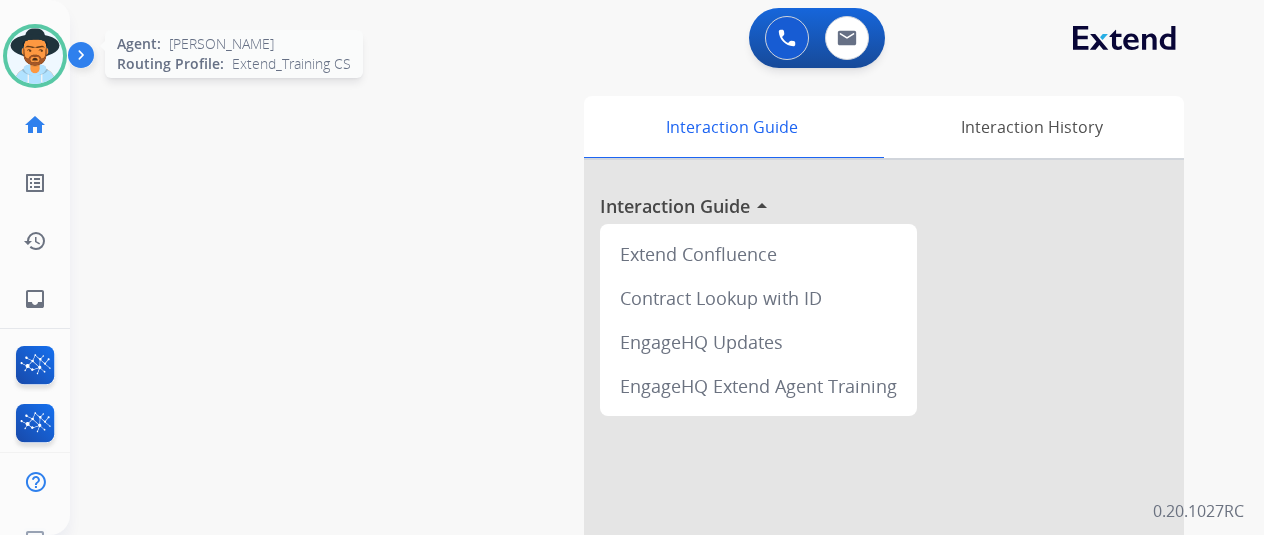 click at bounding box center (35, 56) 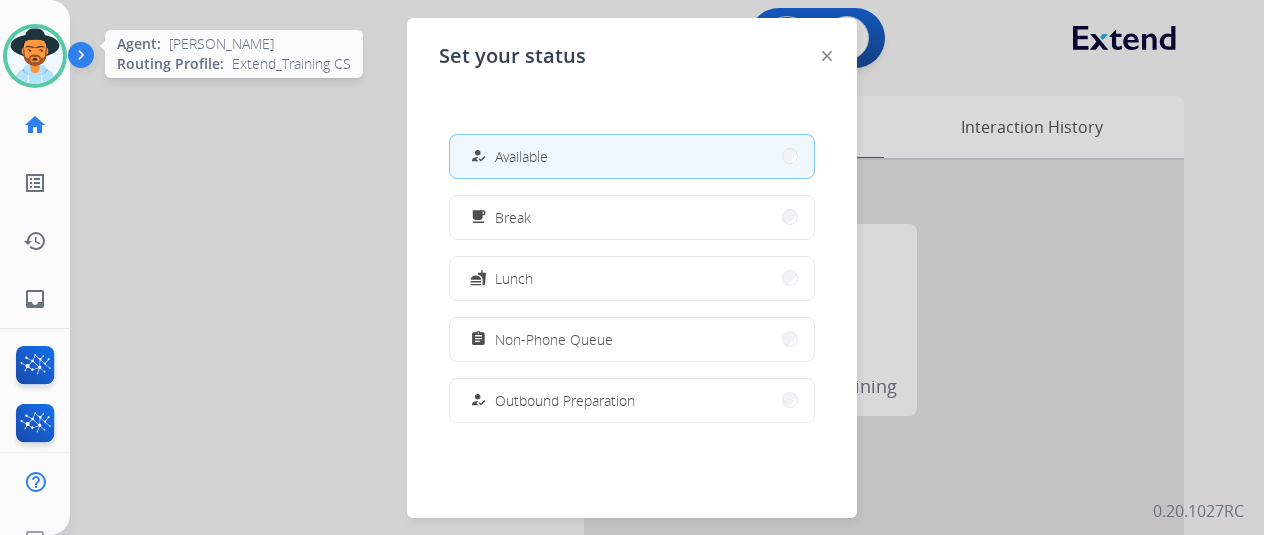 click at bounding box center [35, 56] 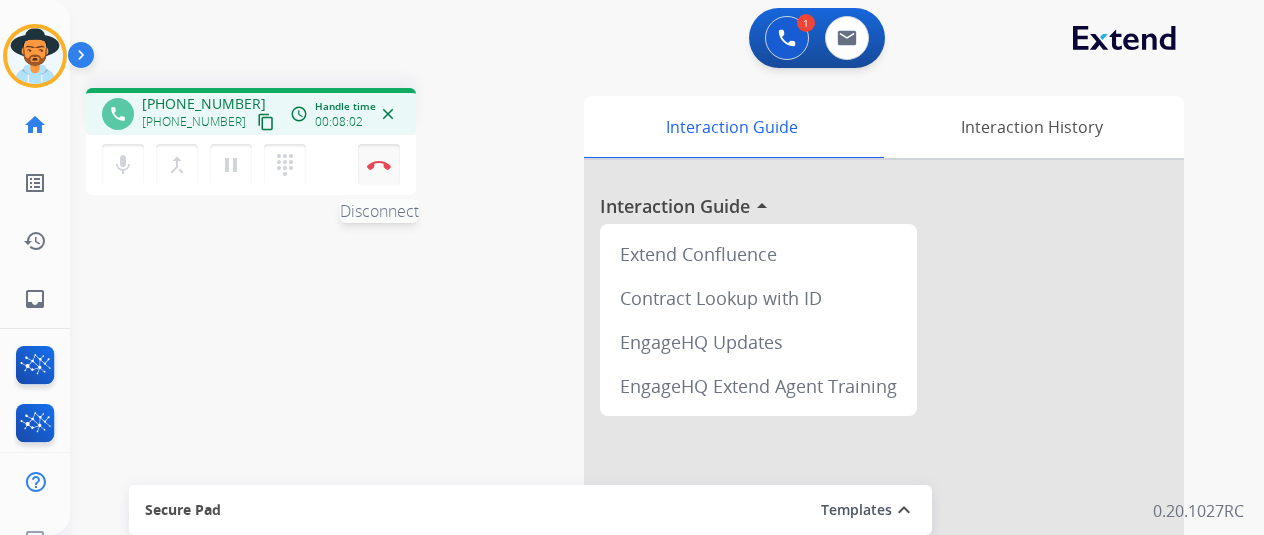 click on "Disconnect" at bounding box center (379, 165) 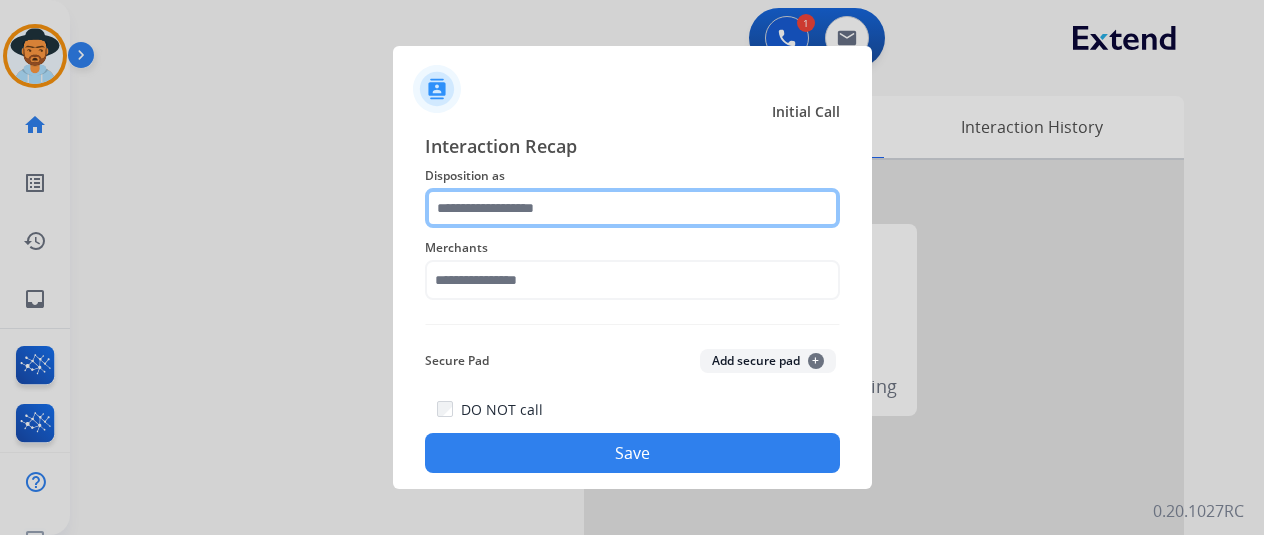 click 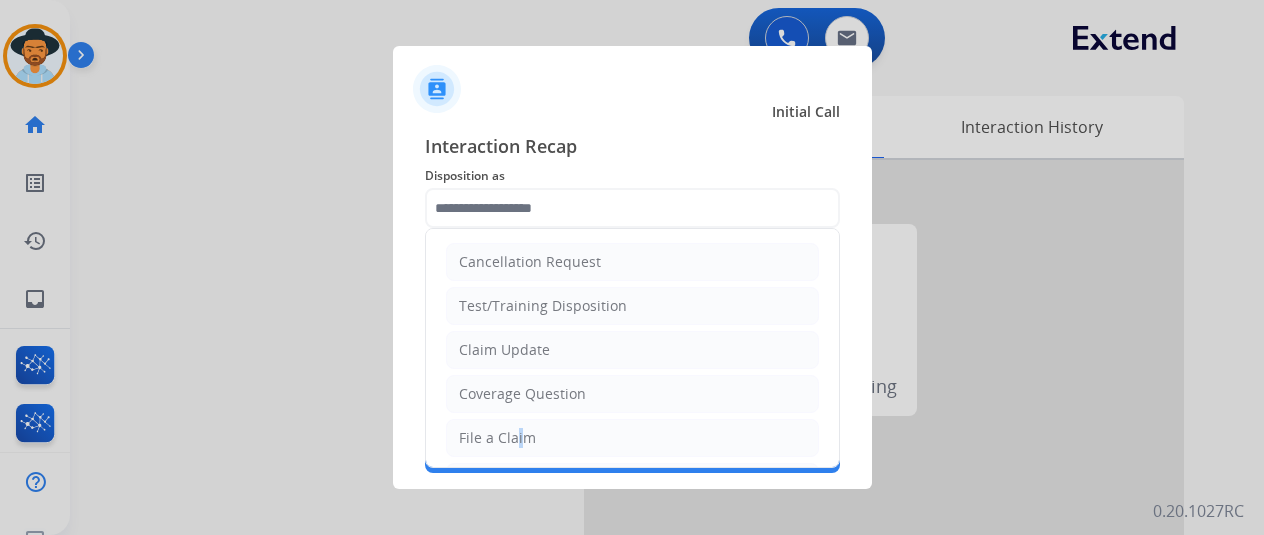 click on "File a Claim" 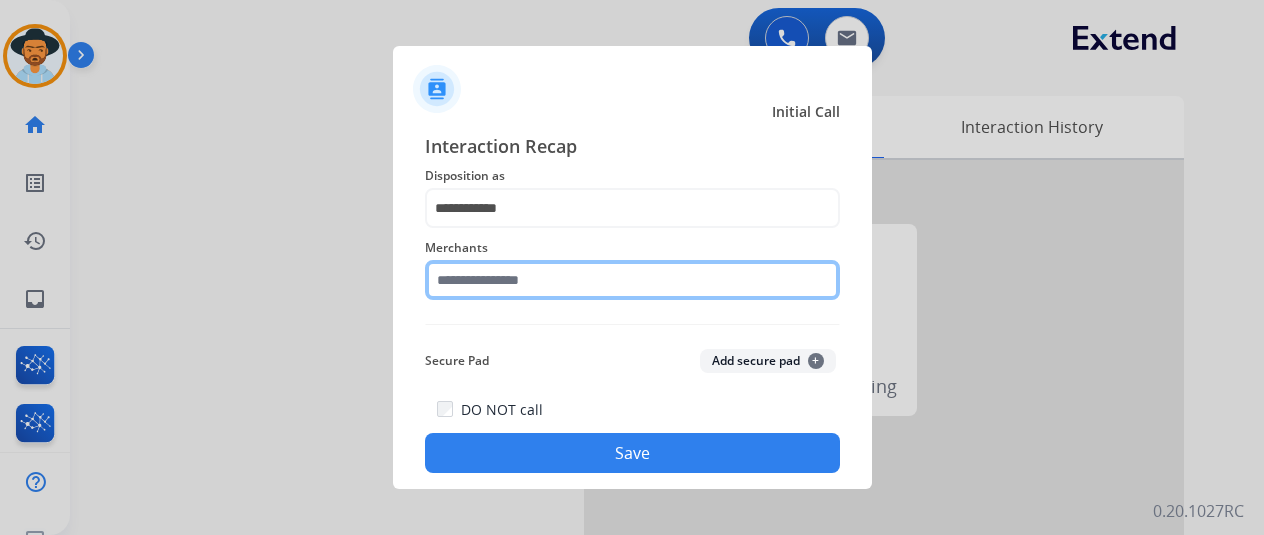 click 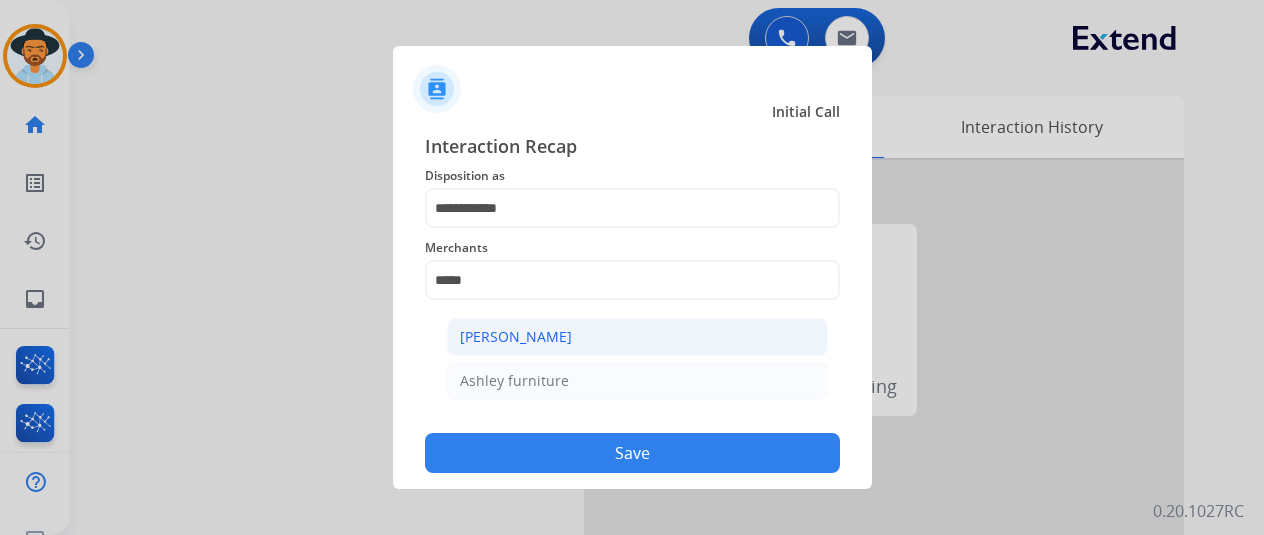 click on "[PERSON_NAME]" 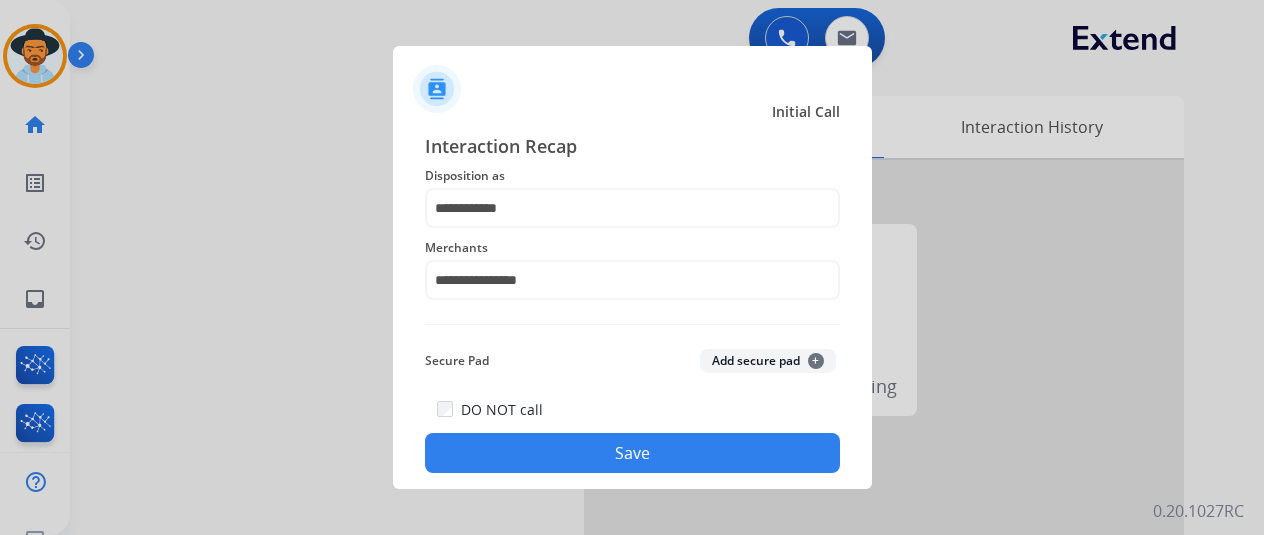 click on "Save" 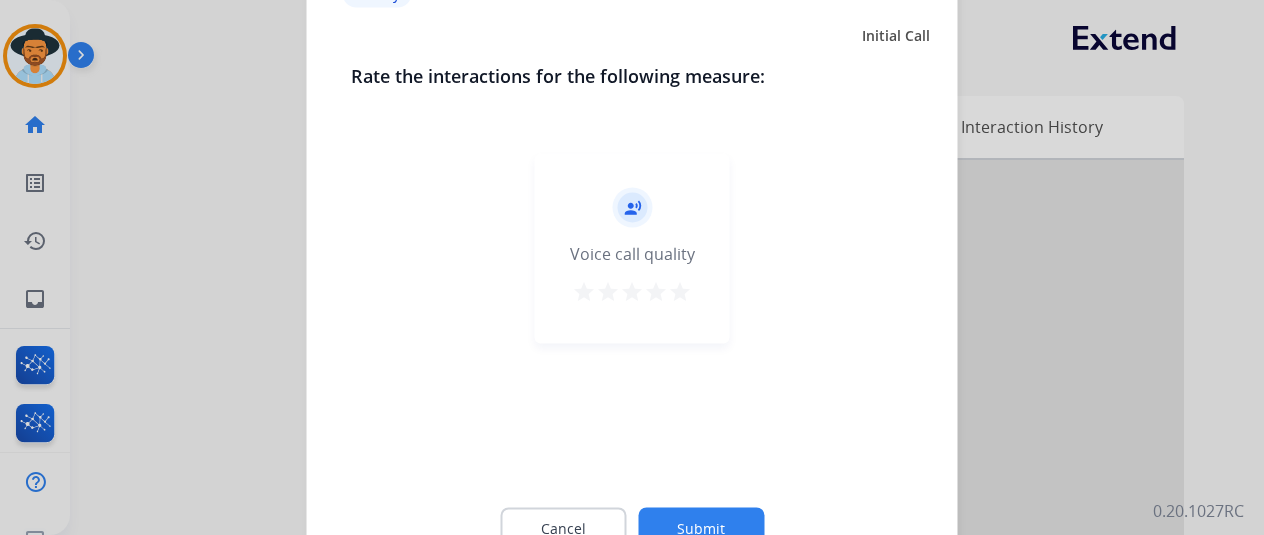 click on "star" at bounding box center (680, 291) 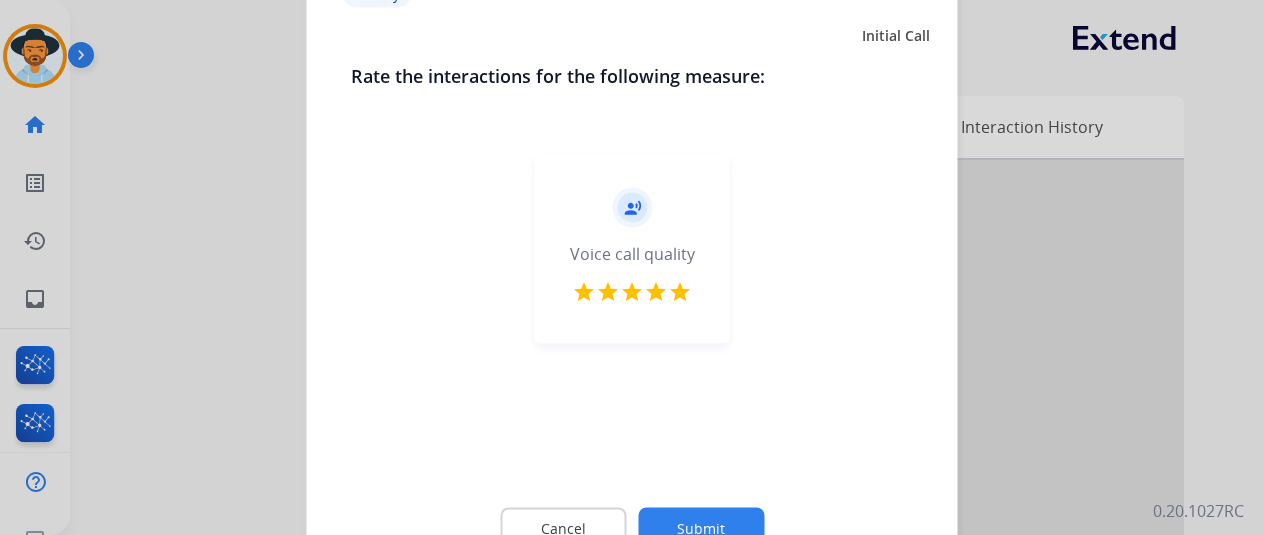 click on "Submit" 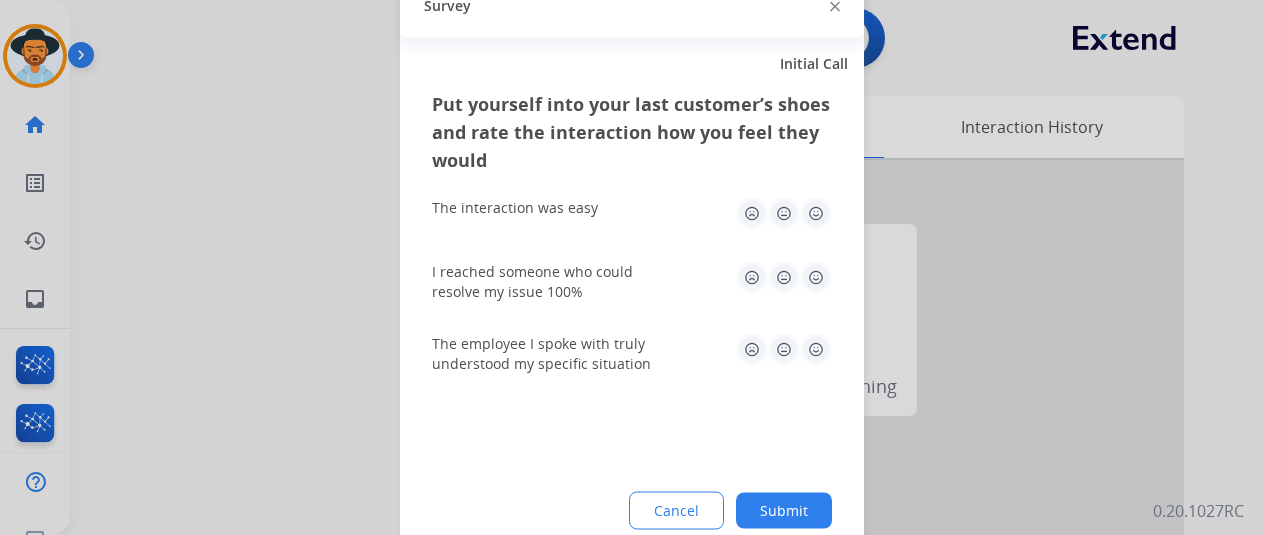 click on "Put yourself into your last customer’s shoes and rate the interaction how you feel they would  The interaction was easy   I reached someone who could resolve my issue 100%   The employee I spoke with truly understood my specific situation  Cancel Submit" 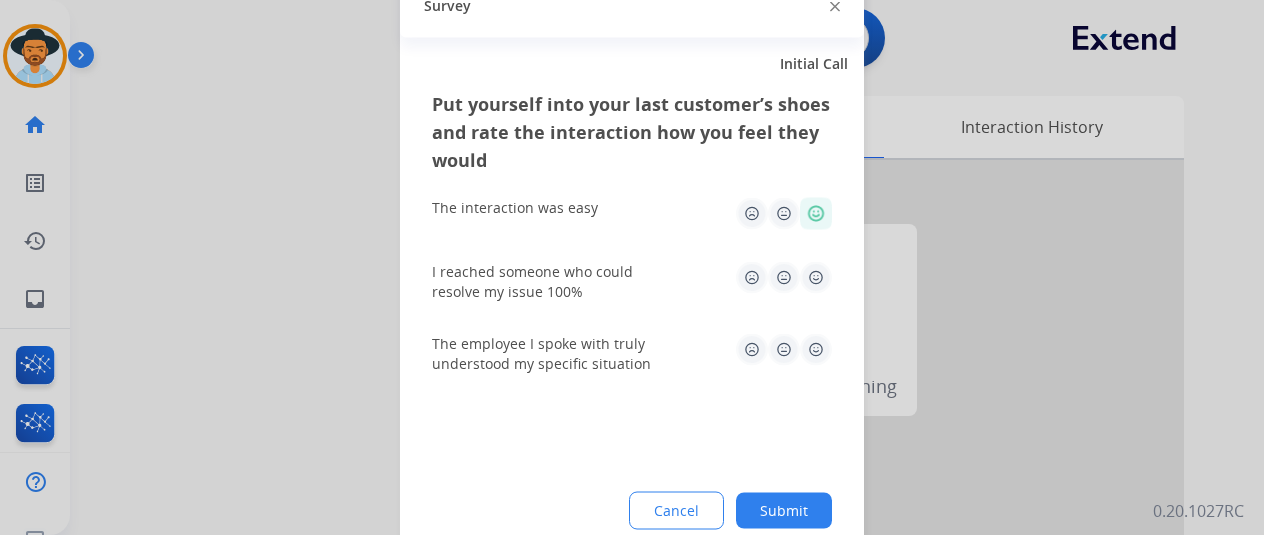 click 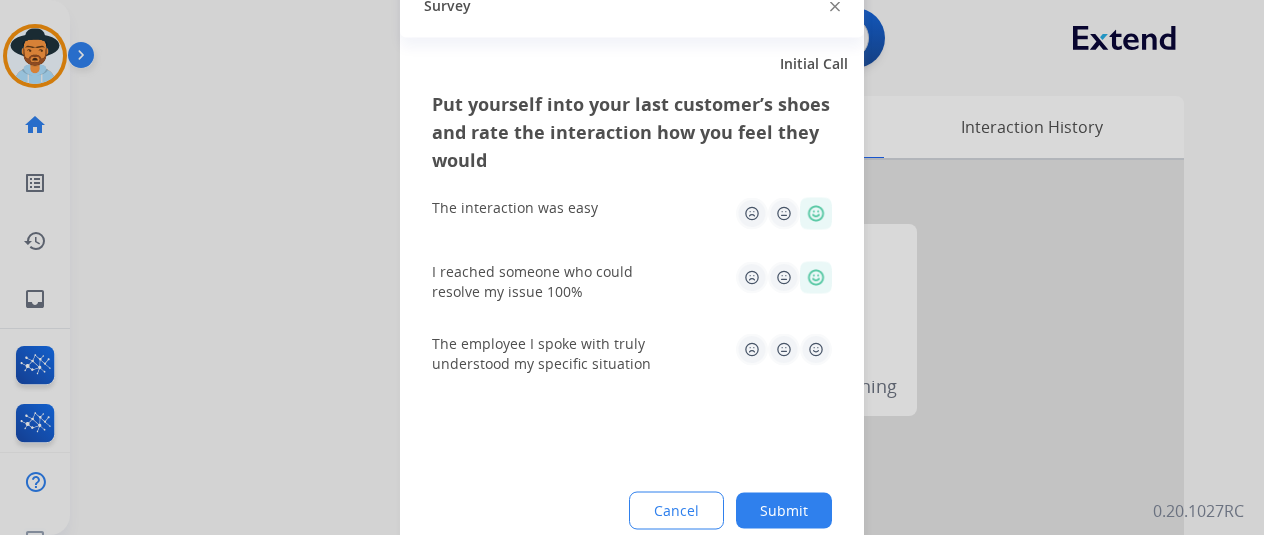 click 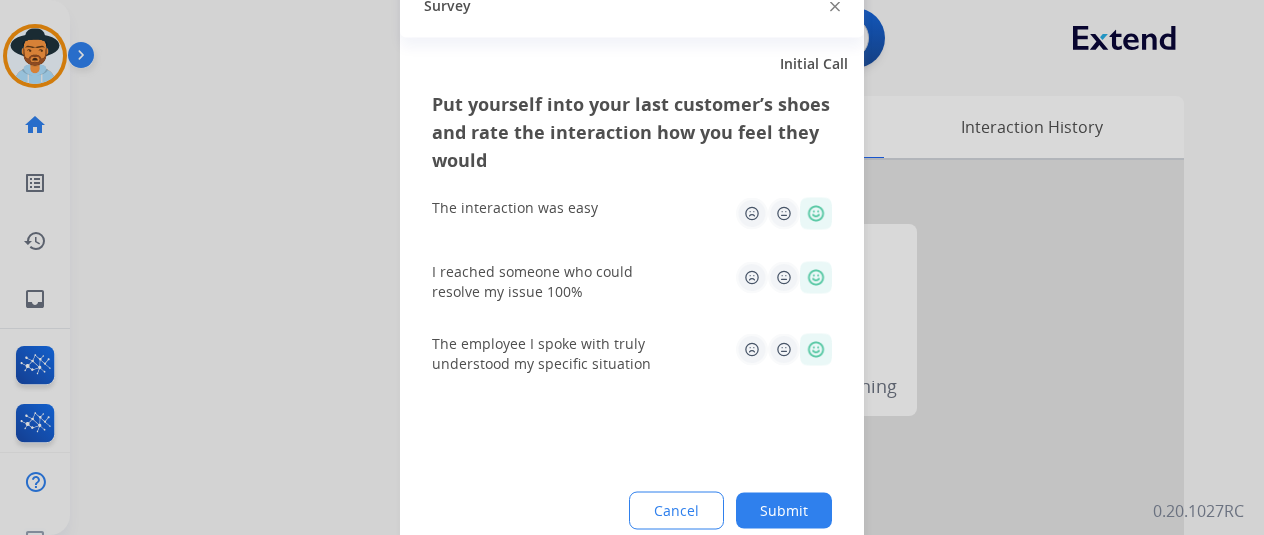 click on "Submit" 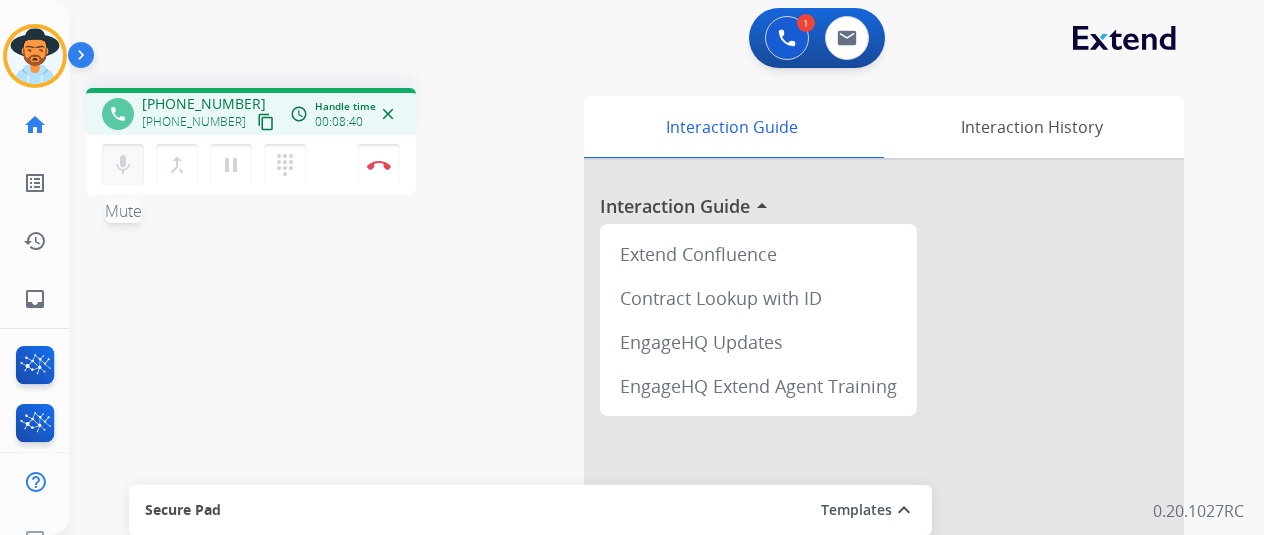 click on "mic Mute" at bounding box center [123, 165] 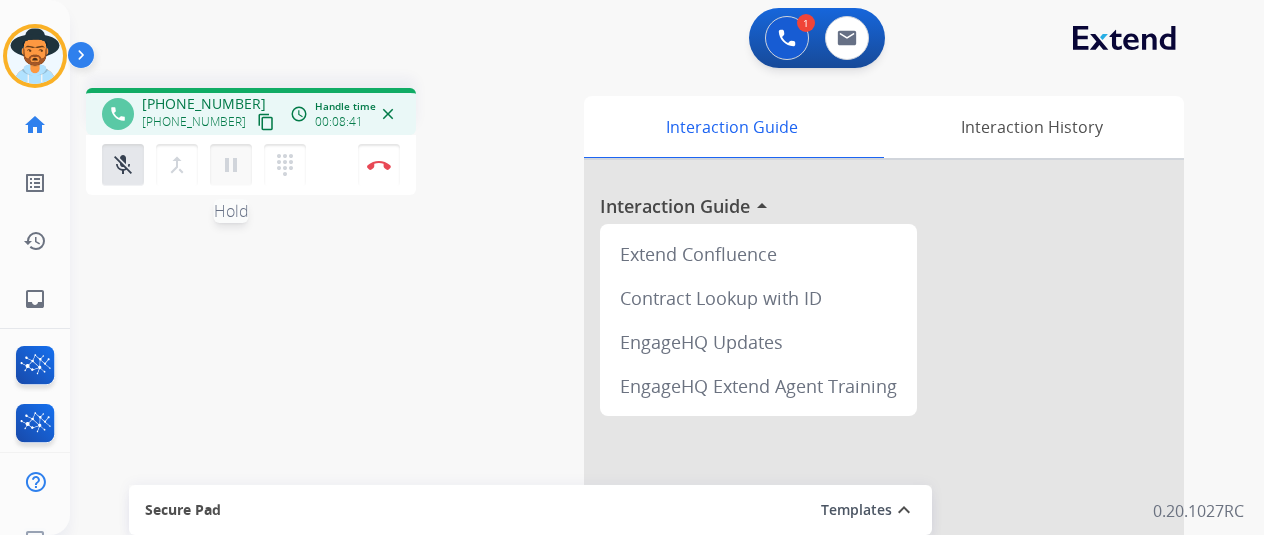 click on "pause Hold" at bounding box center [231, 165] 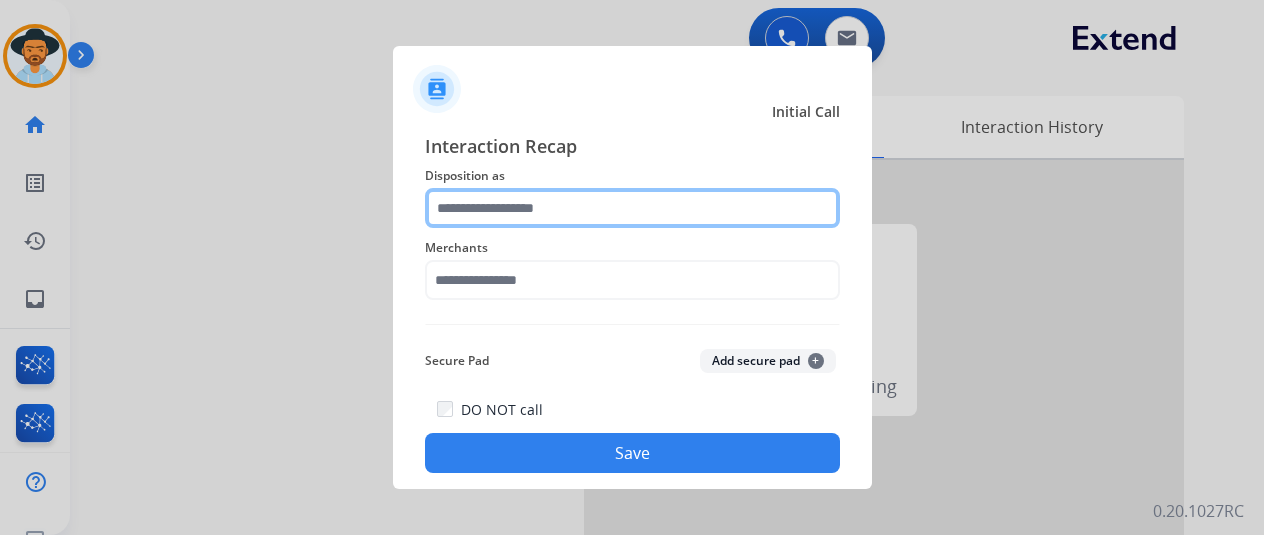 click 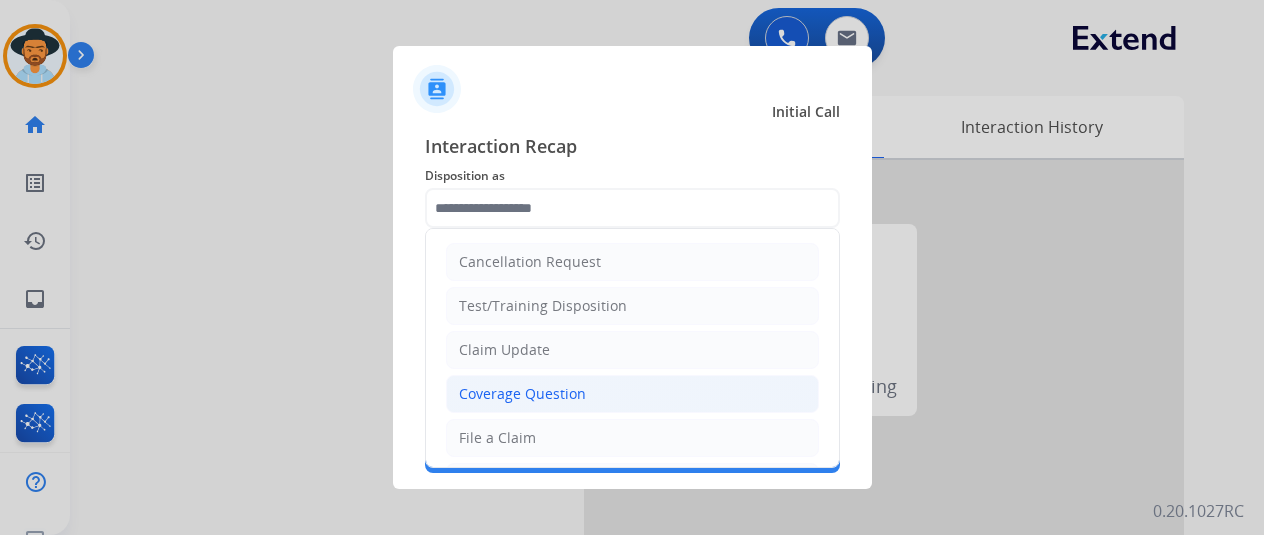 click on "Coverage Question" 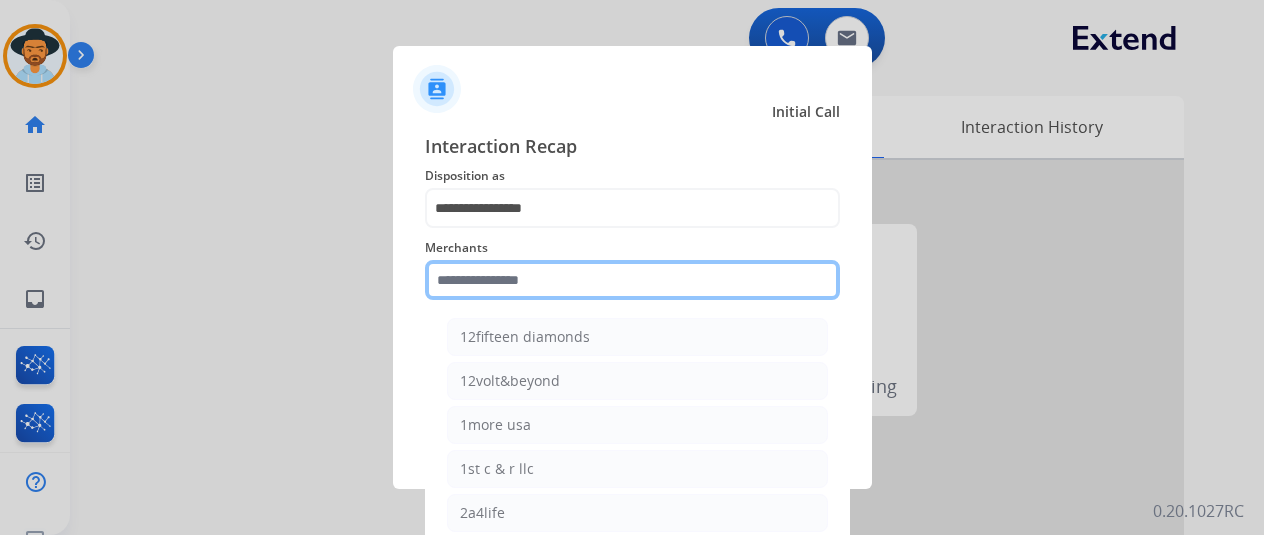 click 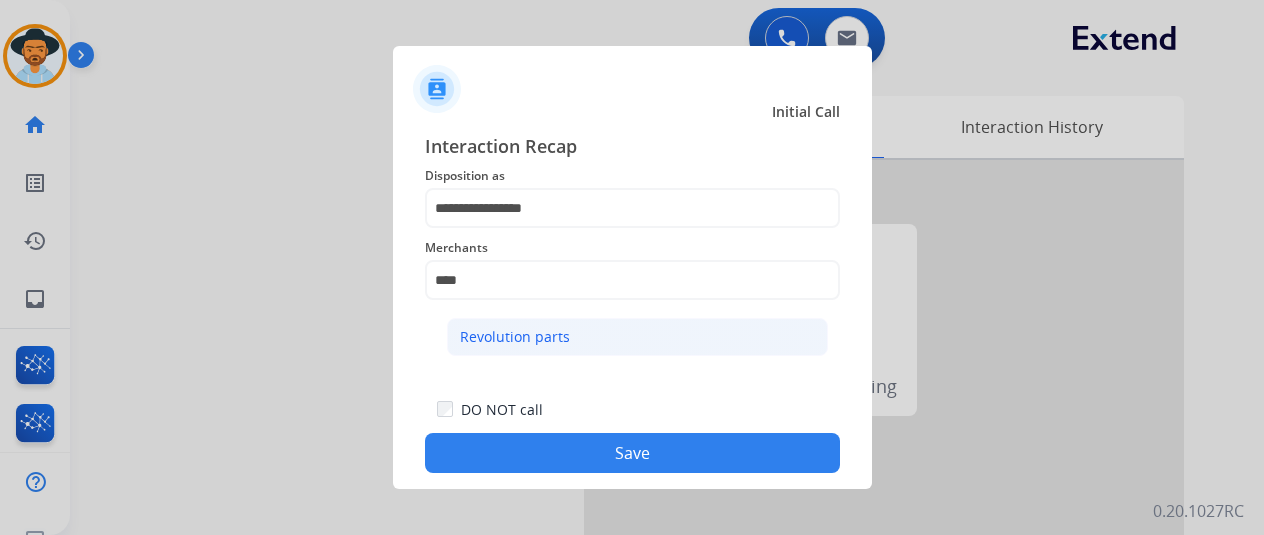 click on "Revolution parts" 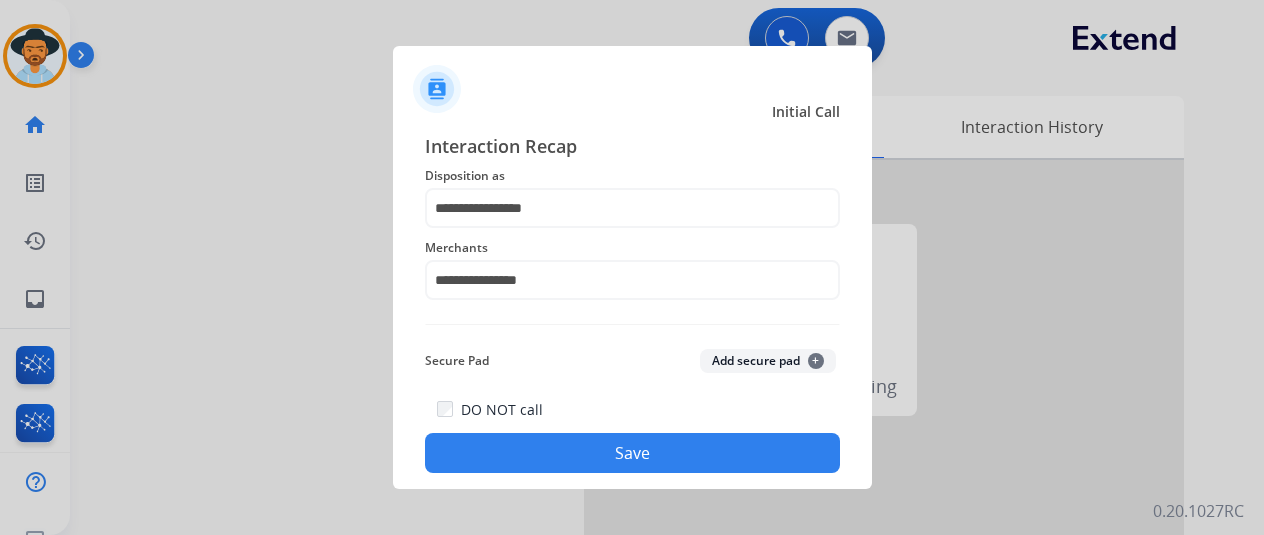click on "DO NOT call   Save" 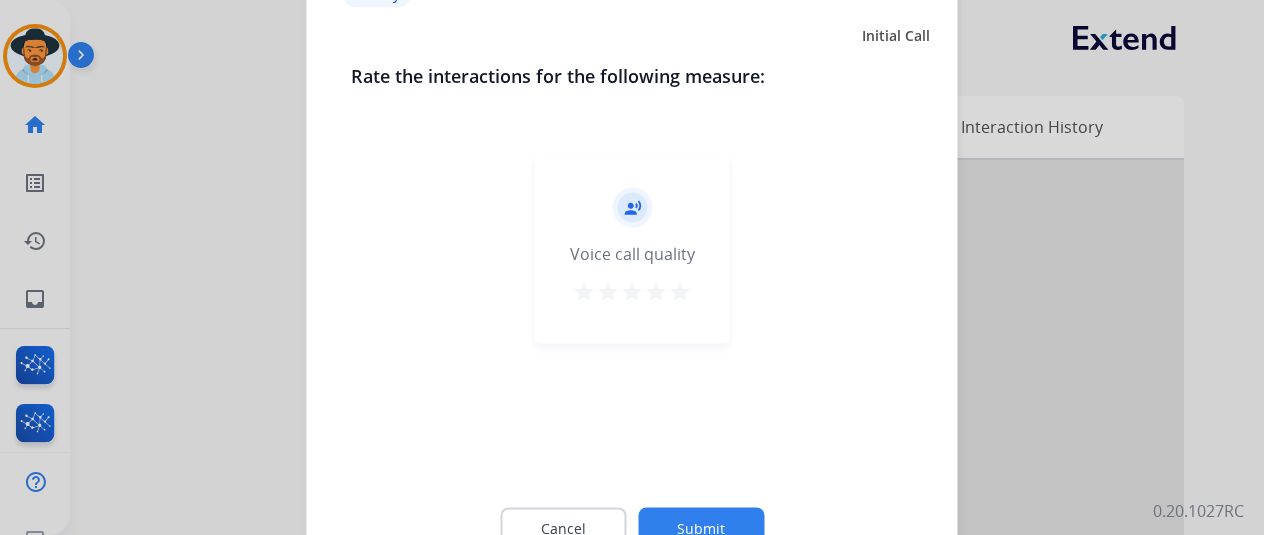 click on "star" at bounding box center (680, 291) 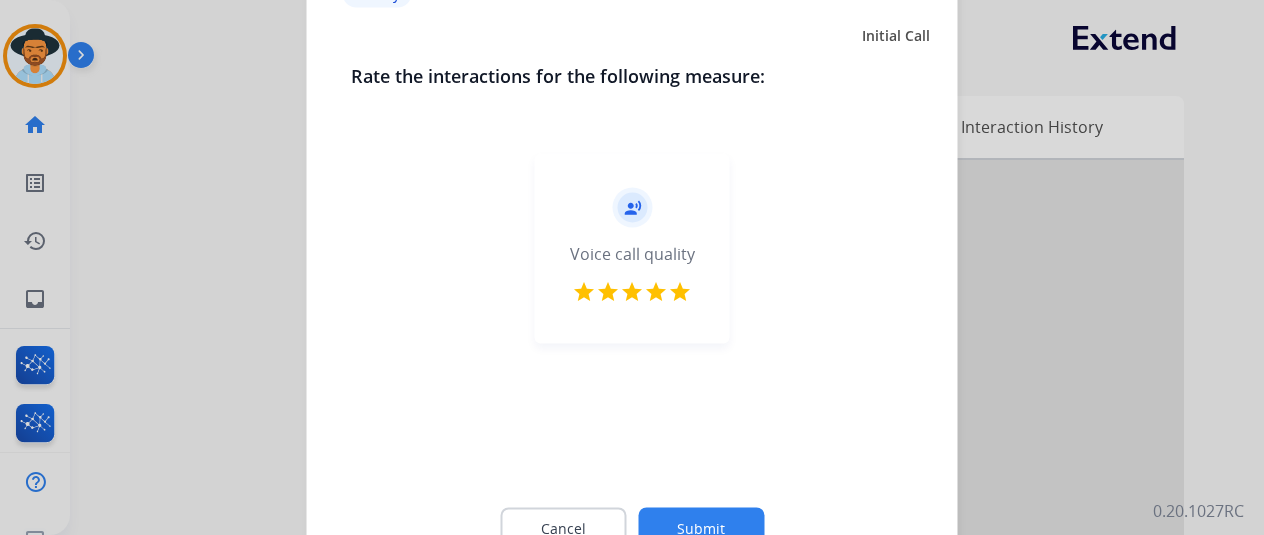click on "Cancel Submit" 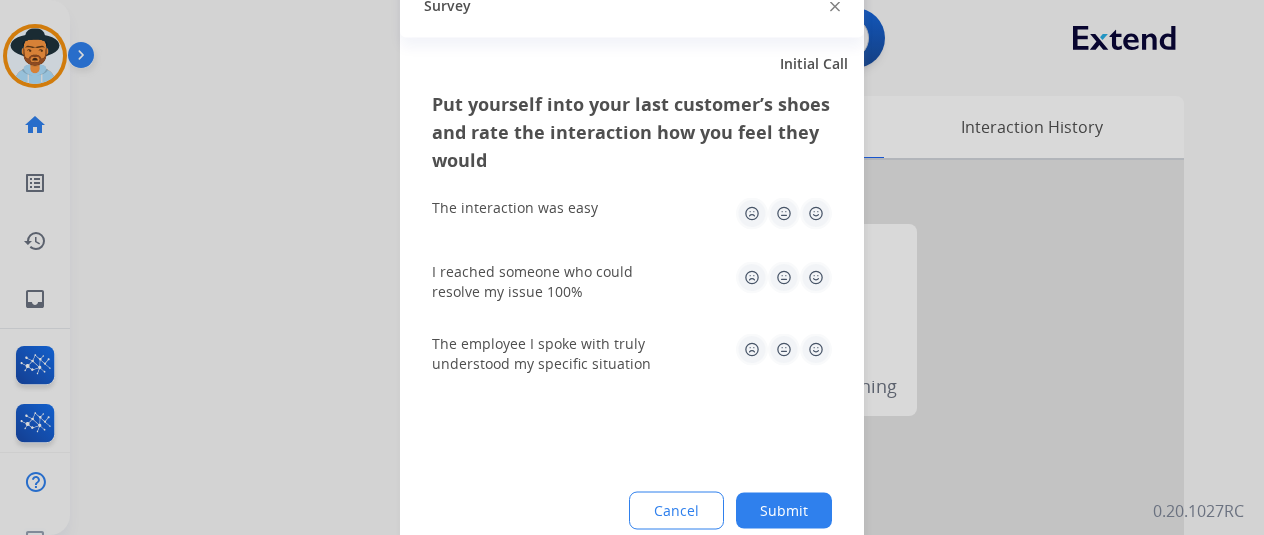 click 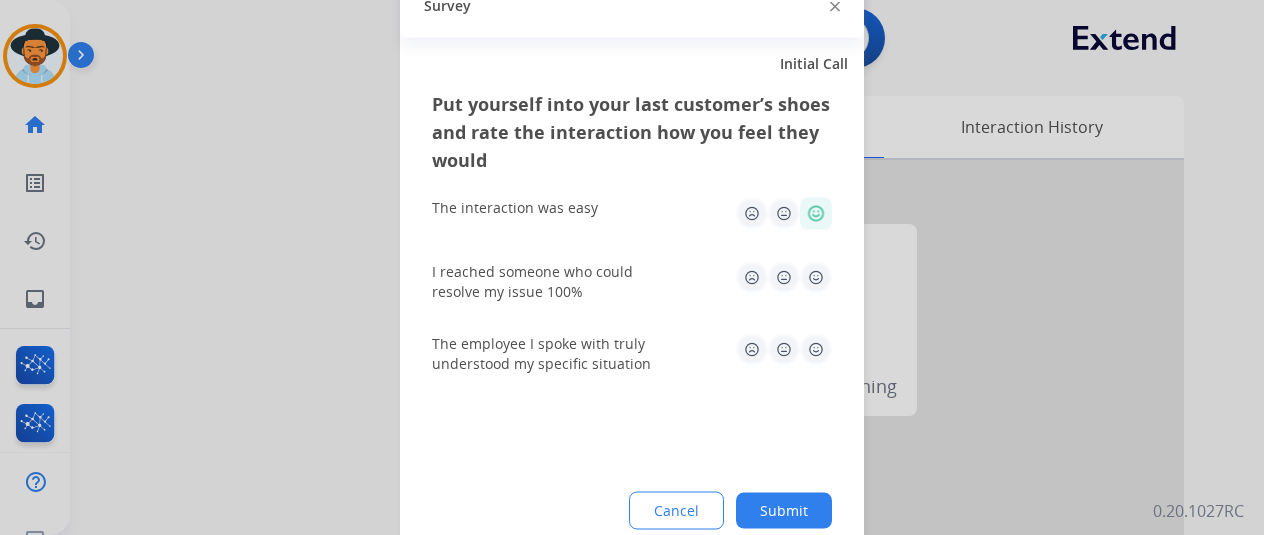click on "I reached someone who could resolve my issue 100%" 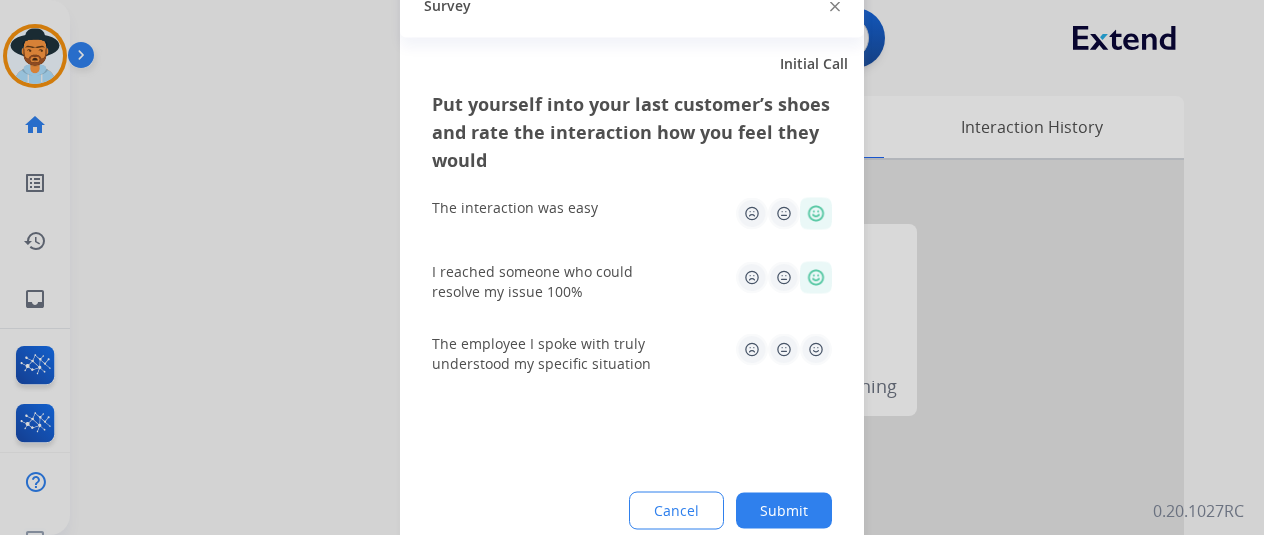 click 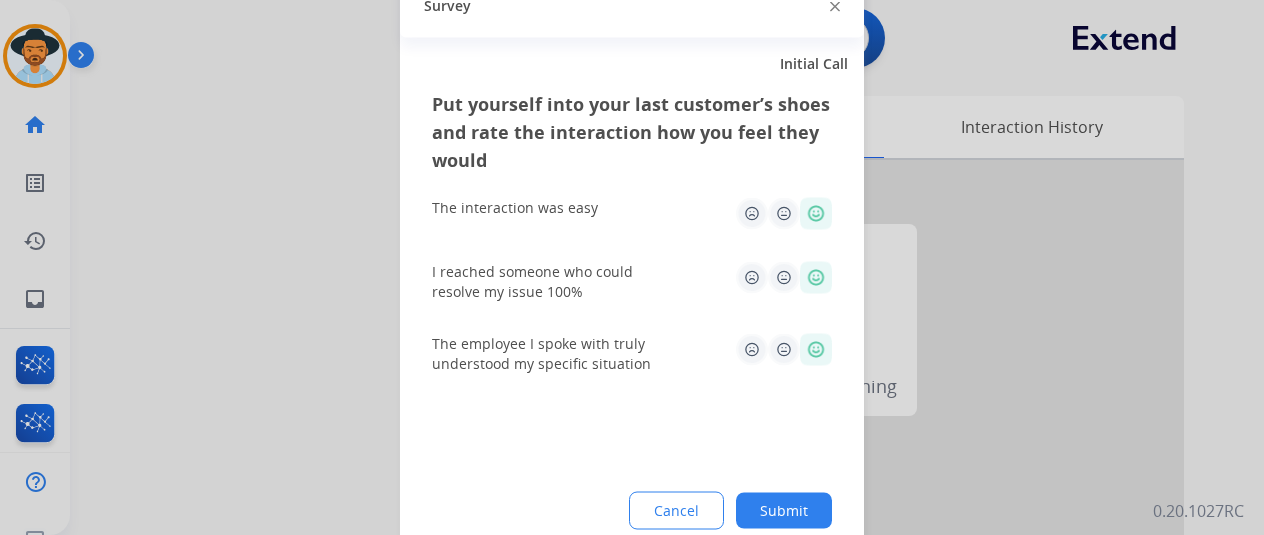 drag, startPoint x: 774, startPoint y: 481, endPoint x: 780, endPoint y: 517, distance: 36.496574 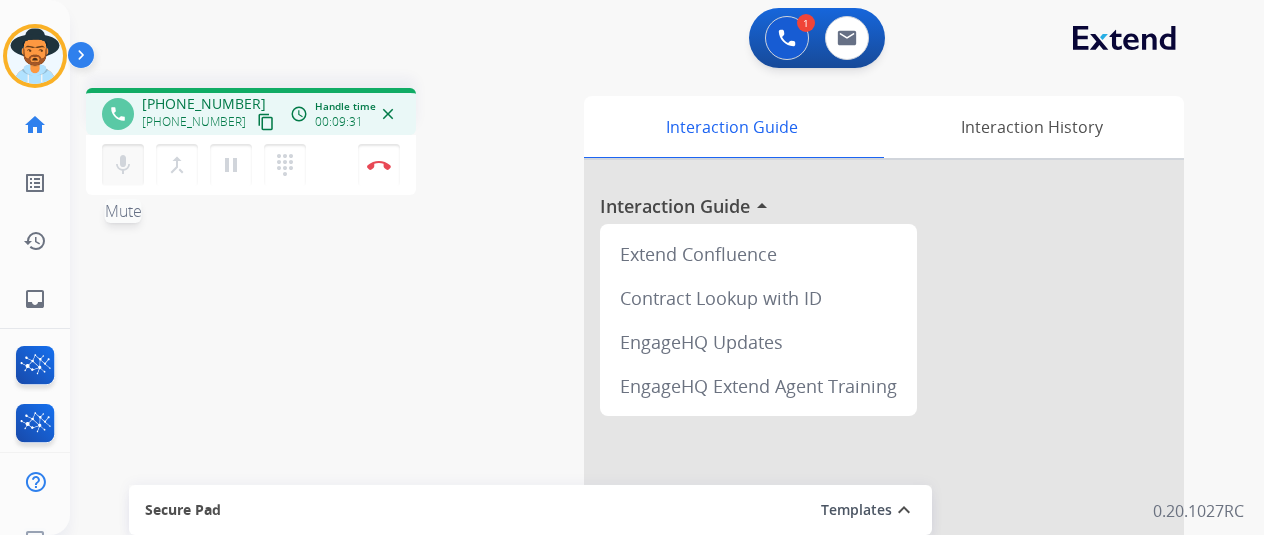 click on "mic Mute" at bounding box center (123, 165) 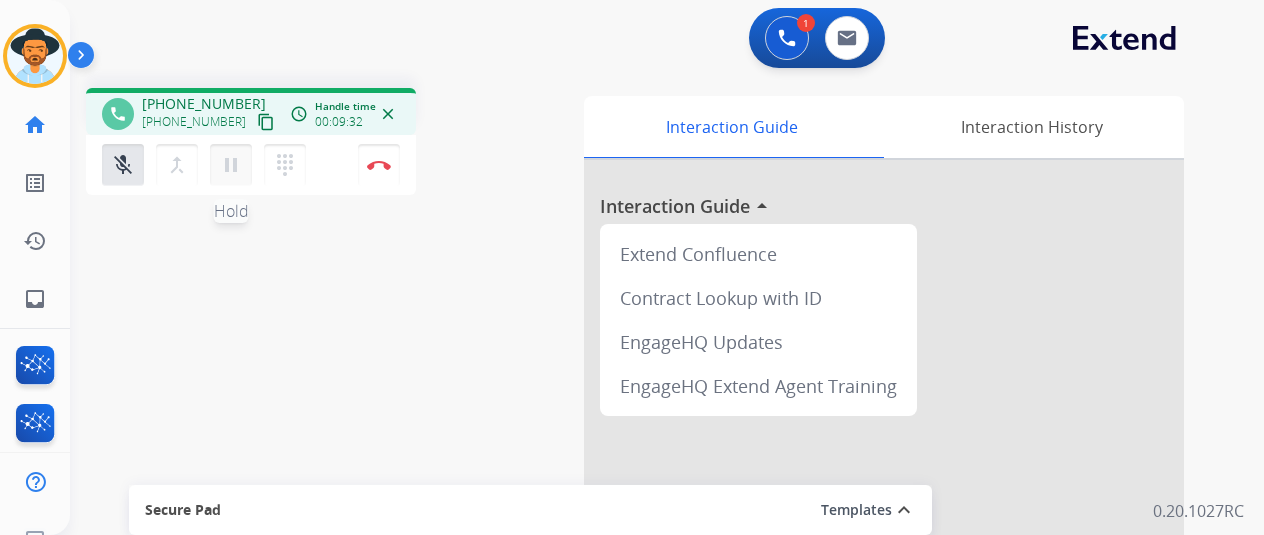 click on "pause Hold" at bounding box center (231, 165) 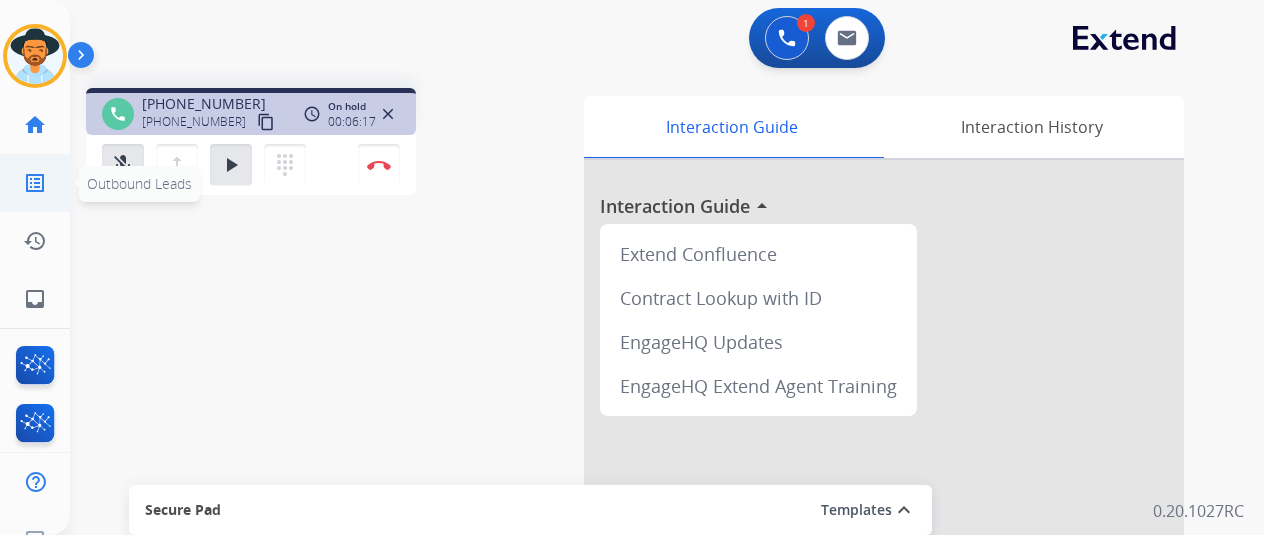 click on "Outbound Leads" 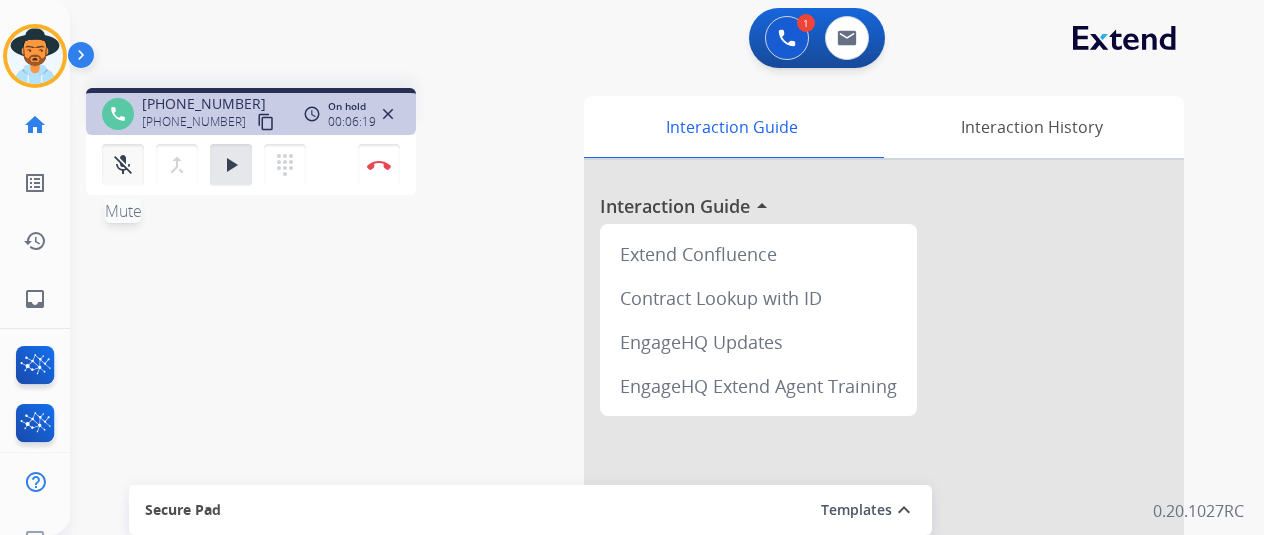 click on "mic_off Mute" at bounding box center [123, 165] 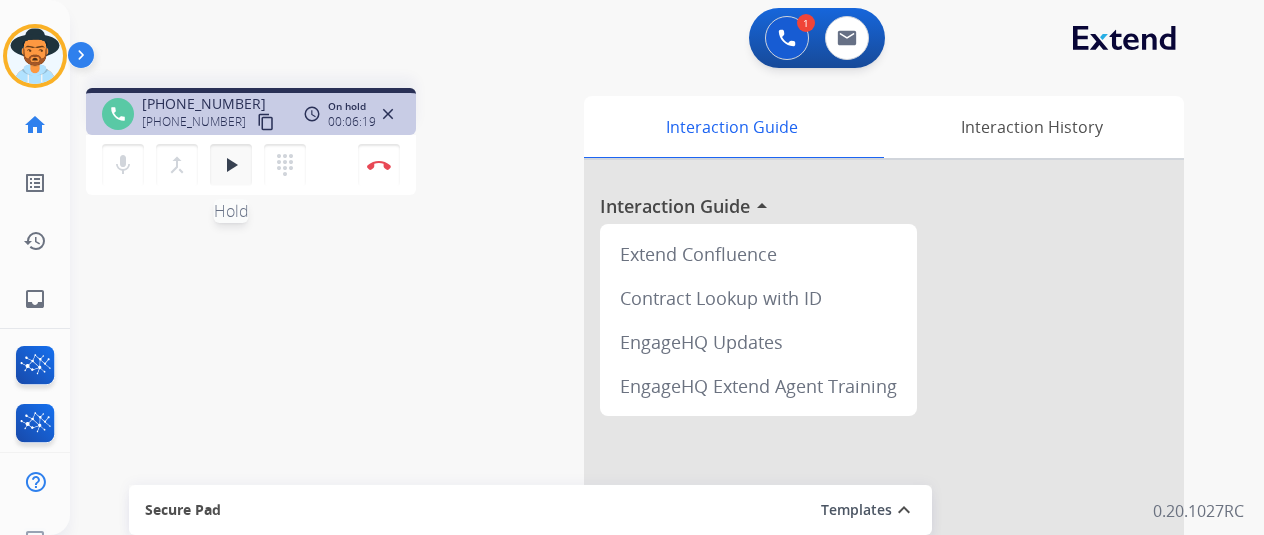 click on "play_arrow" at bounding box center (231, 165) 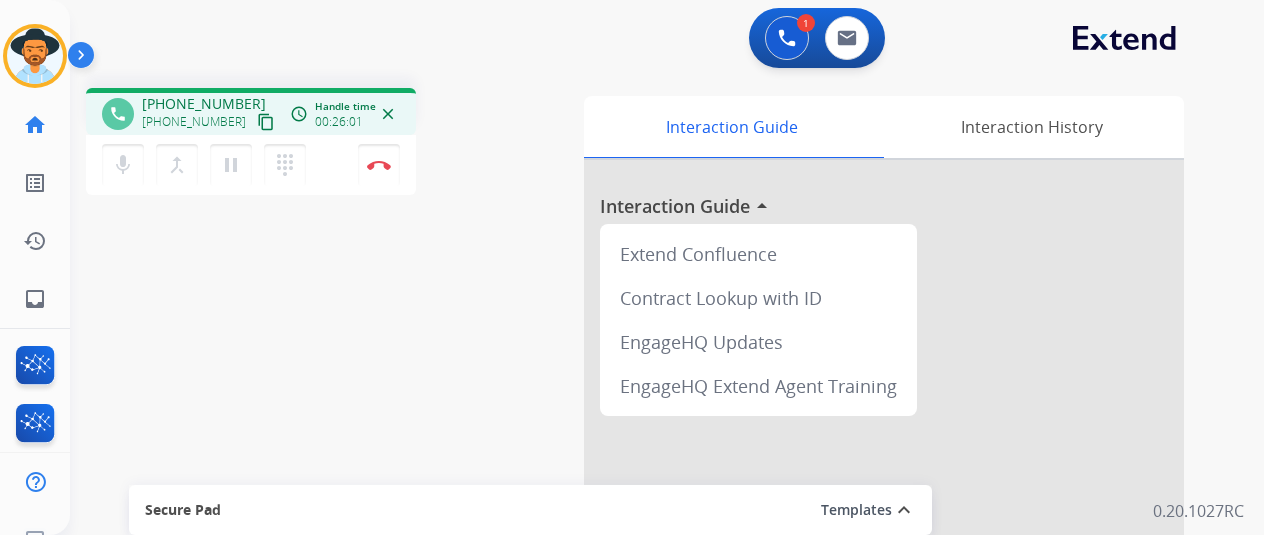 click on "mic Mute merge_type Bridge pause Hold dialpad Dialpad Disconnect" at bounding box center (251, 165) 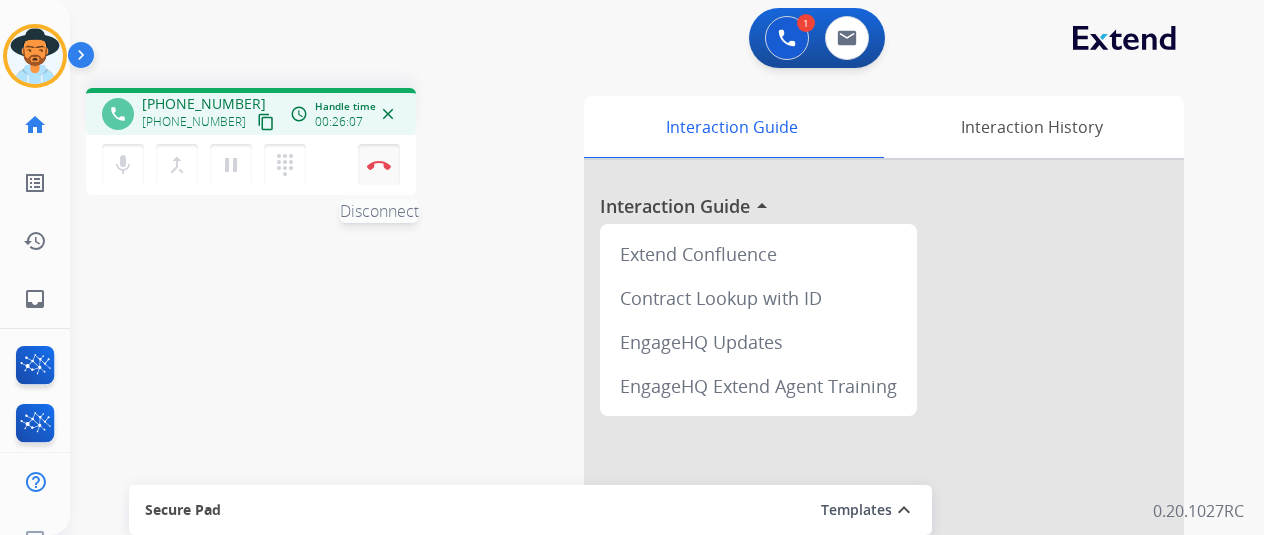click on "Disconnect" at bounding box center [379, 165] 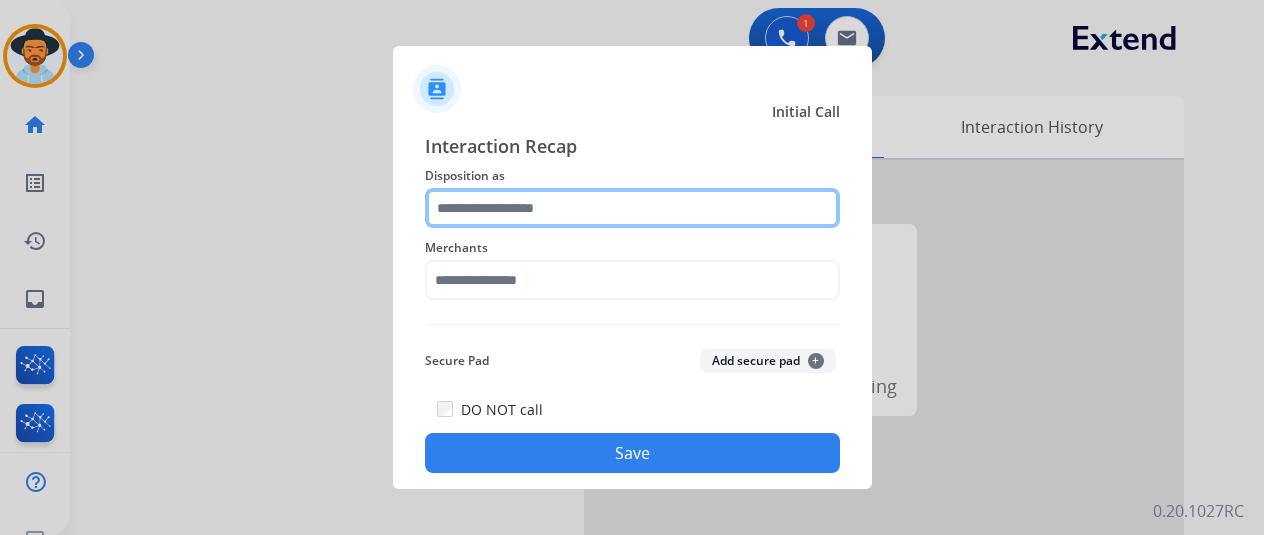 click 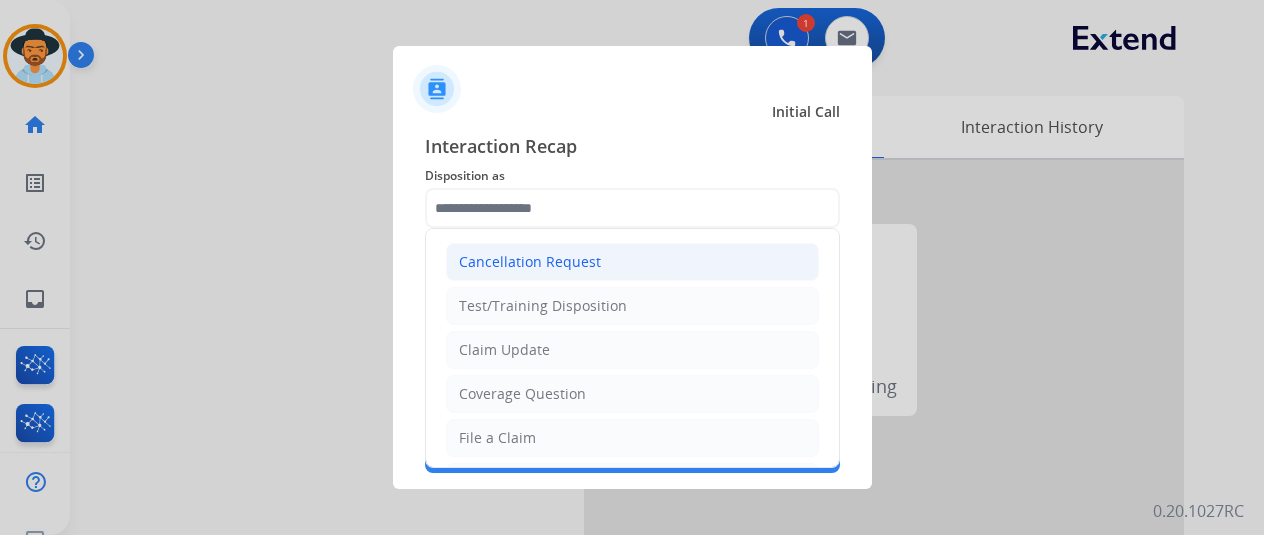 click on "Cancellation Request" 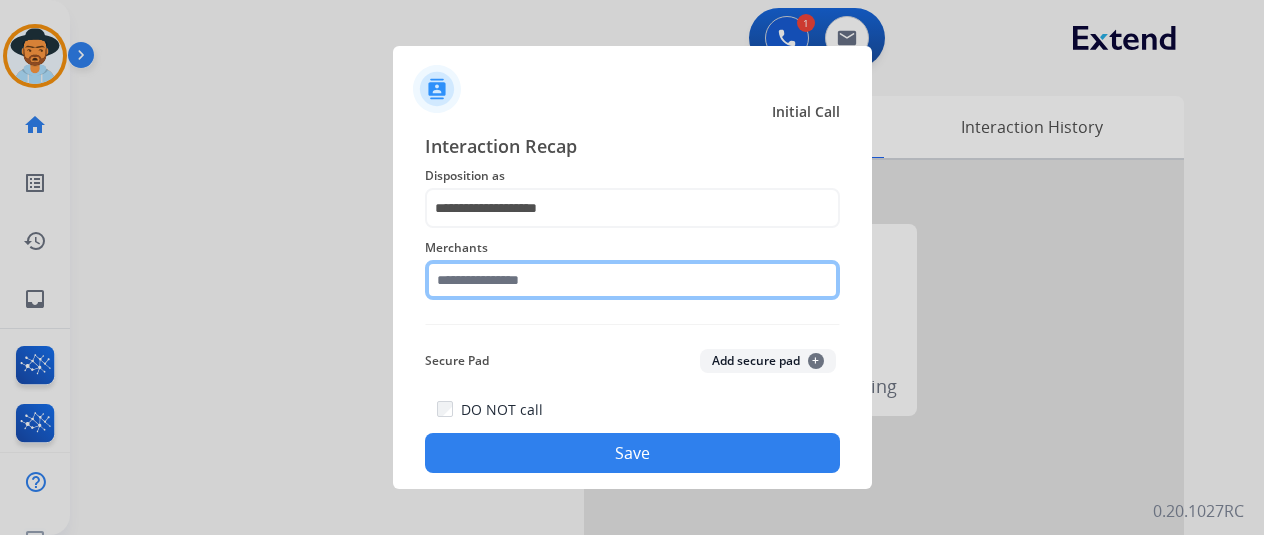 click 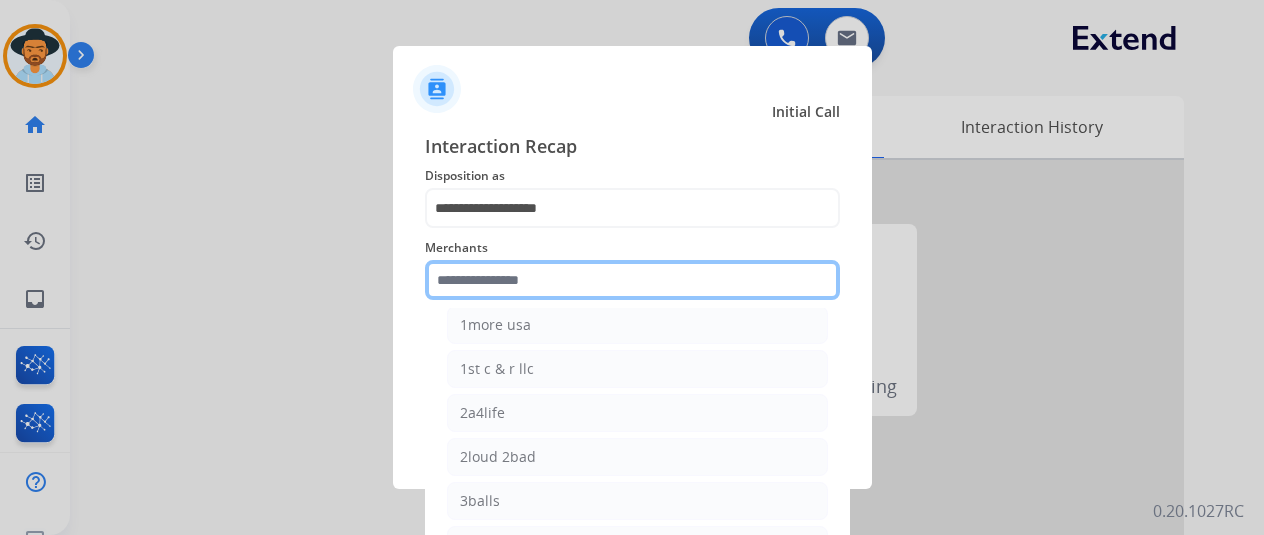 click 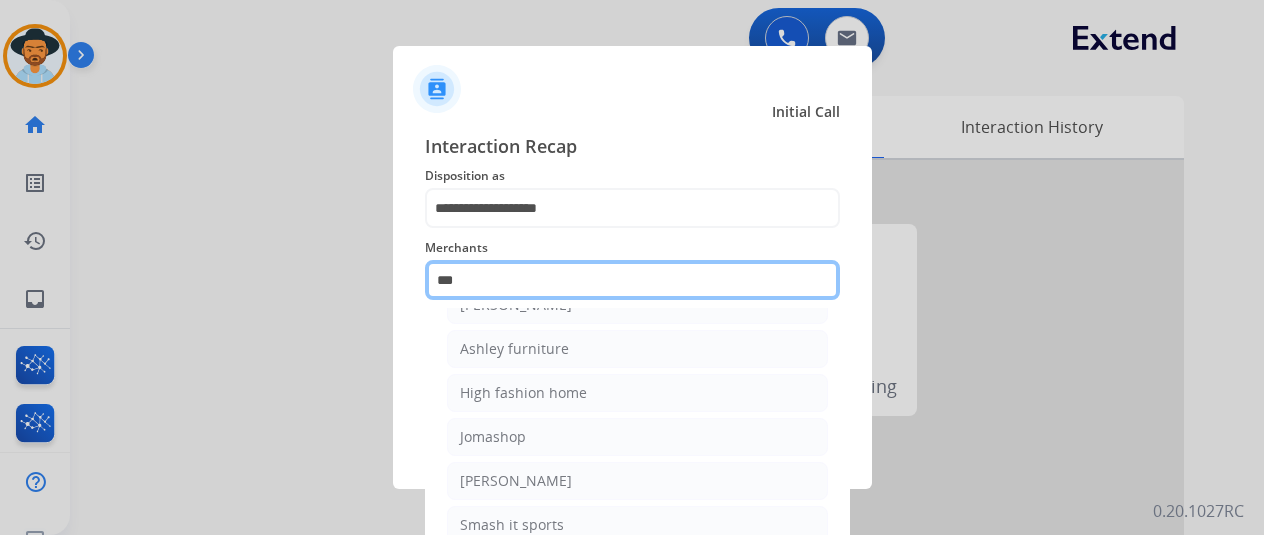 scroll, scrollTop: 27, scrollLeft: 0, axis: vertical 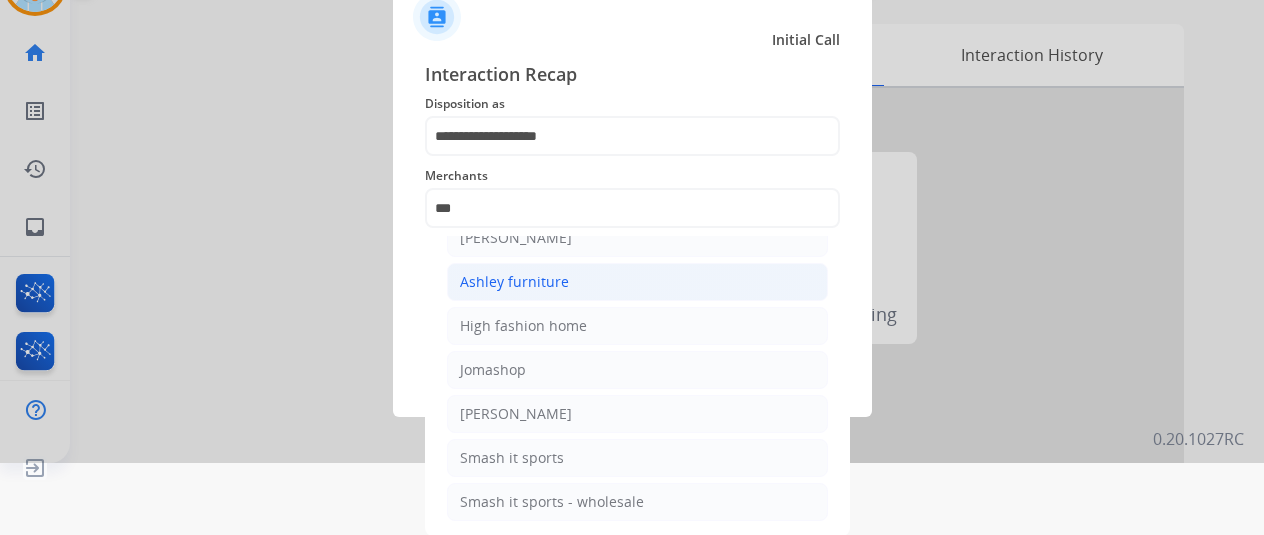 click on "Ashley furniture" 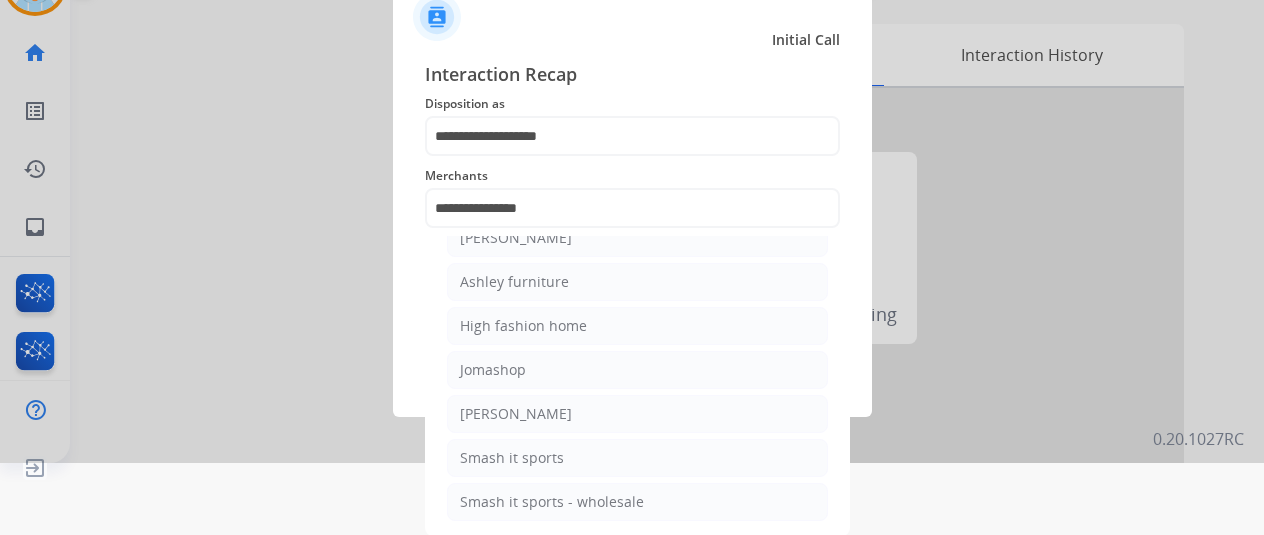 scroll, scrollTop: 24, scrollLeft: 0, axis: vertical 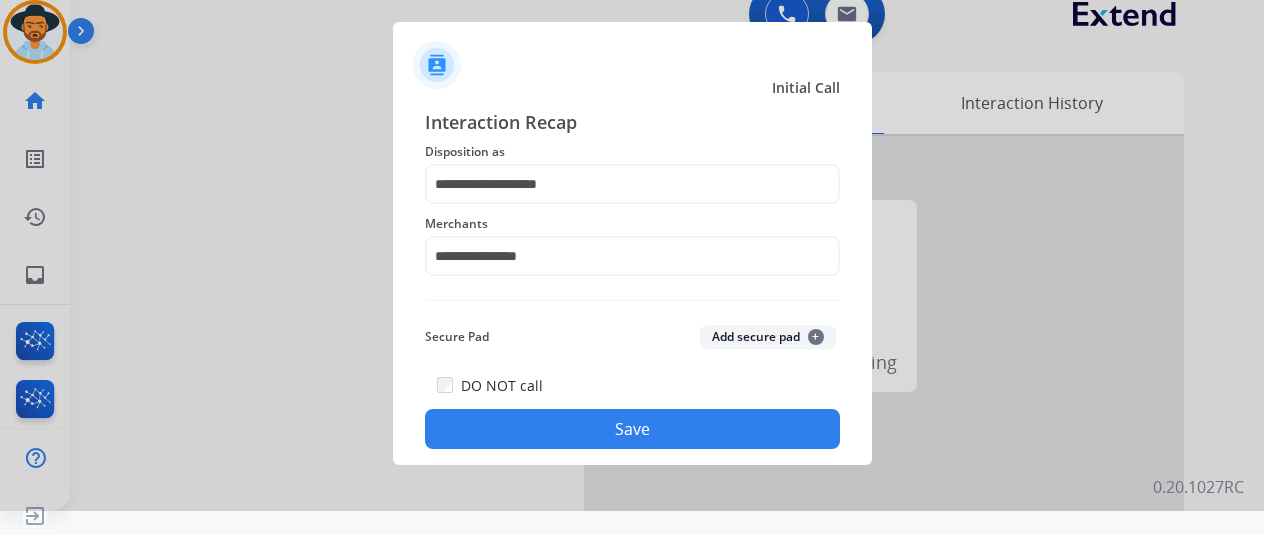 click on "Save" 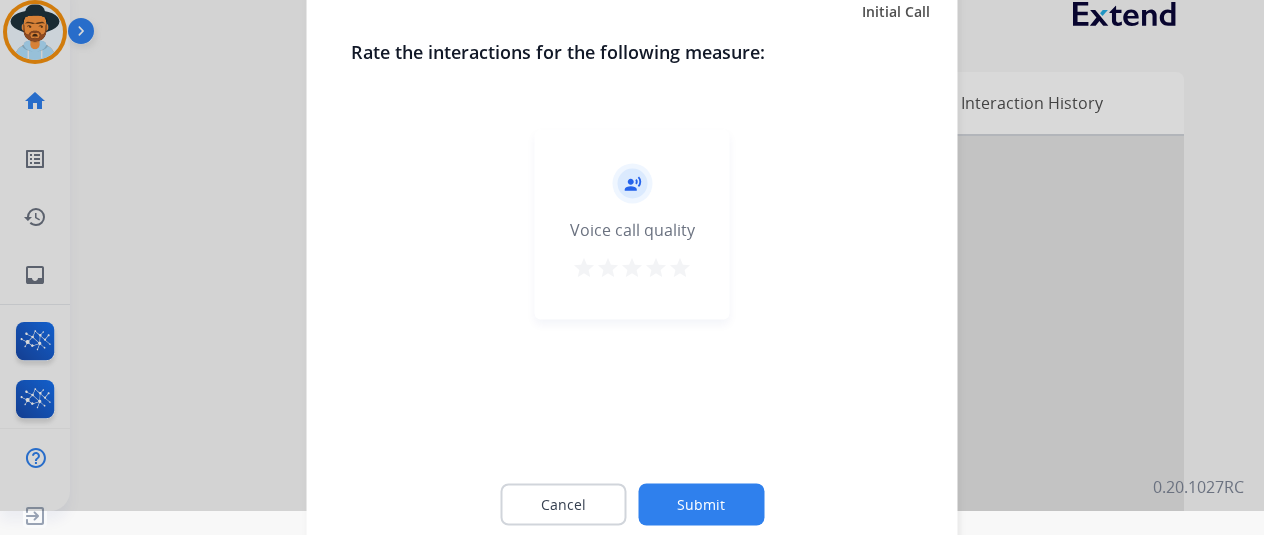 click on "star" at bounding box center [680, 267] 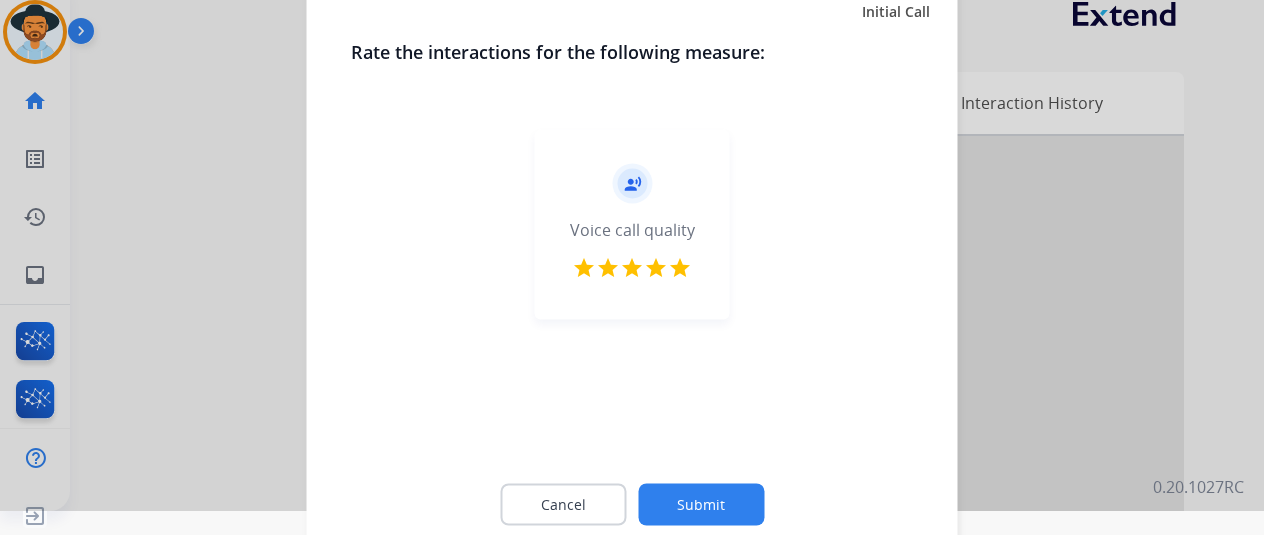 click on "Submit" 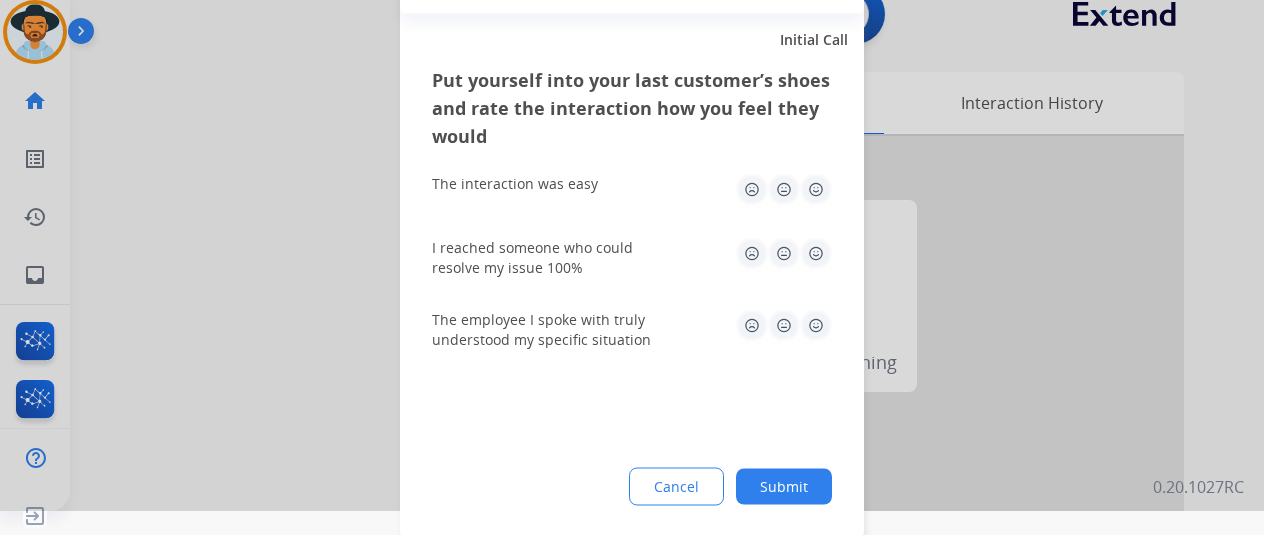 click 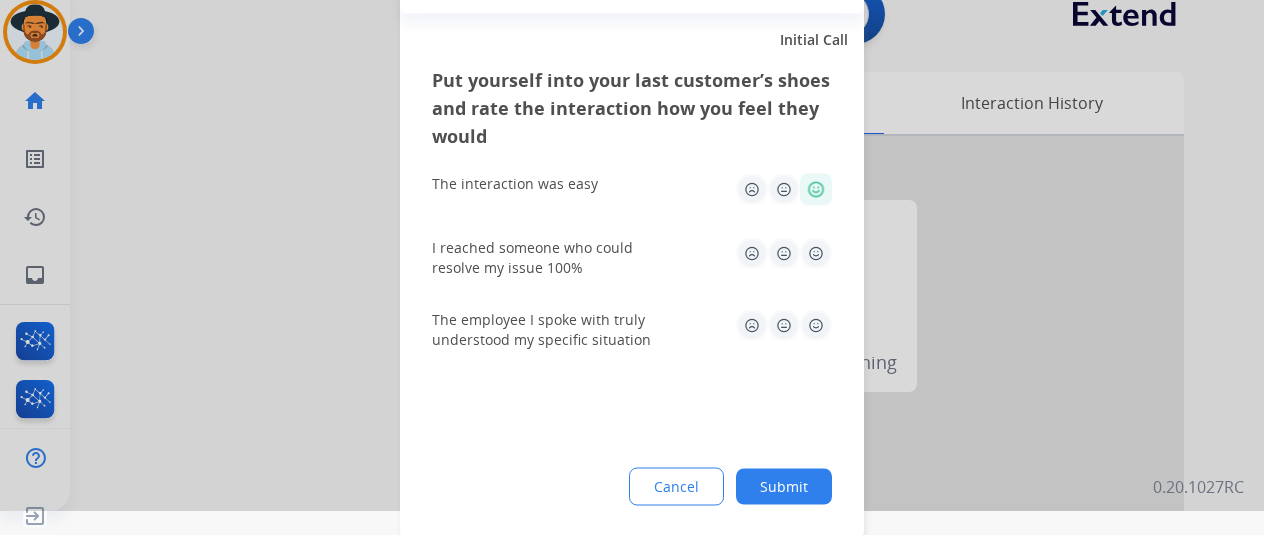 click 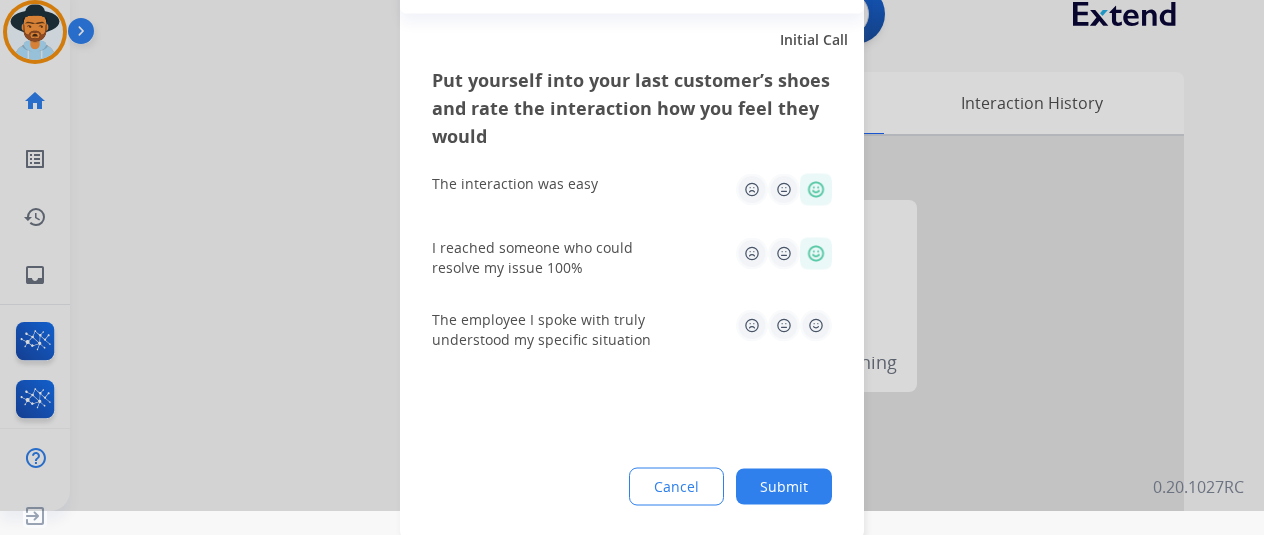 click 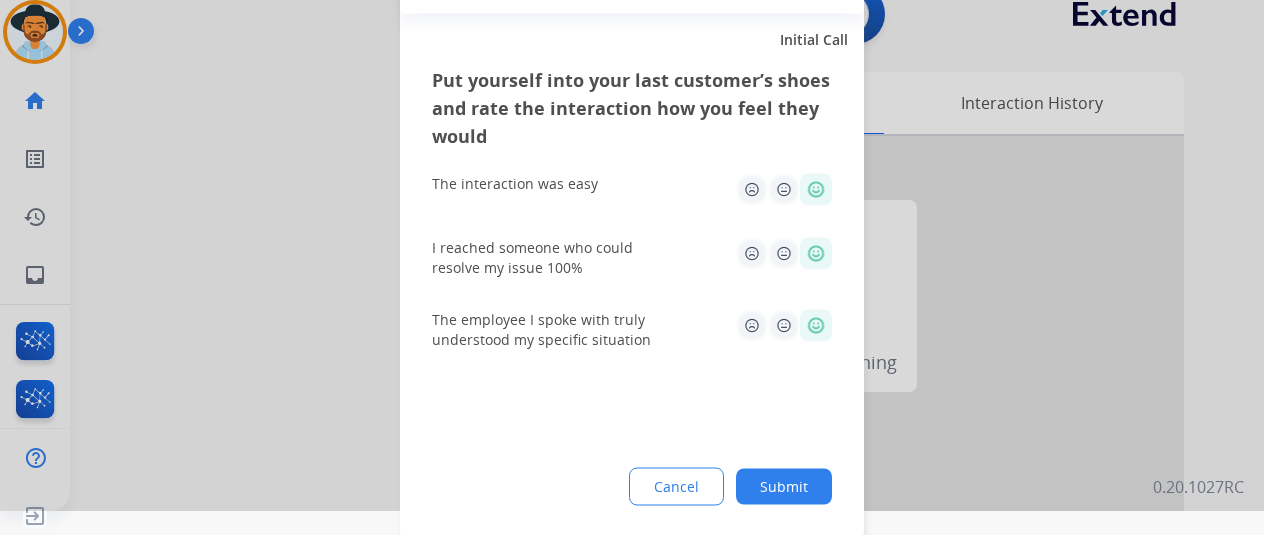 click on "Submit" 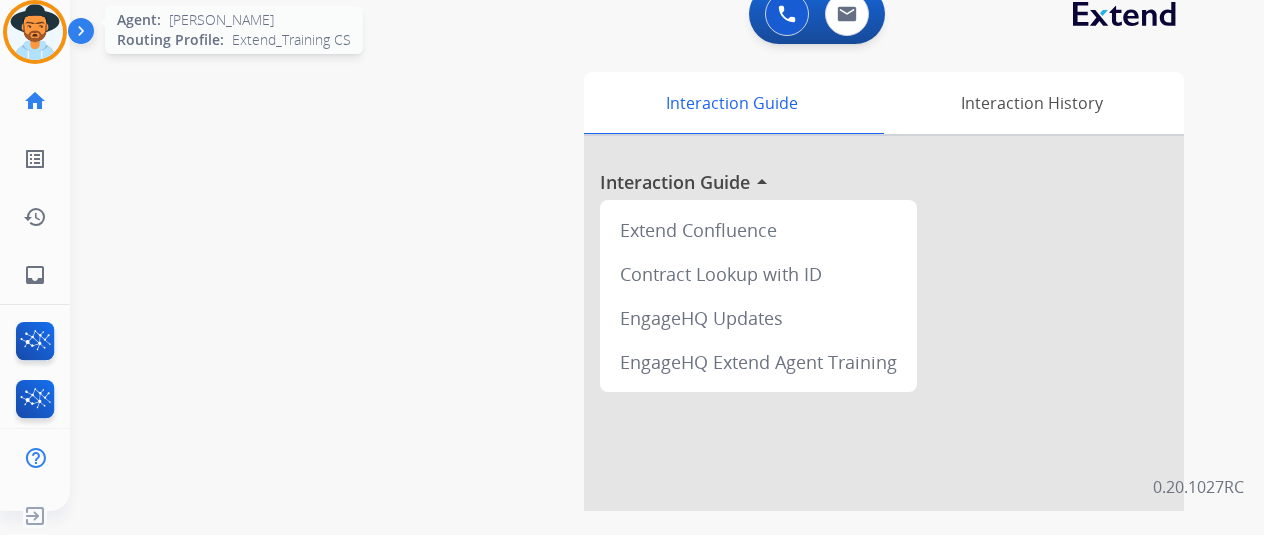 click at bounding box center [35, 32] 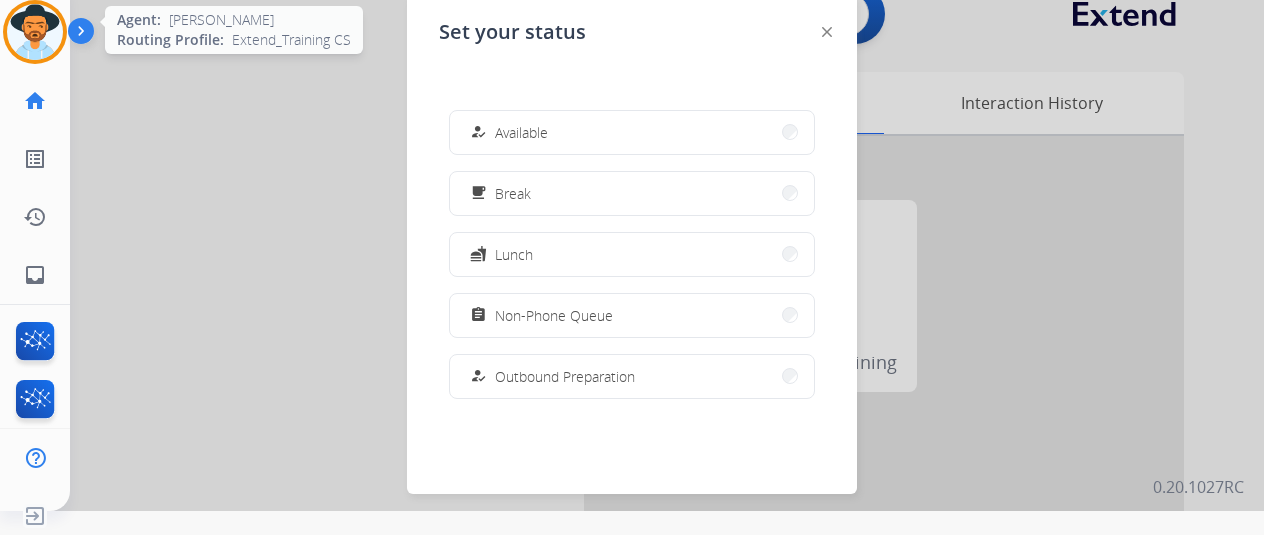 click at bounding box center (35, 32) 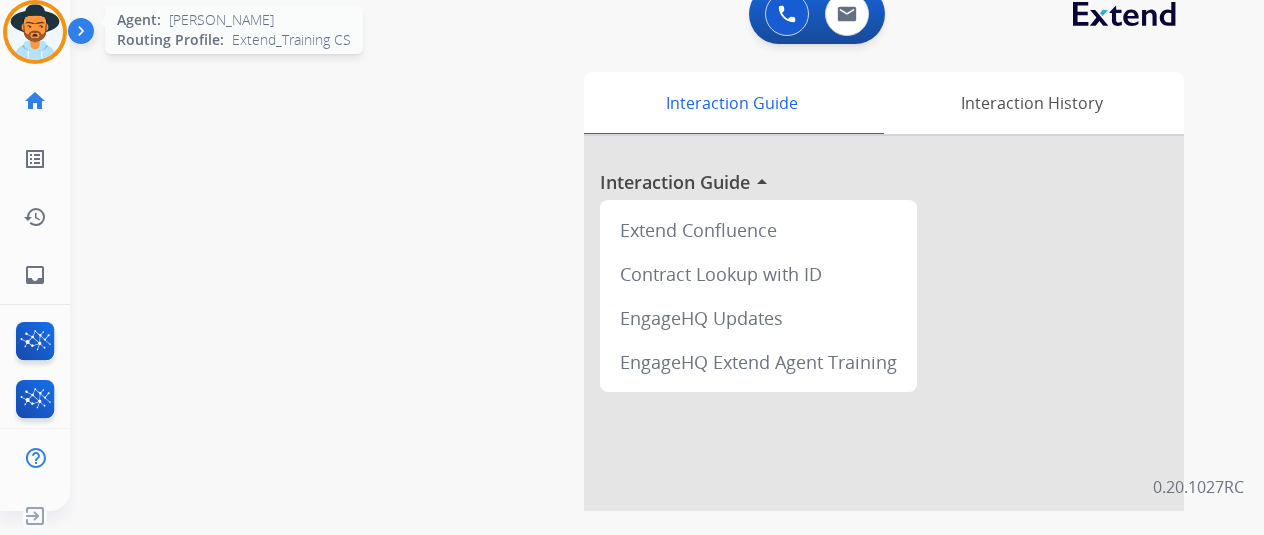 click at bounding box center (35, 32) 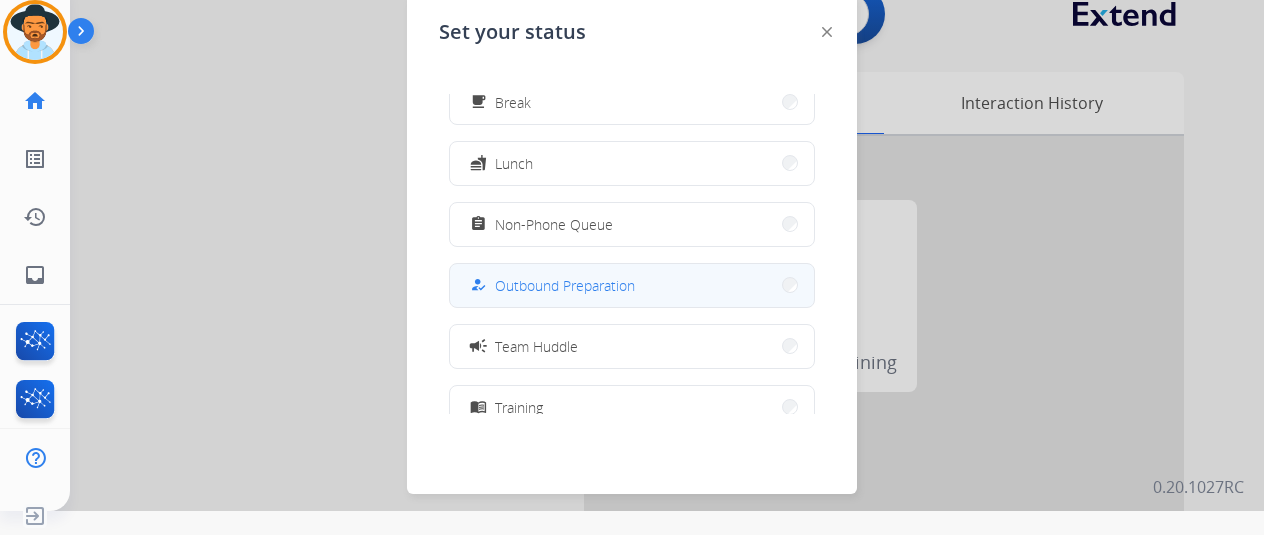 scroll, scrollTop: 76, scrollLeft: 0, axis: vertical 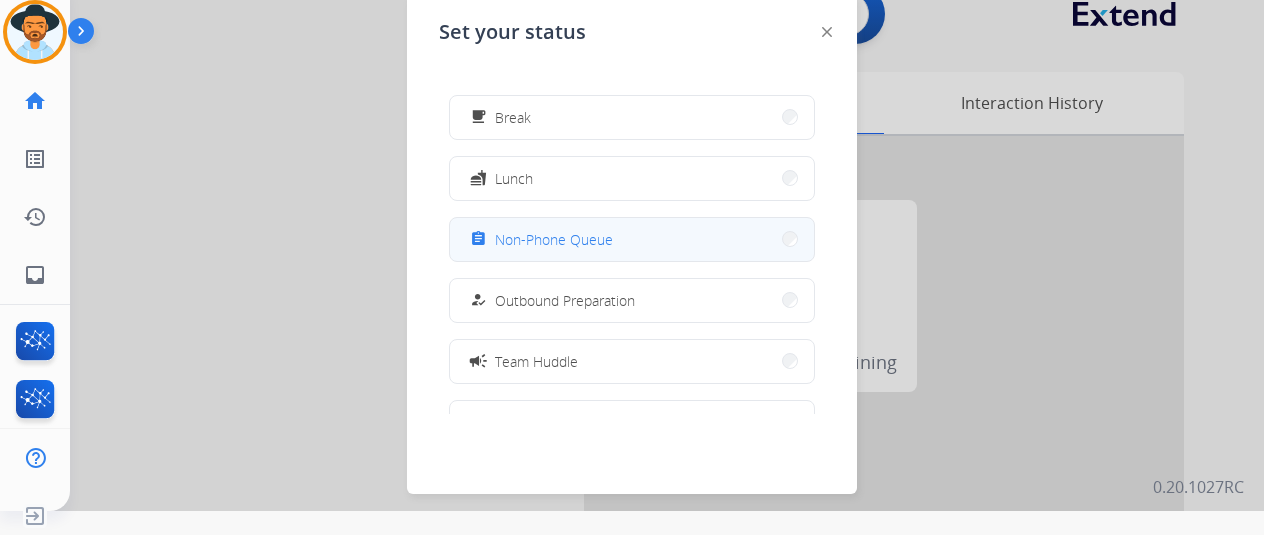 click on "assignment Non-Phone Queue" at bounding box center [632, 239] 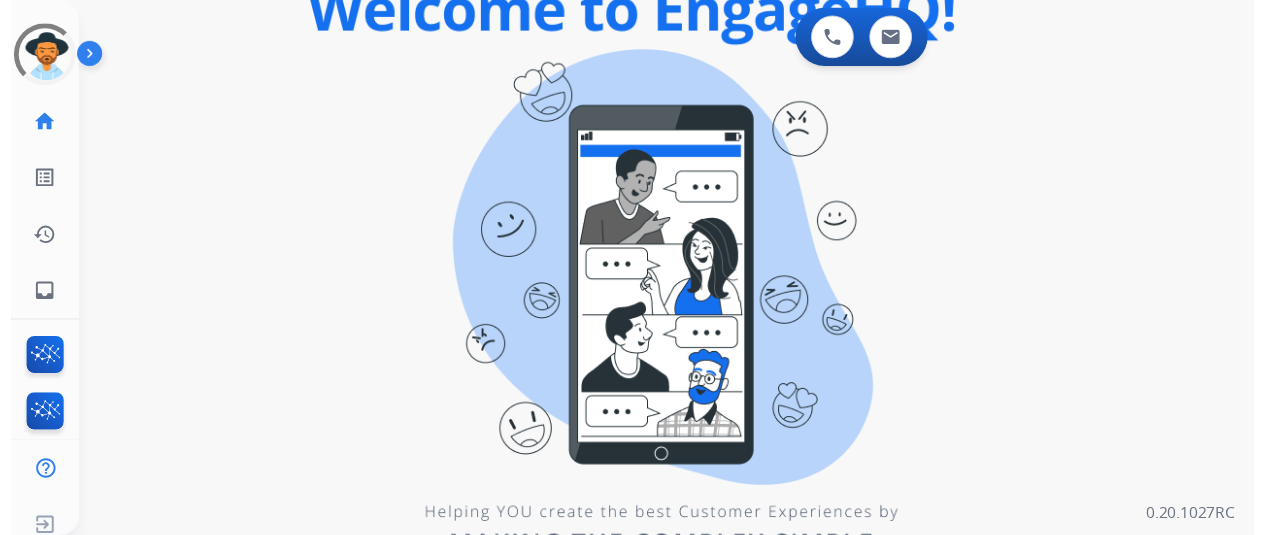 scroll, scrollTop: 24, scrollLeft: 0, axis: vertical 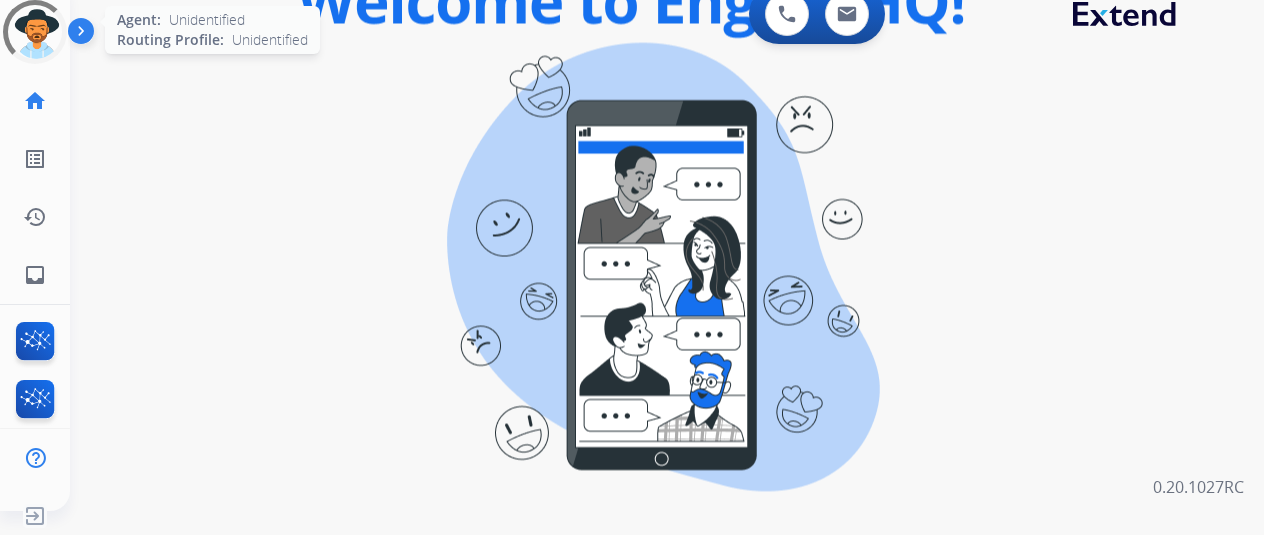 click 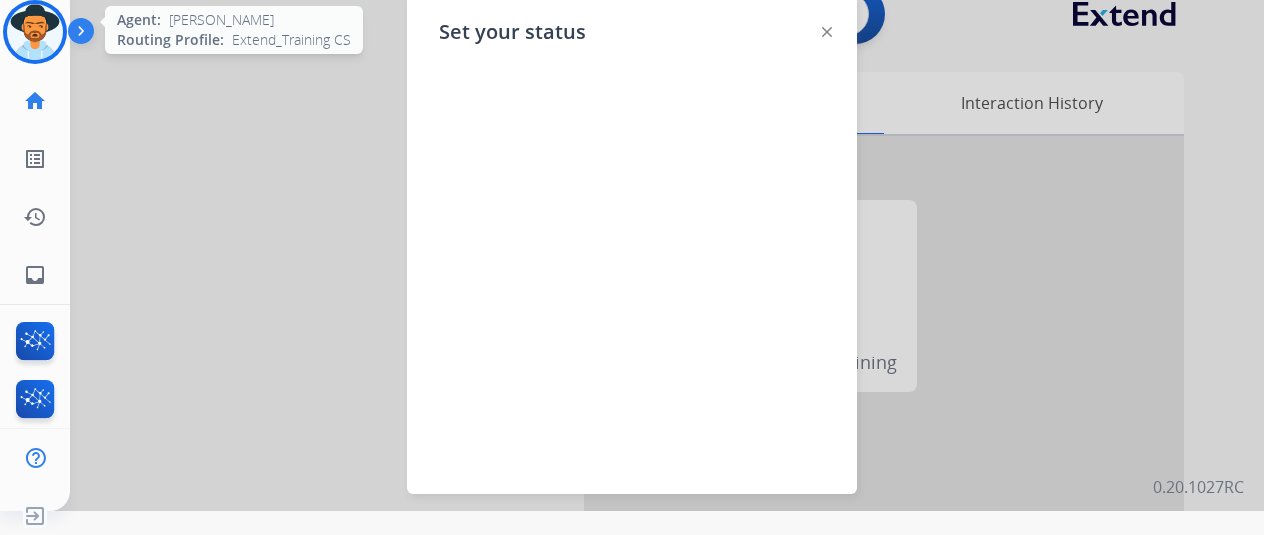 click at bounding box center (632, 243) 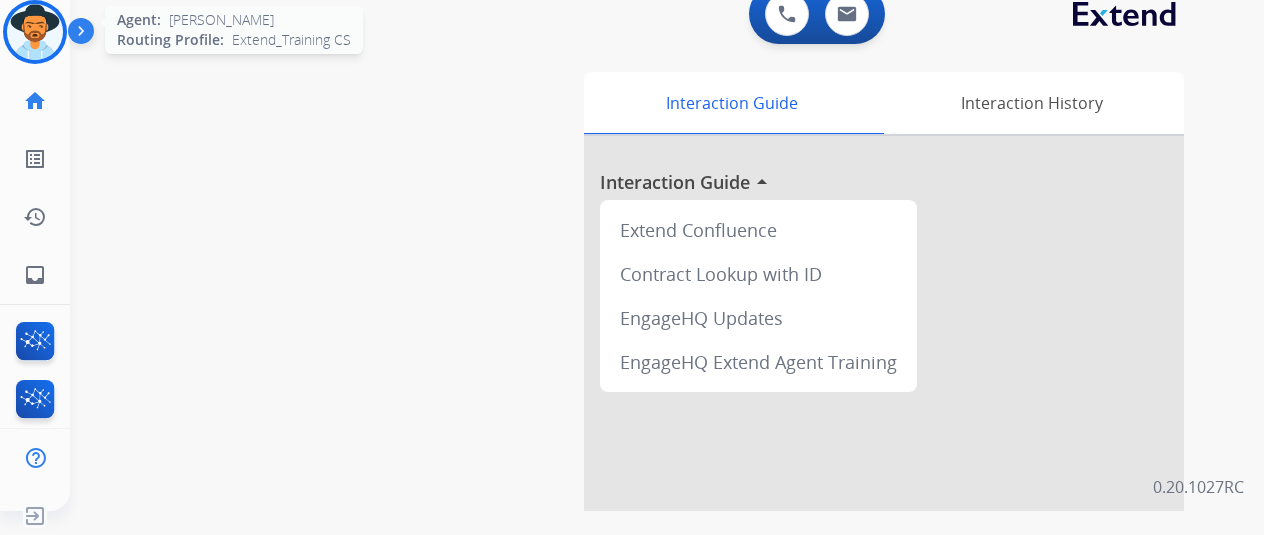 click at bounding box center [35, 32] 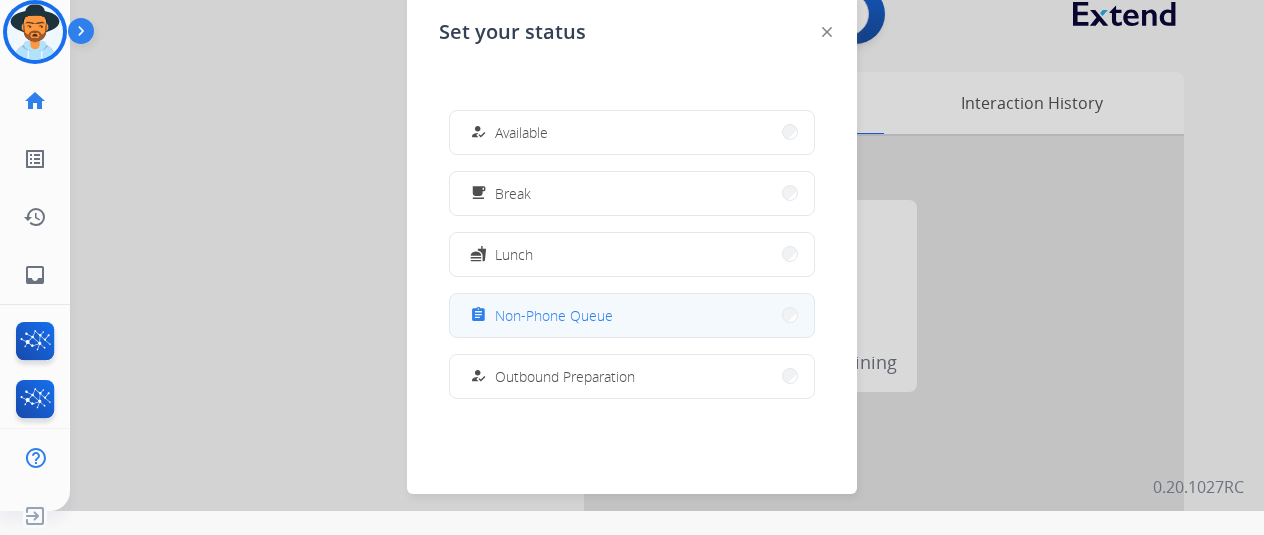 click on "assignment Non-Phone Queue" at bounding box center [632, 315] 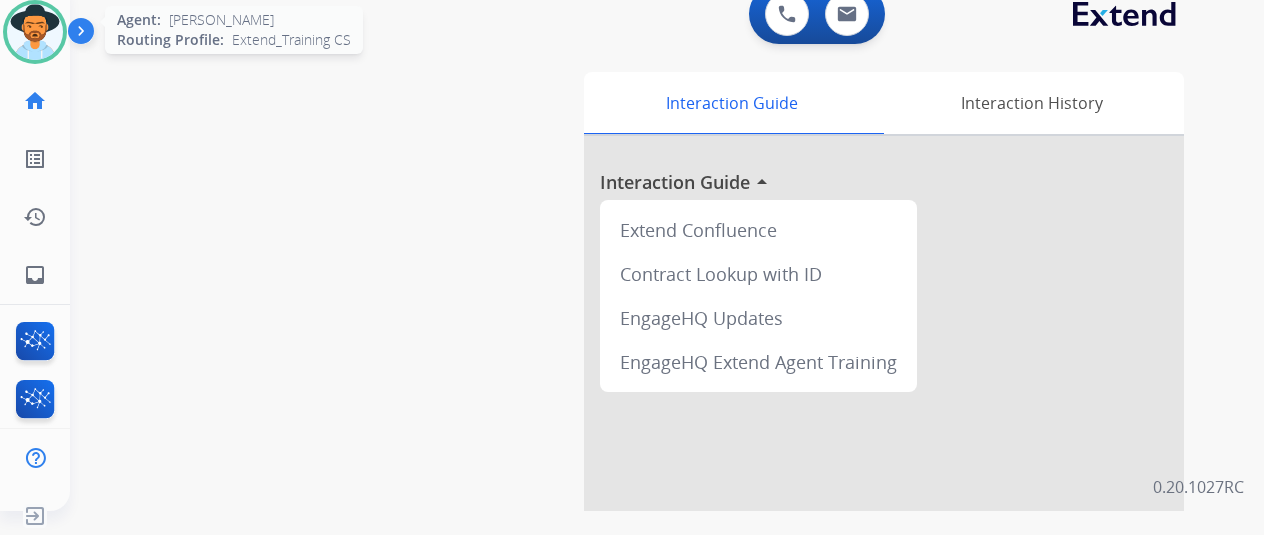 click at bounding box center (35, 32) 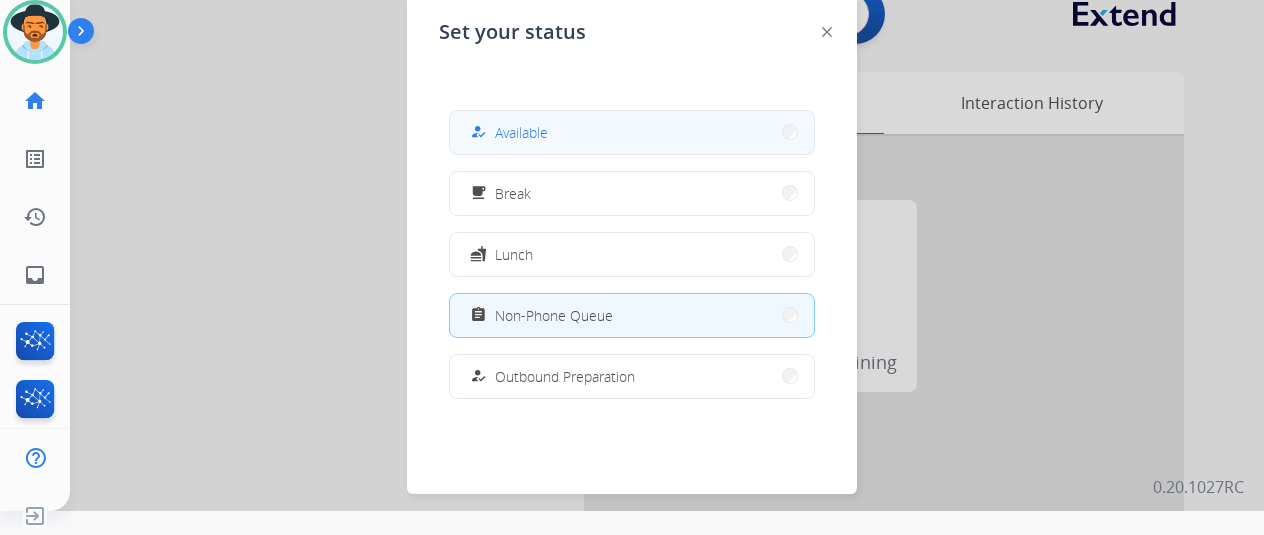 click on "how_to_reg Available" at bounding box center (507, 132) 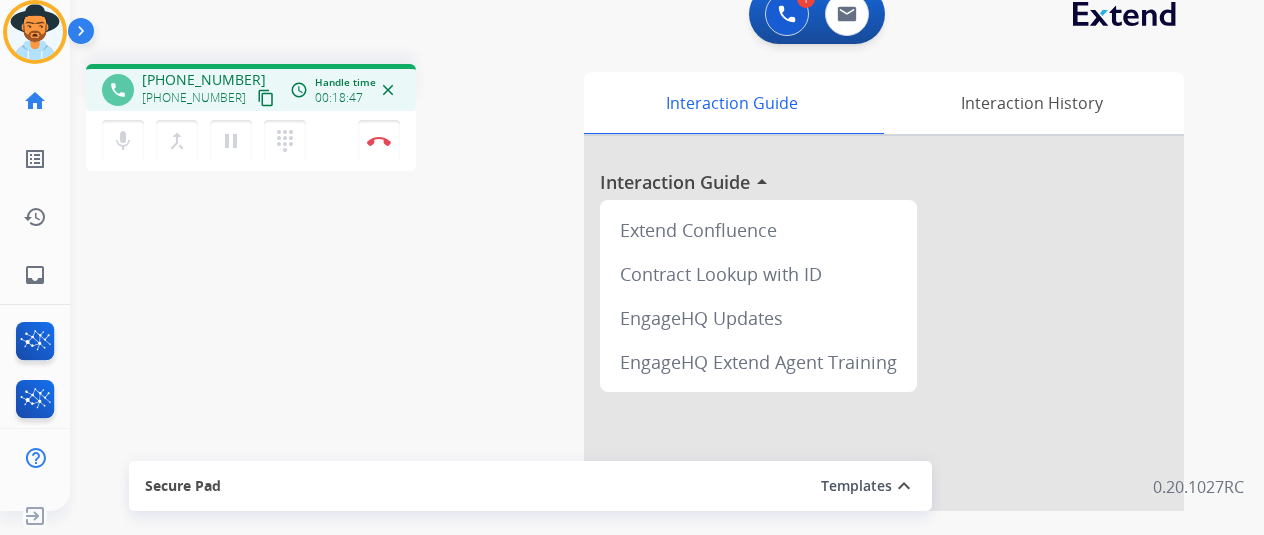 click on "mic Mute merge_type Bridge pause Hold dialpad Dialpad Disconnect" at bounding box center [251, 141] 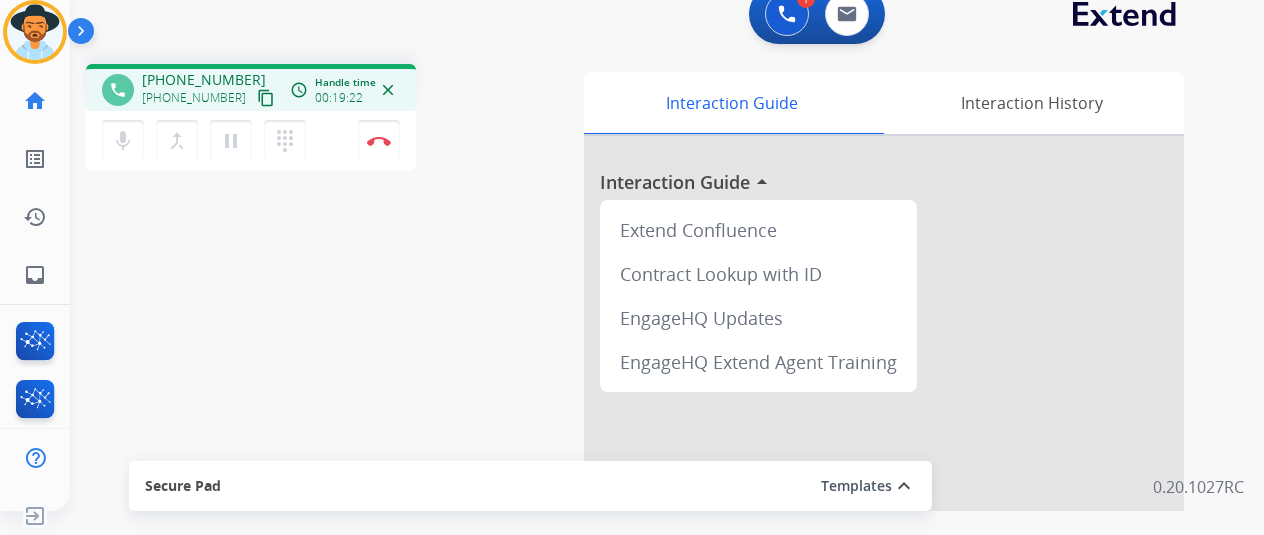 click on "mic Mute merge_type Bridge pause Hold dialpad Dialpad Disconnect" at bounding box center [251, 141] 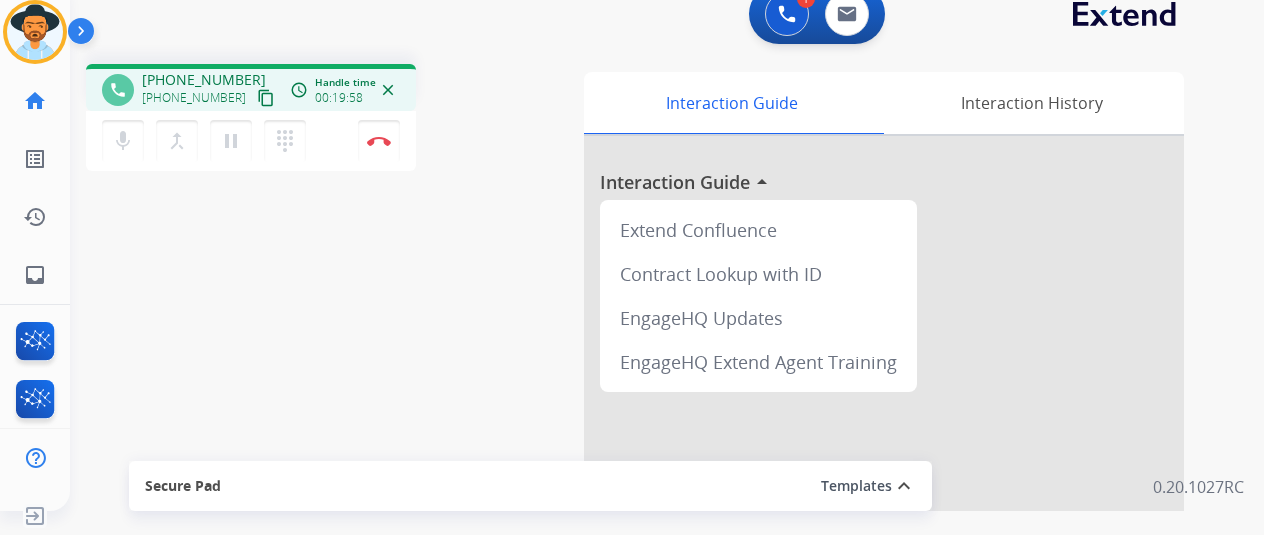 click on "mic Mute merge_type Bridge pause Hold dialpad Dialpad Disconnect" at bounding box center [251, 141] 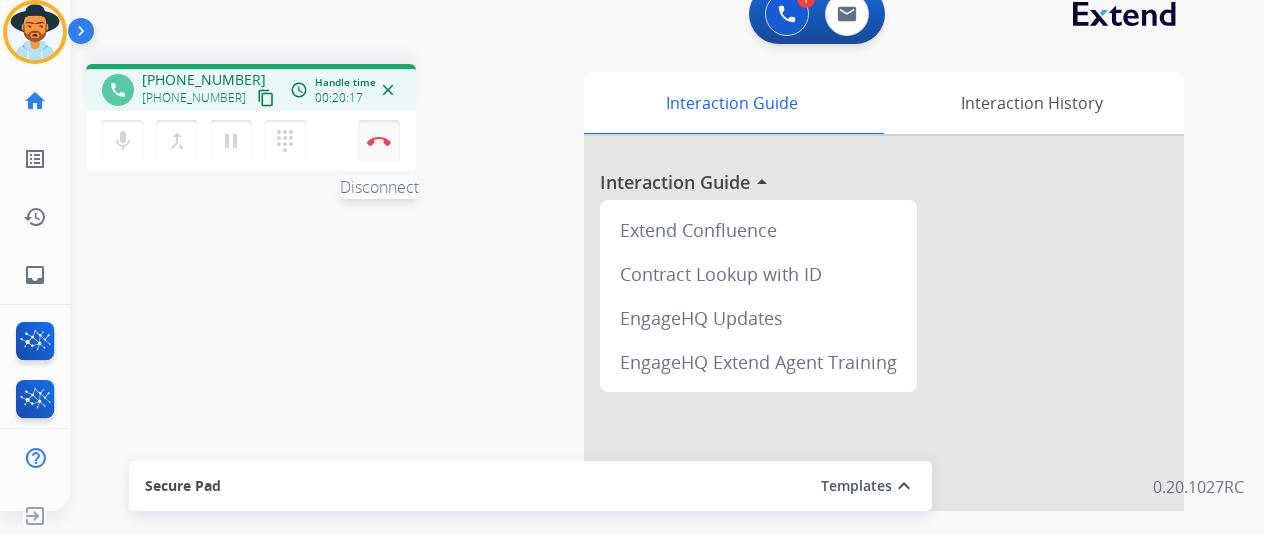 click at bounding box center (379, 141) 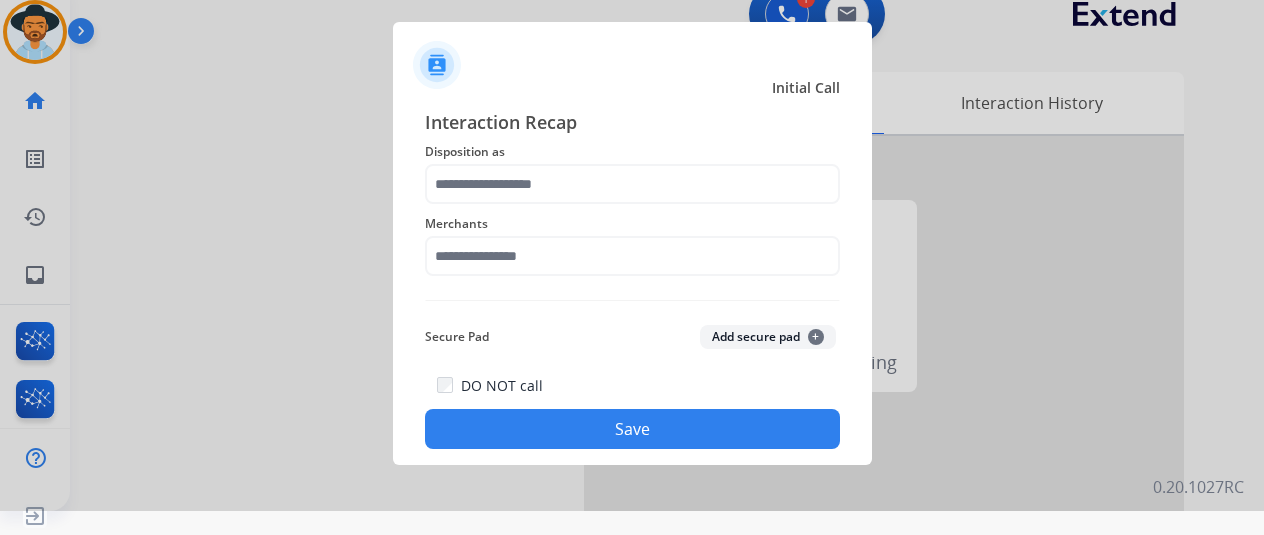 drag, startPoint x: 604, startPoint y: 283, endPoint x: 594, endPoint y: 257, distance: 27.856777 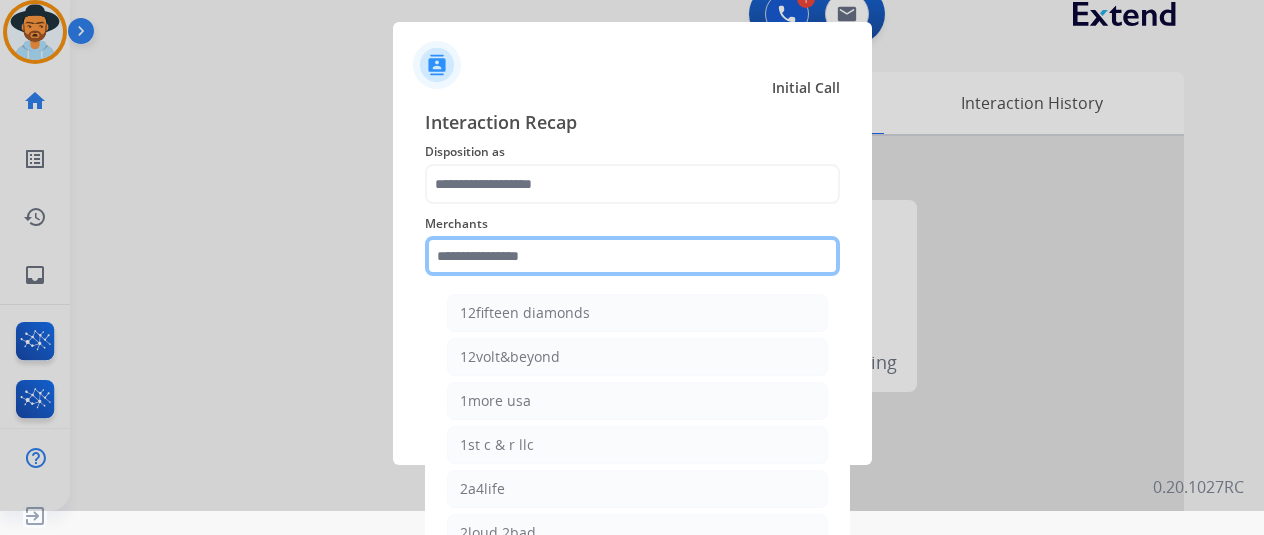 click 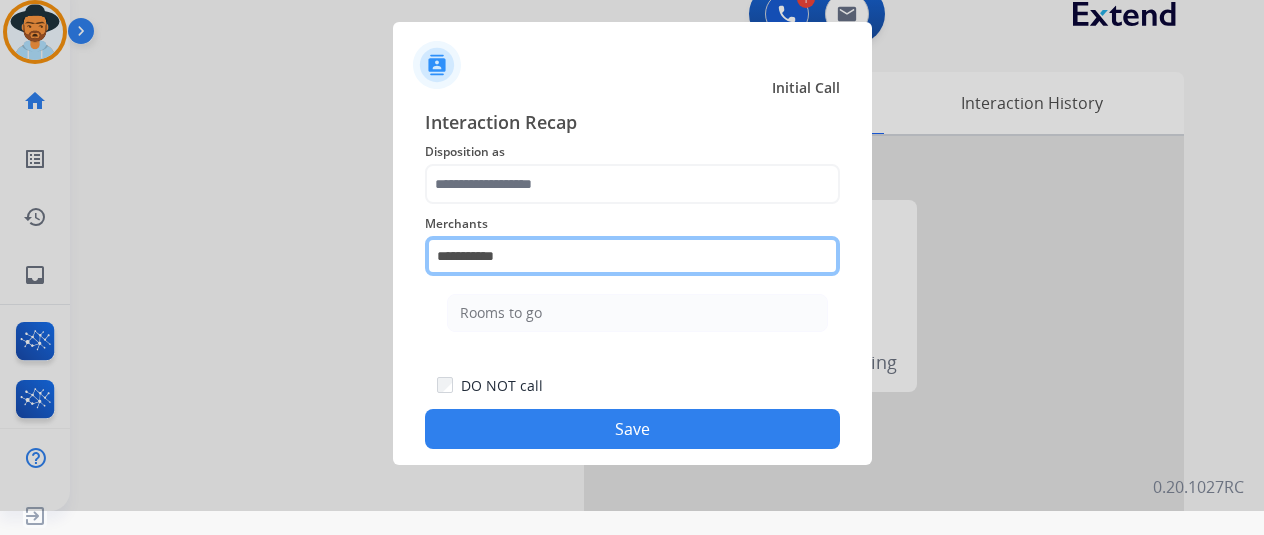 type on "**********" 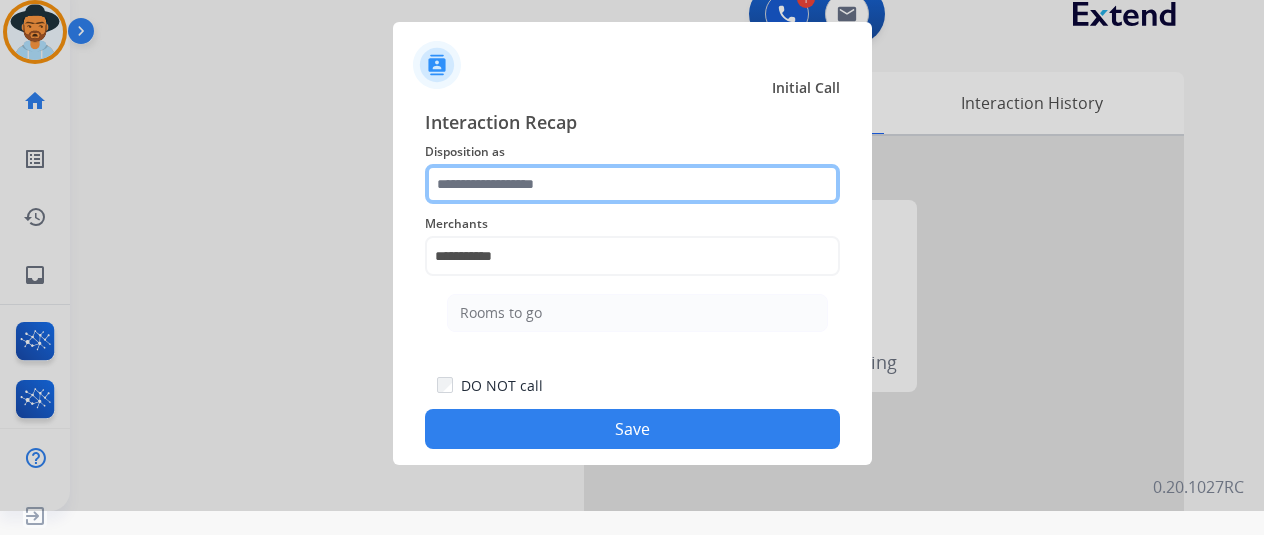 click 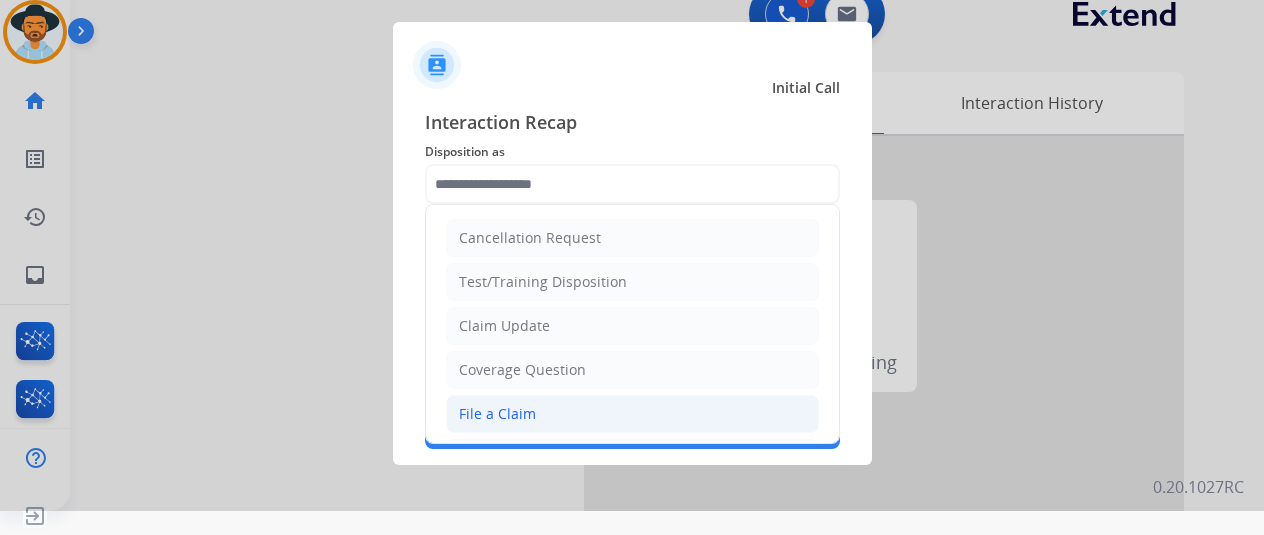 click on "File a Claim" 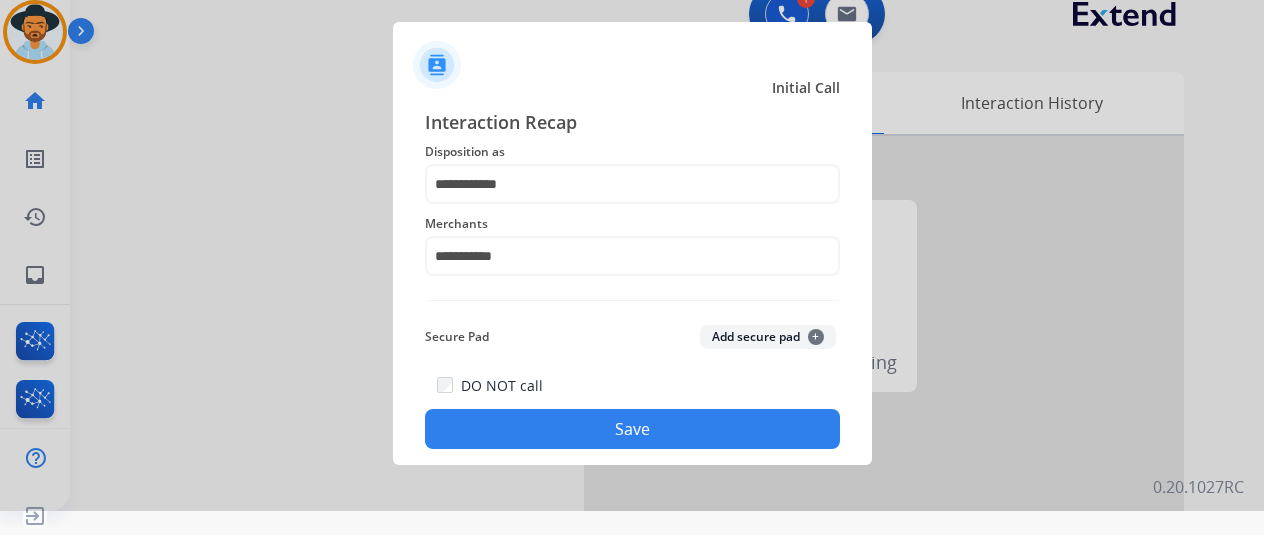click on "Save" 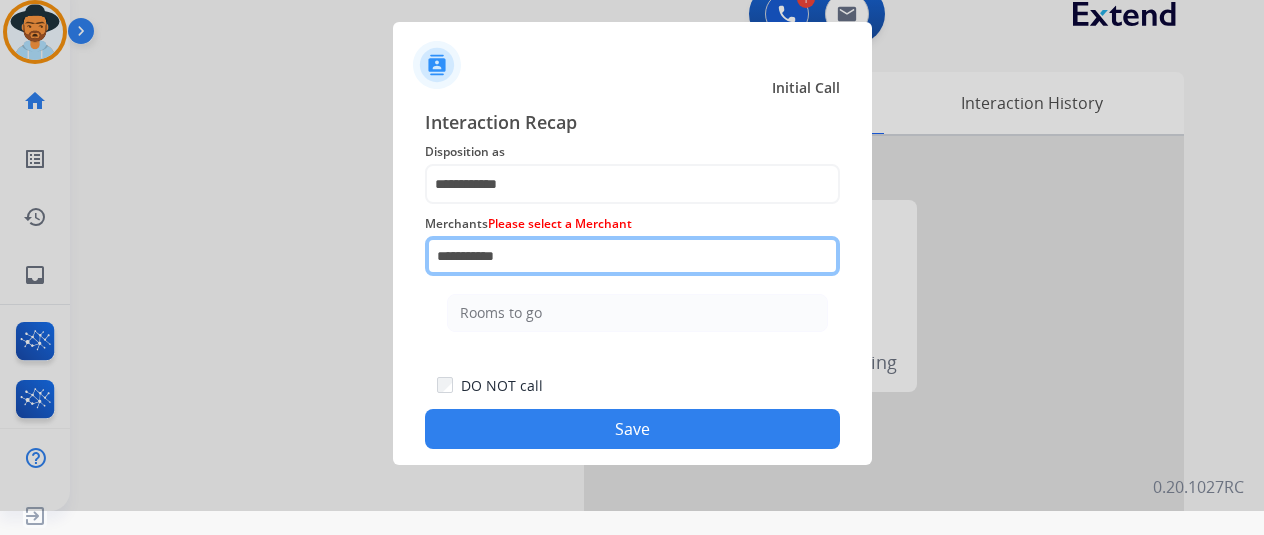 click on "**********" 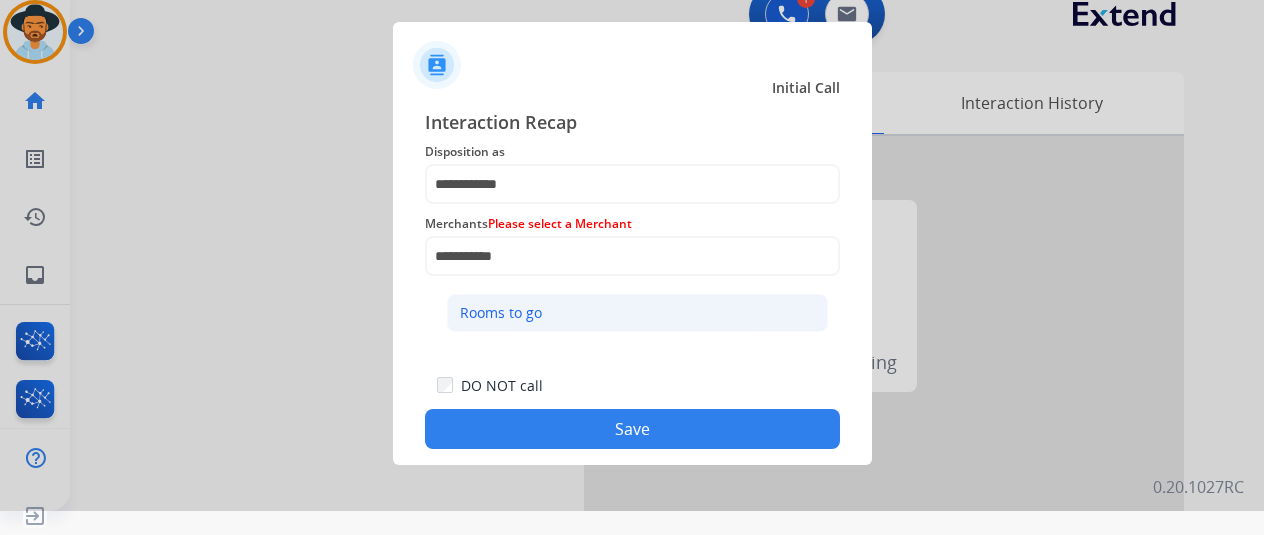 click on "Rooms to go" 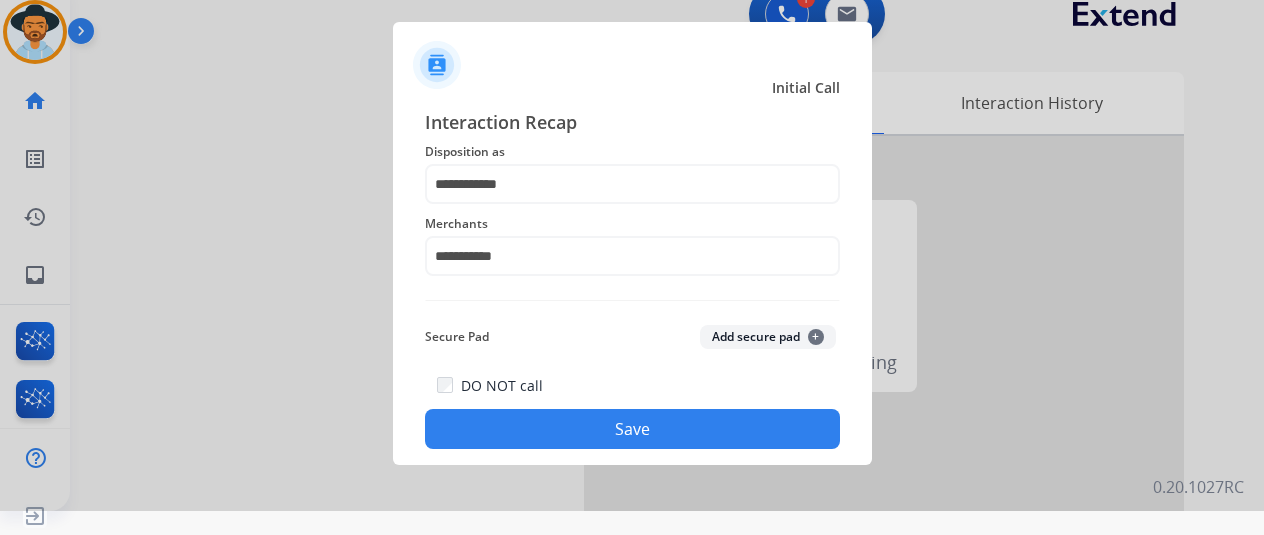 click on "Save" 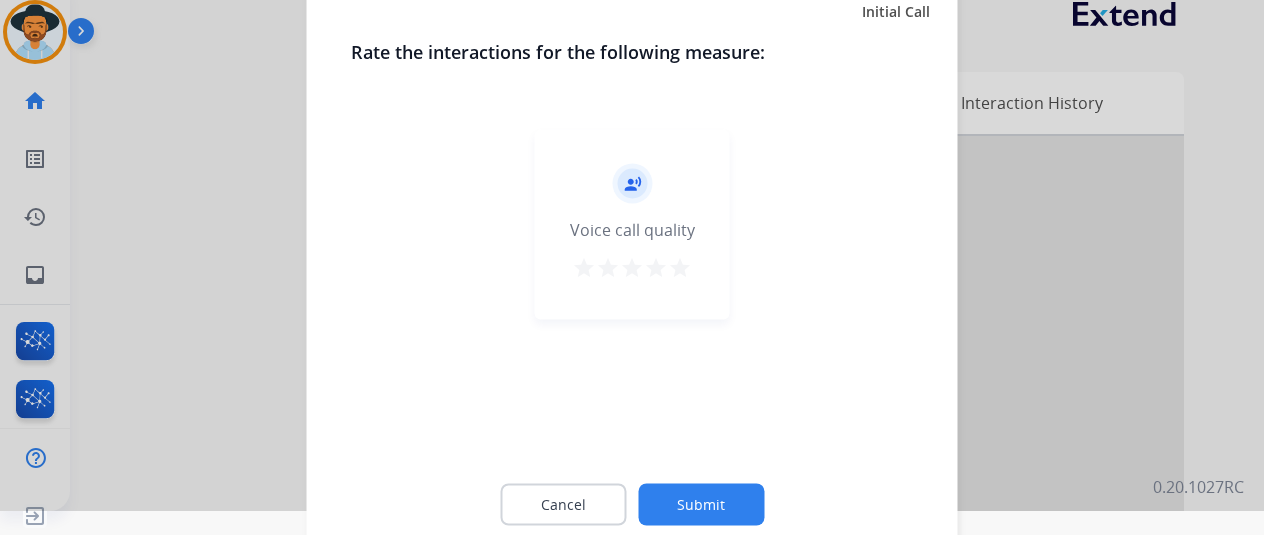 click on "star" at bounding box center [680, 267] 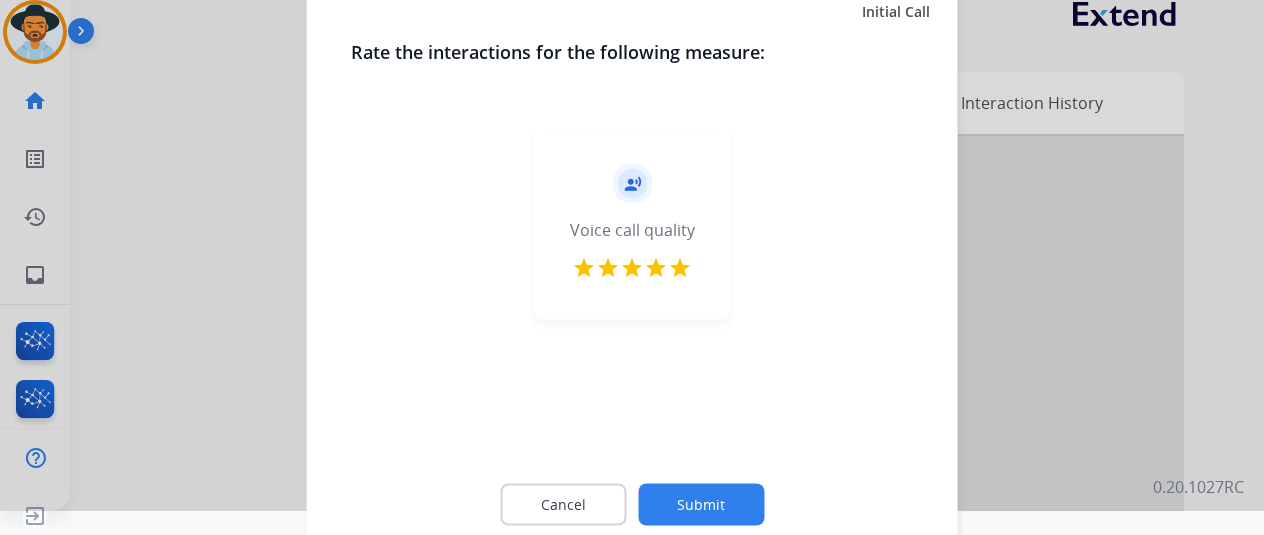 click on "Submit" 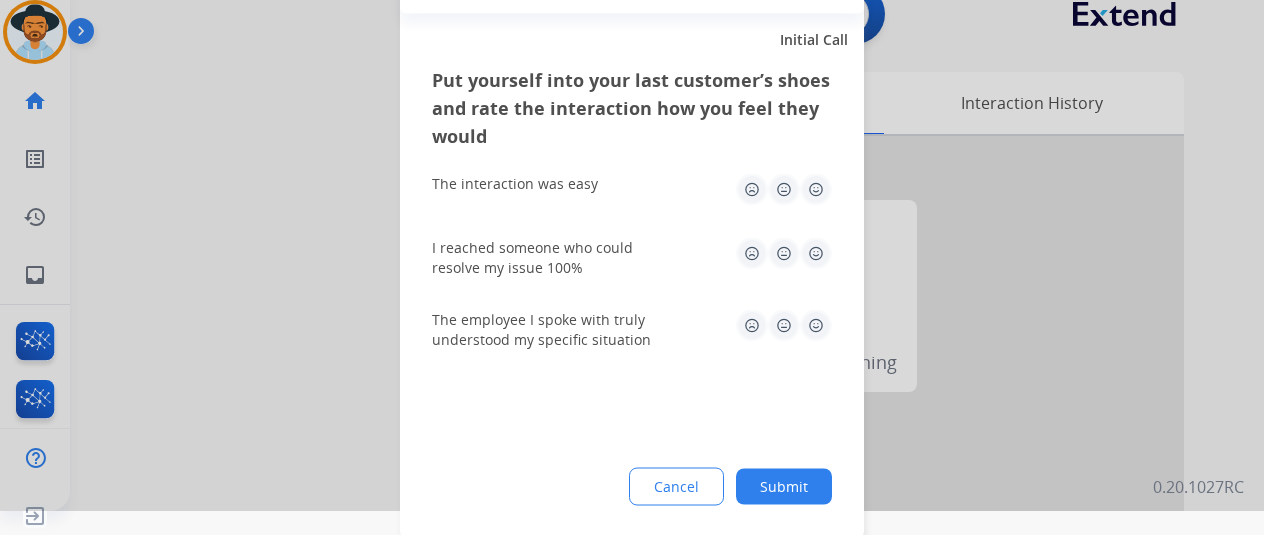 click 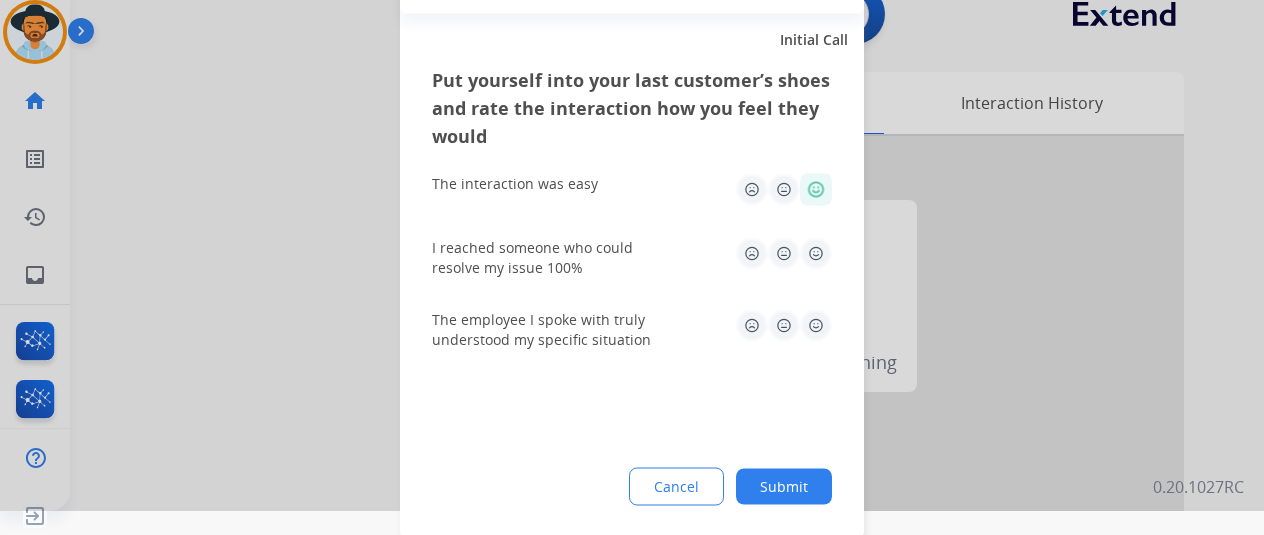 click 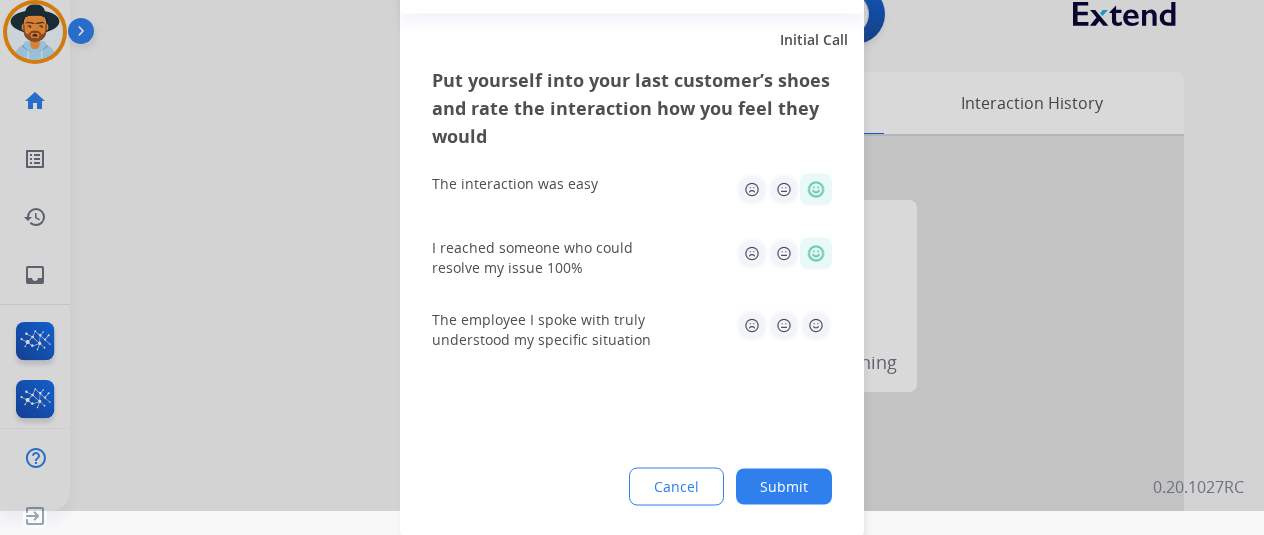 click 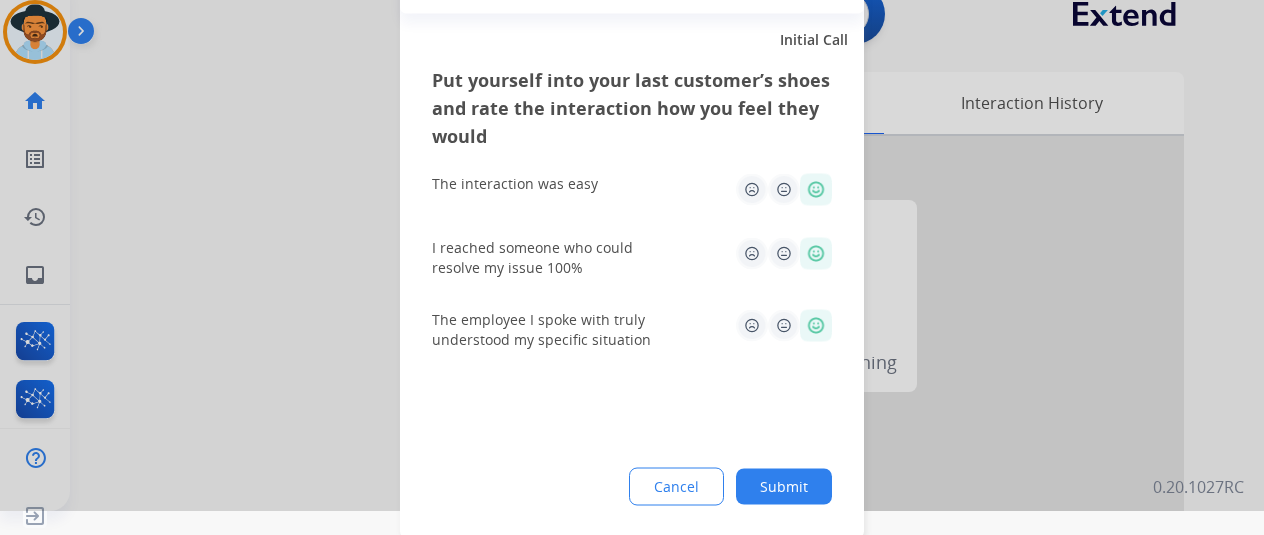 click on "Submit" 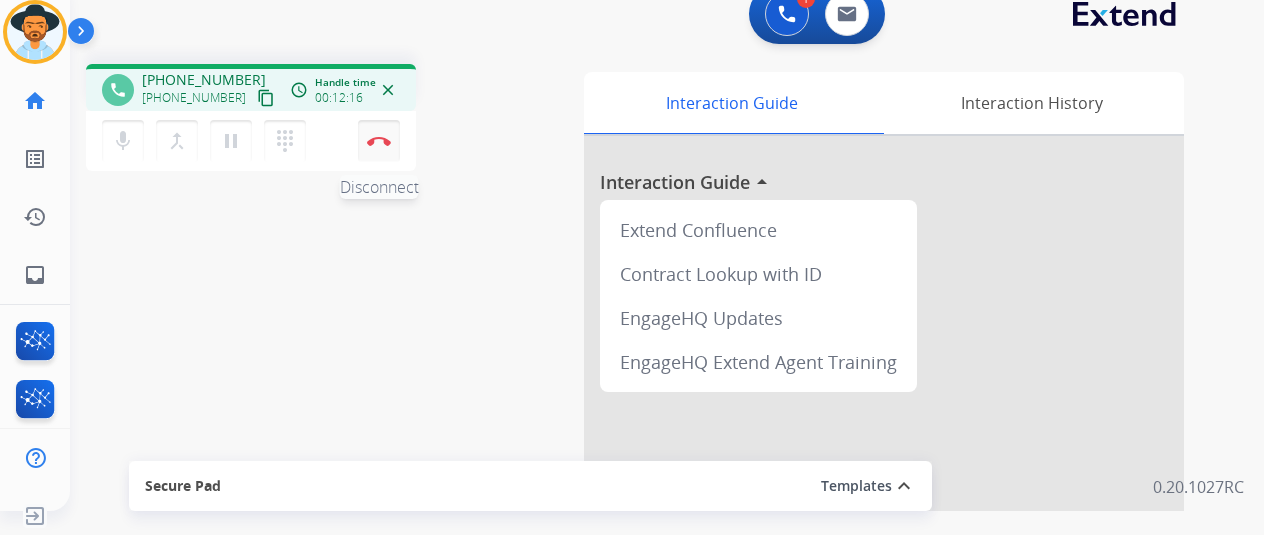 click on "Disconnect" at bounding box center [379, 141] 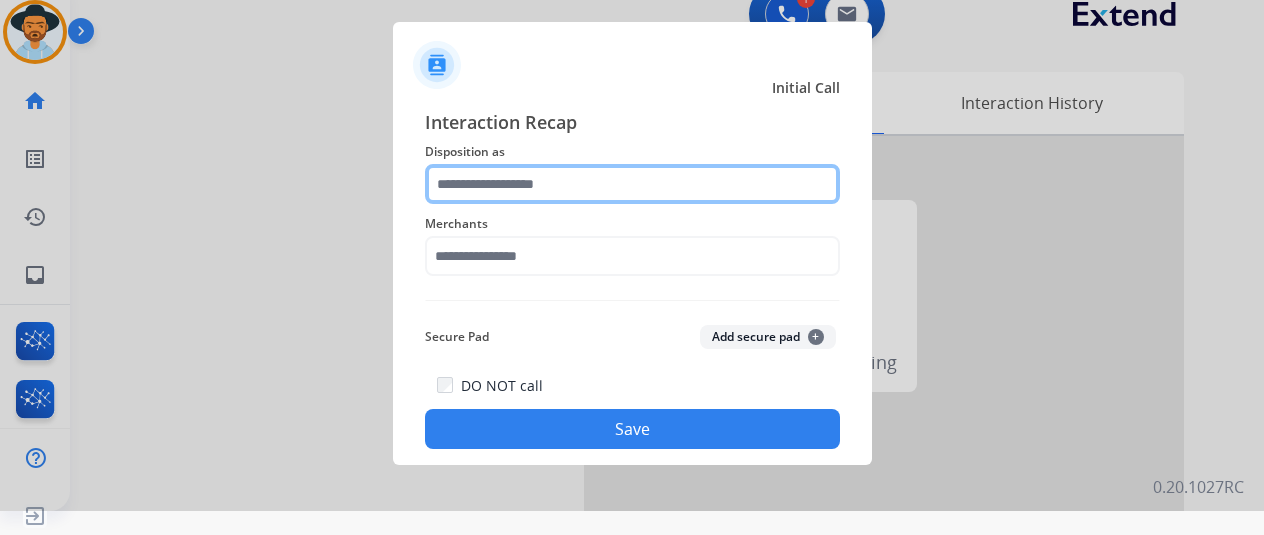 click 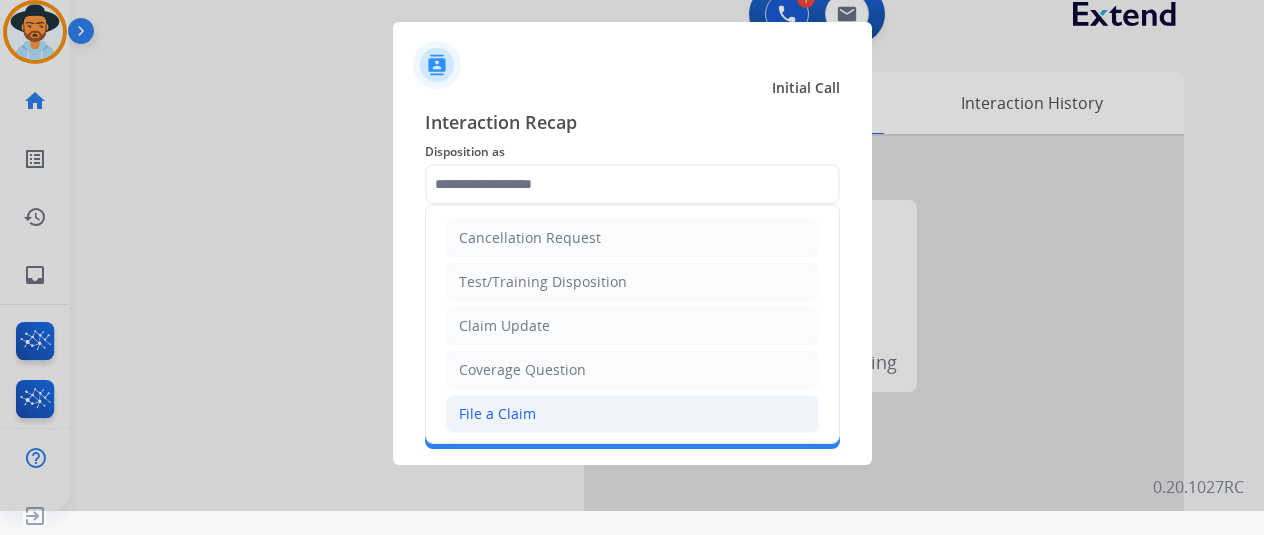click on "File a Claim" 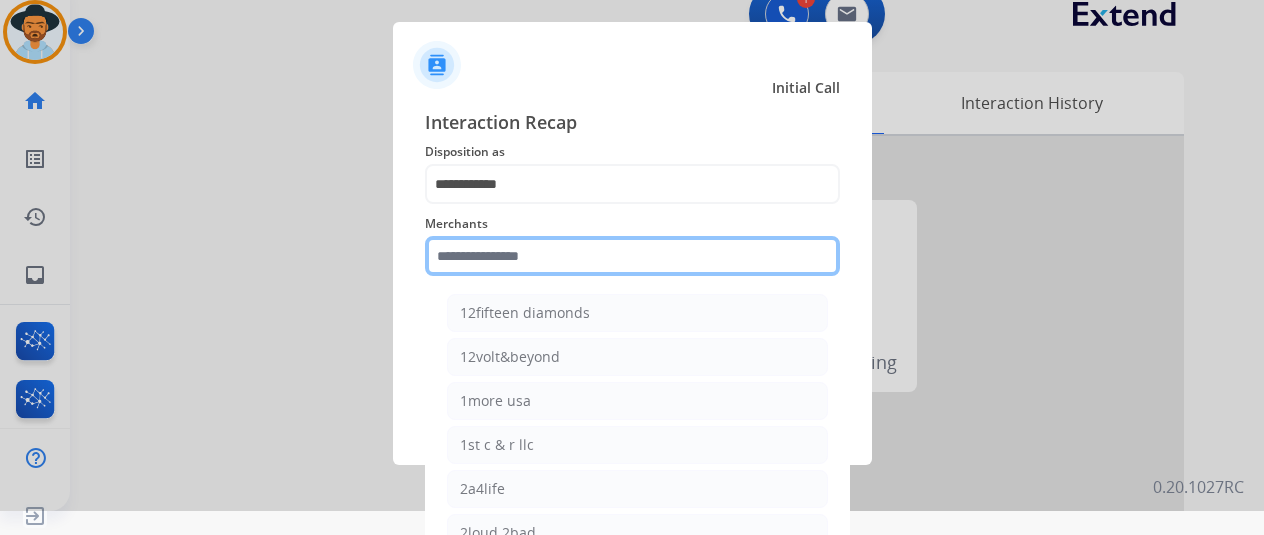 click 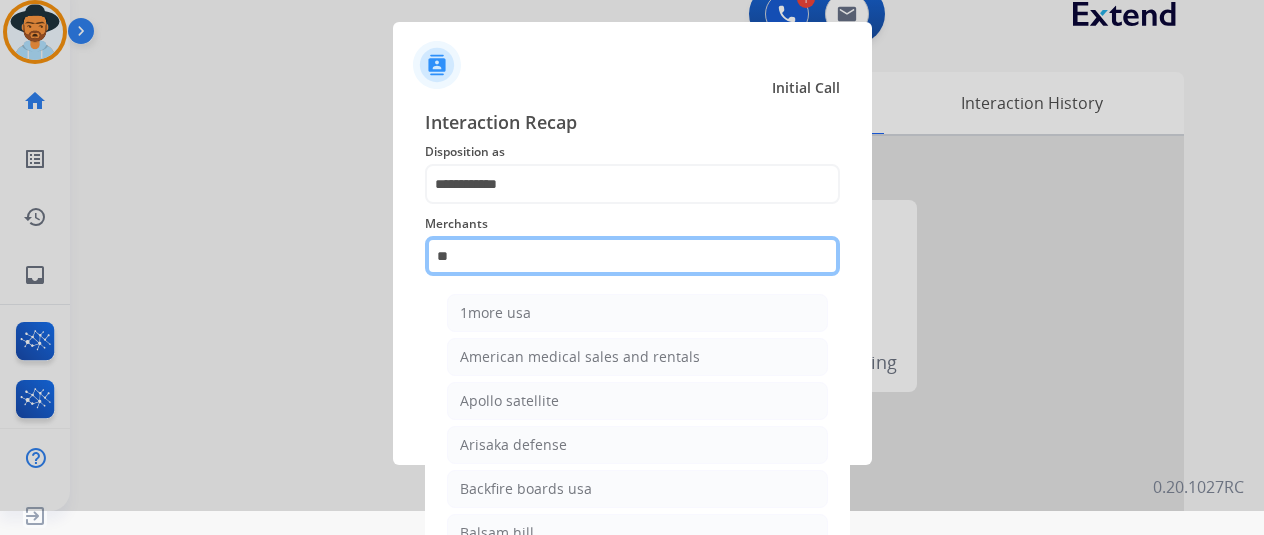 type on "*" 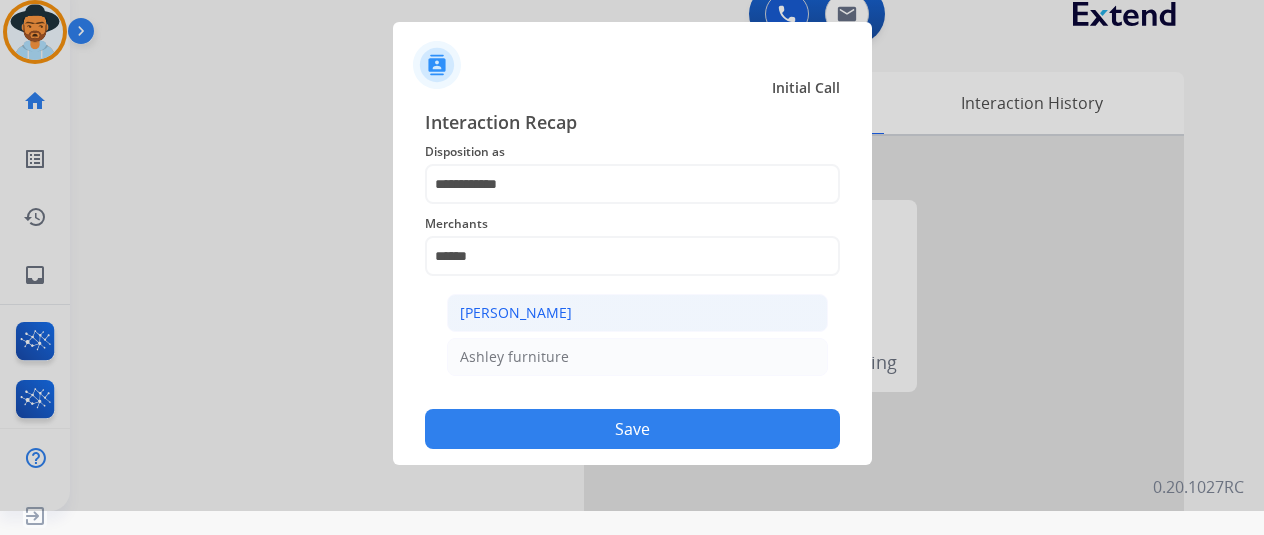 click on "[PERSON_NAME]" 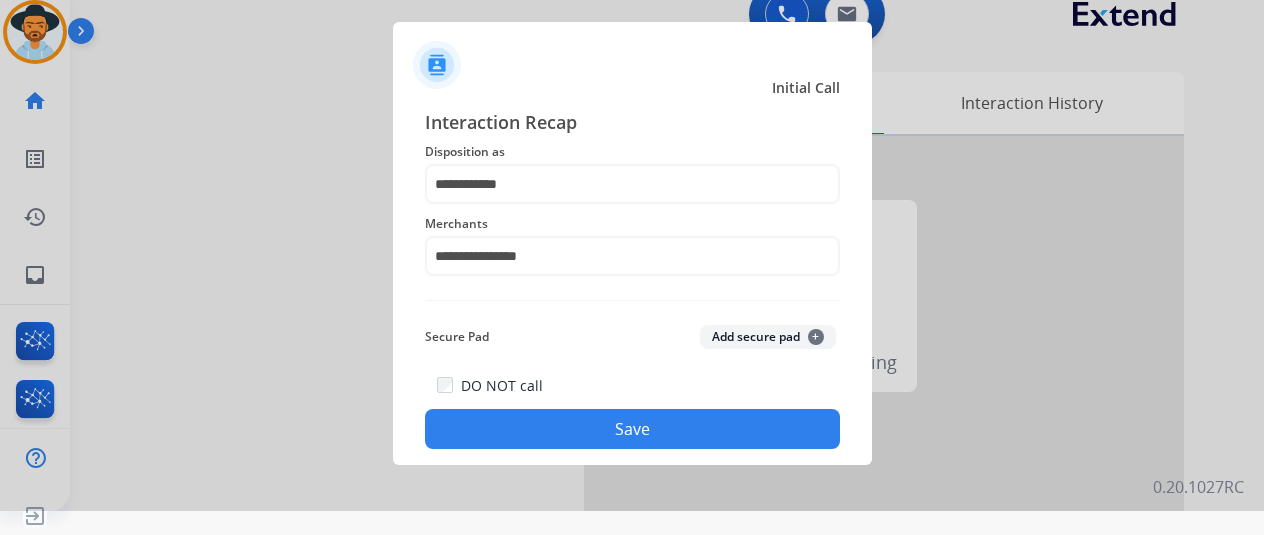 click on "Save" 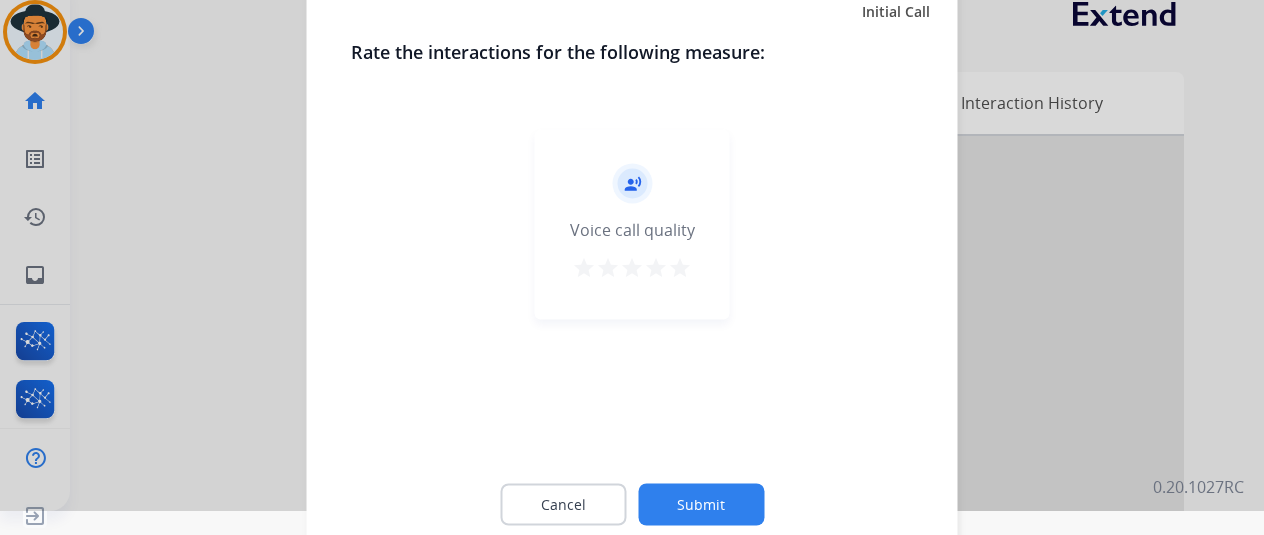 click on "star" at bounding box center [680, 267] 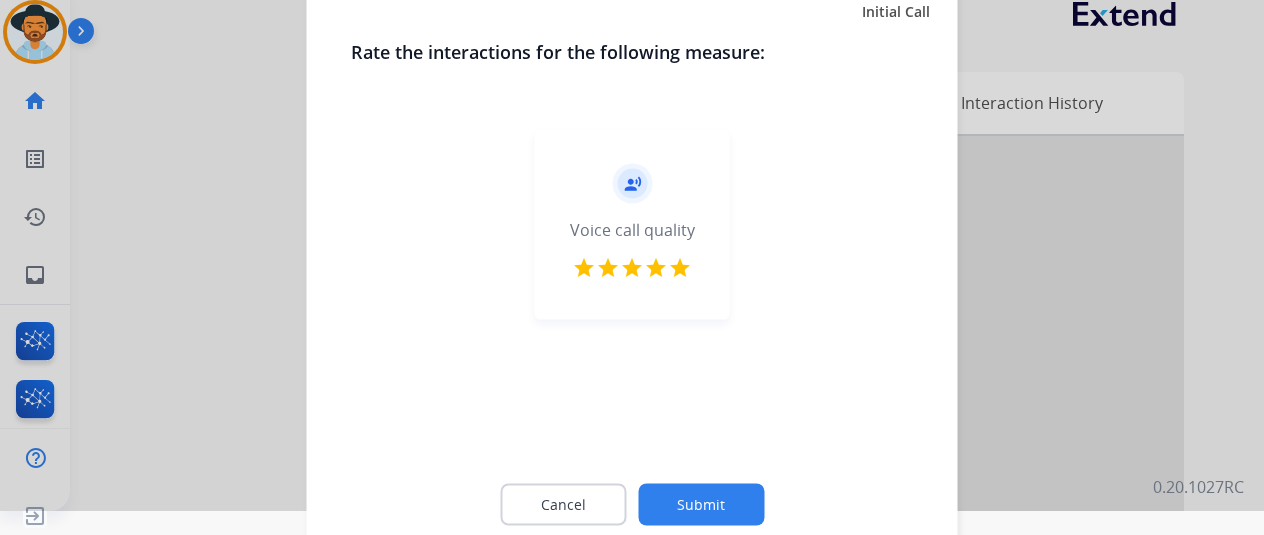 click on "Submit" 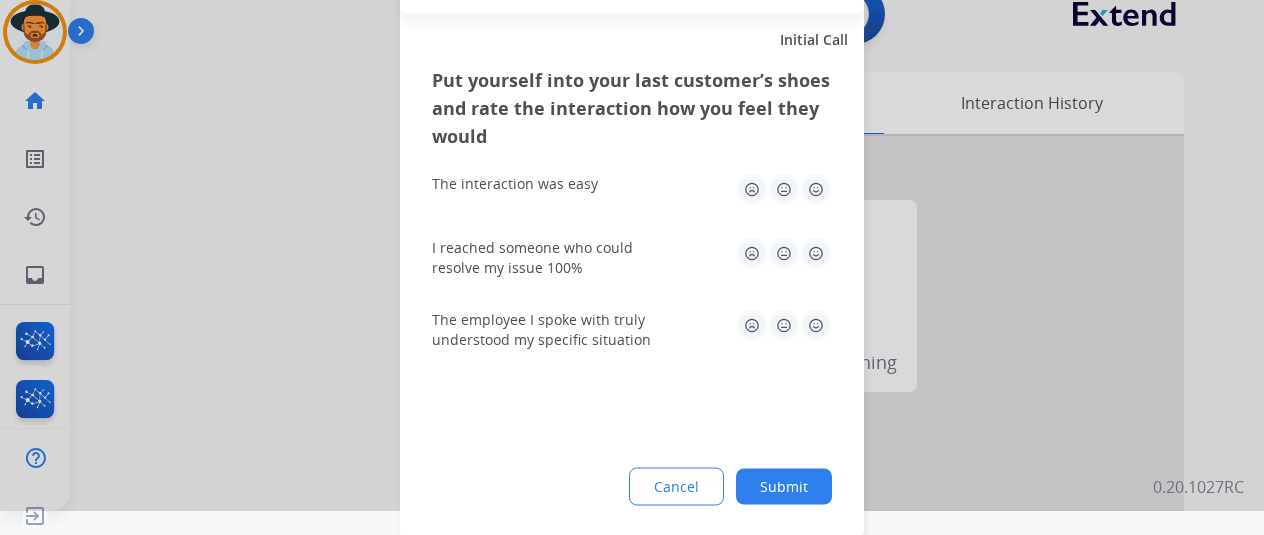 click 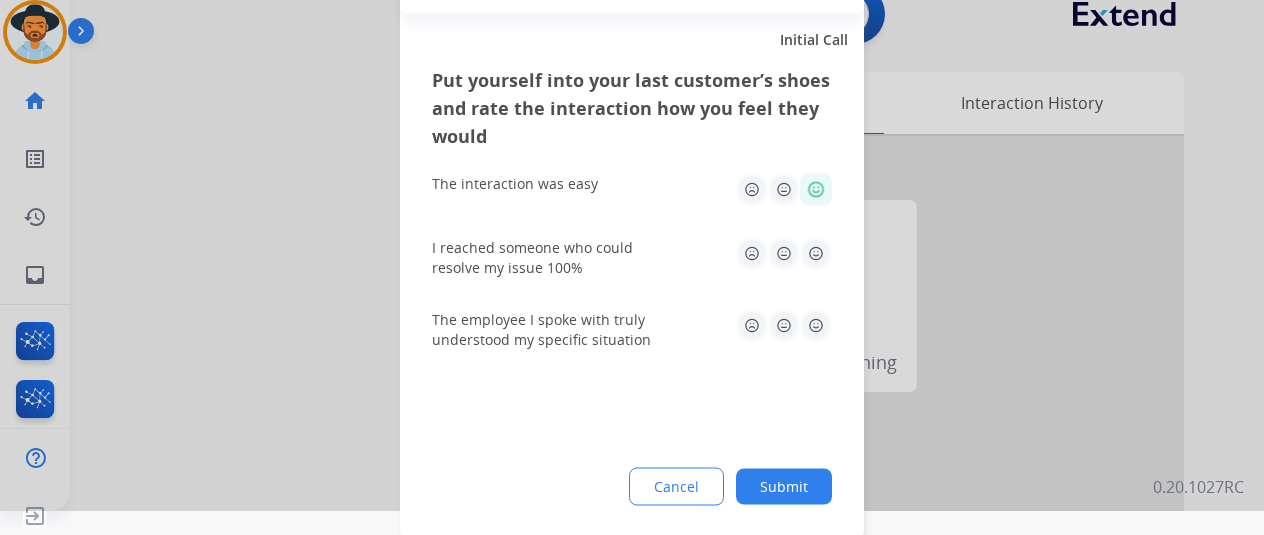 click 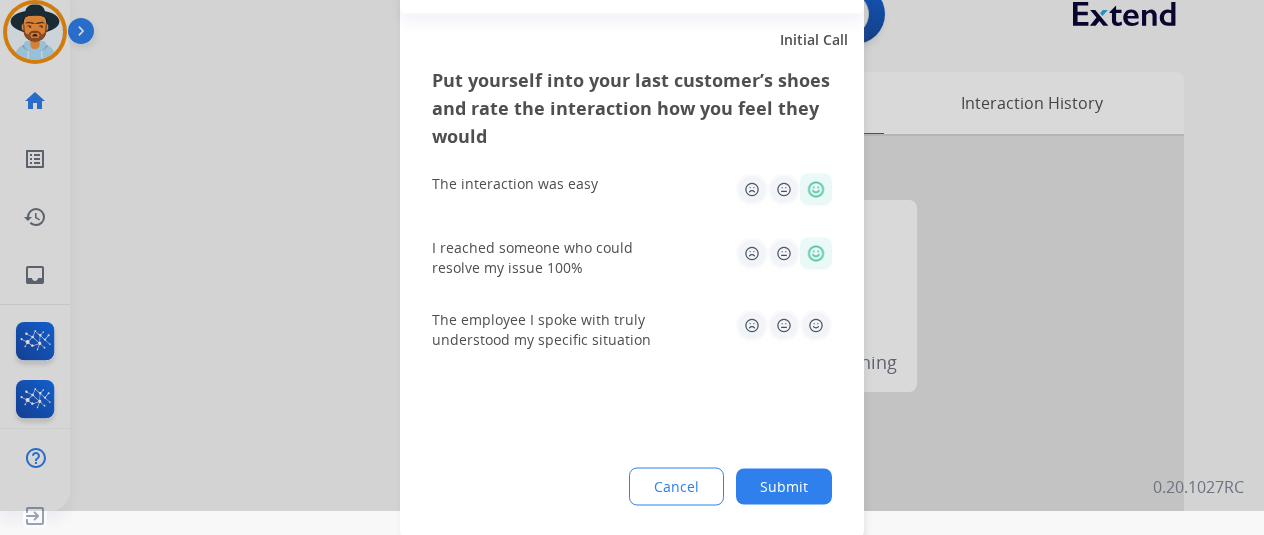 click 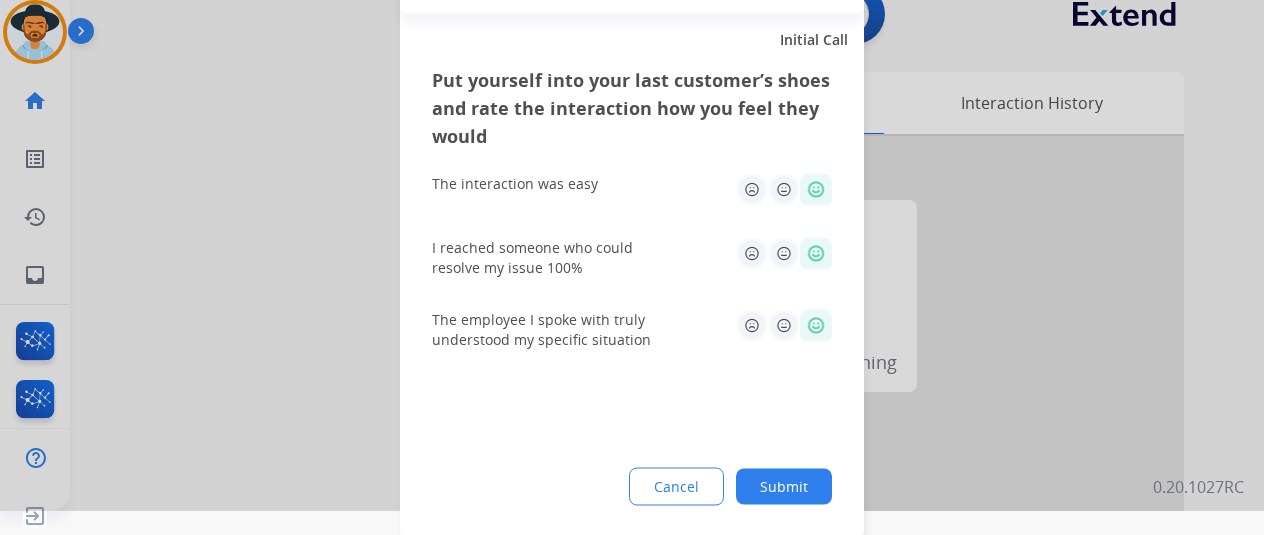 click on "Submit" 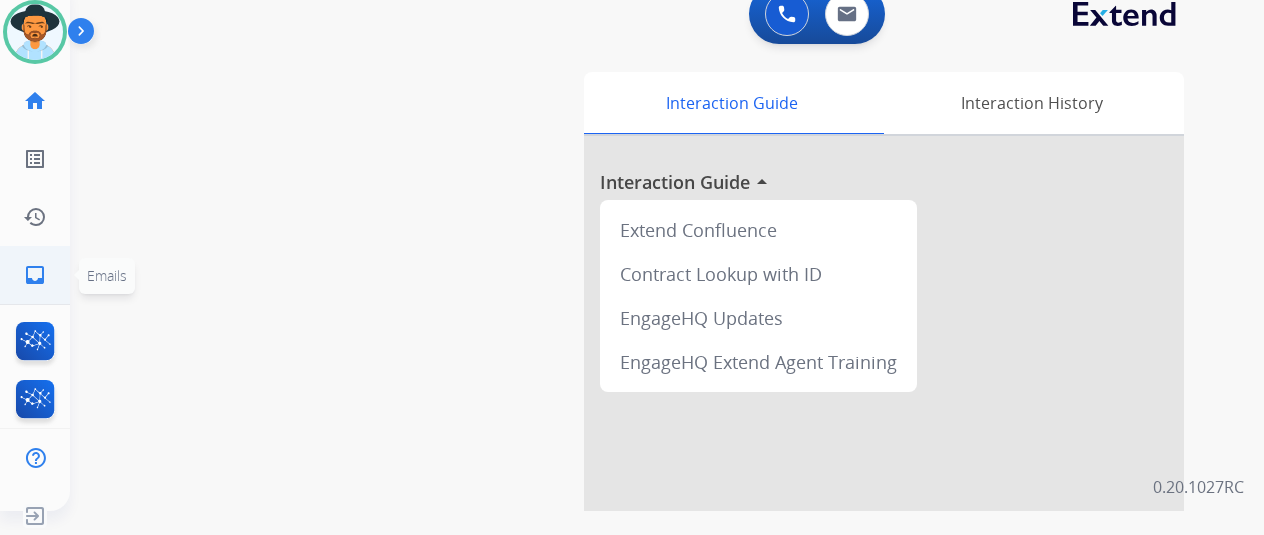 click on "inbox" 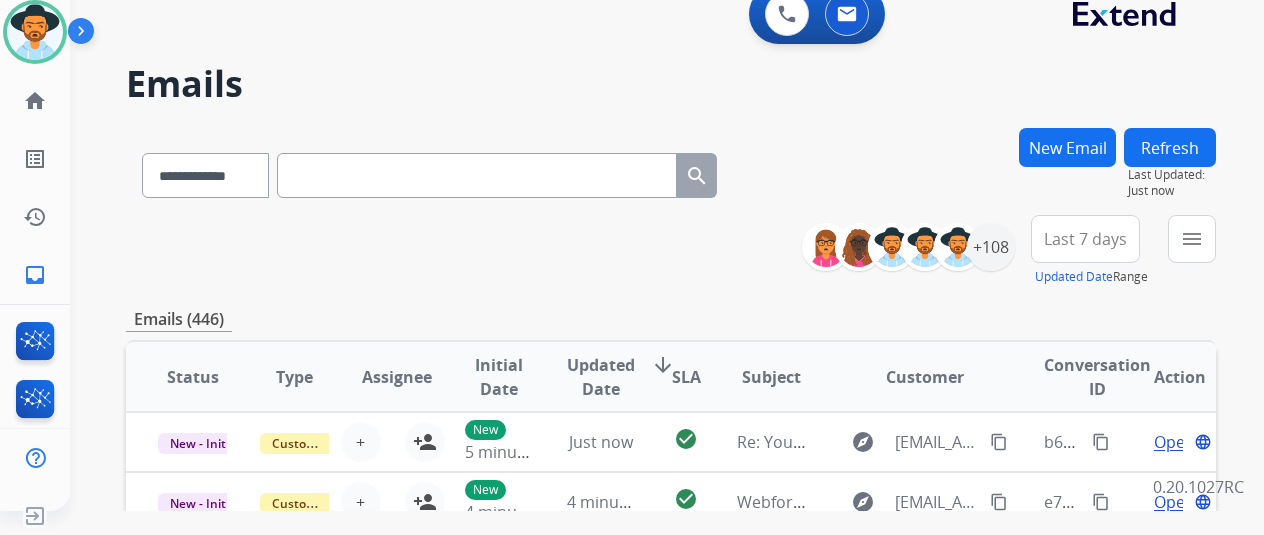 click on "New Email" at bounding box center [1067, 147] 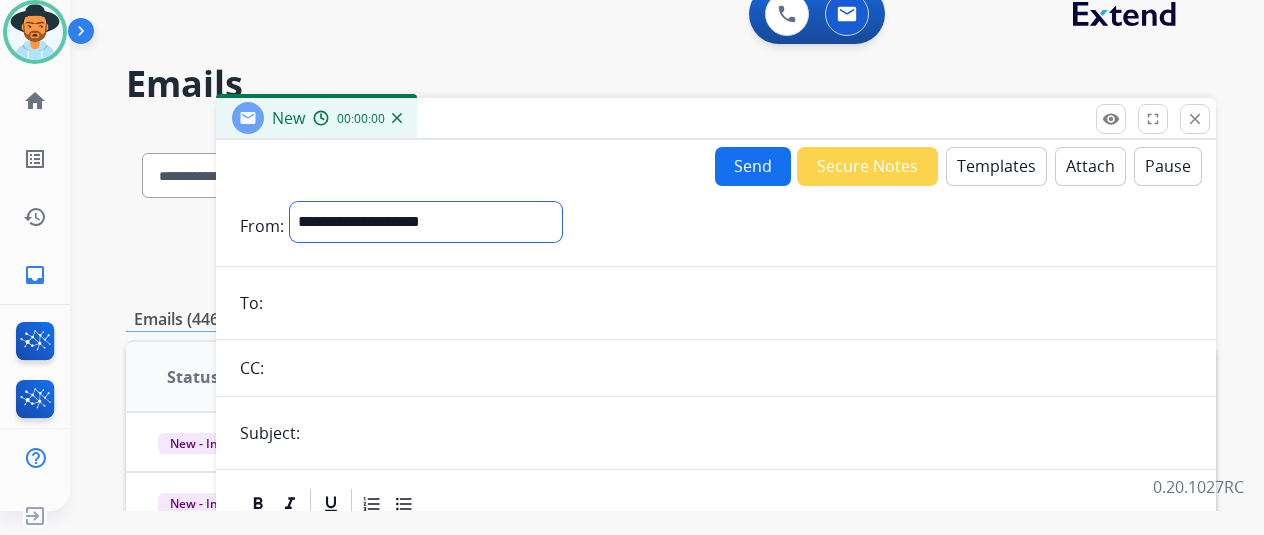 click on "**********" at bounding box center (426, 222) 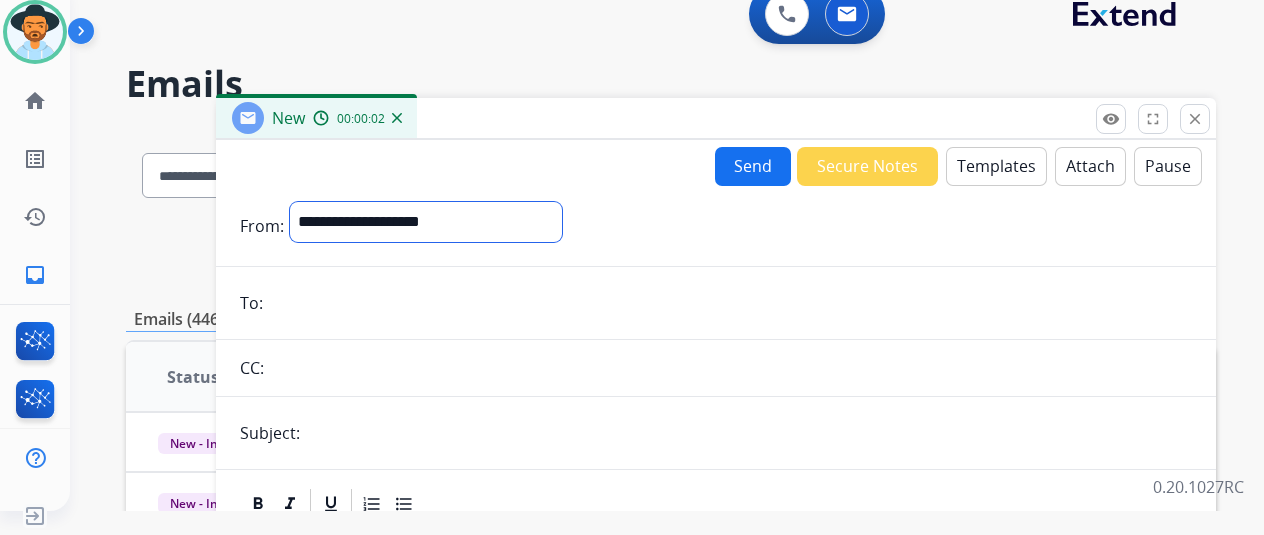 select on "**********" 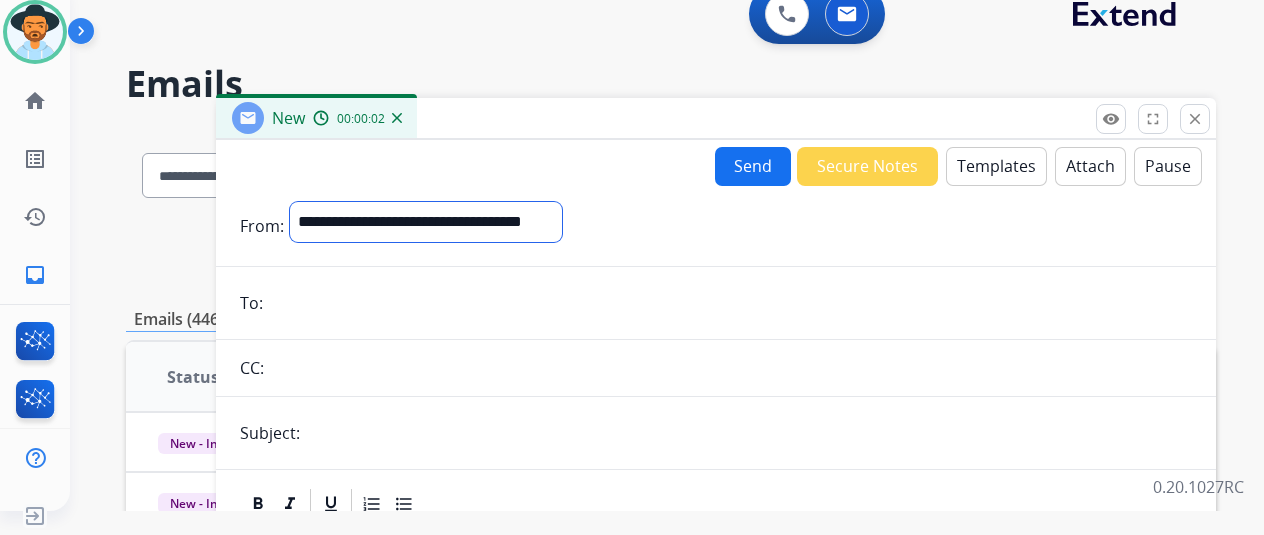 click on "**********" at bounding box center [426, 222] 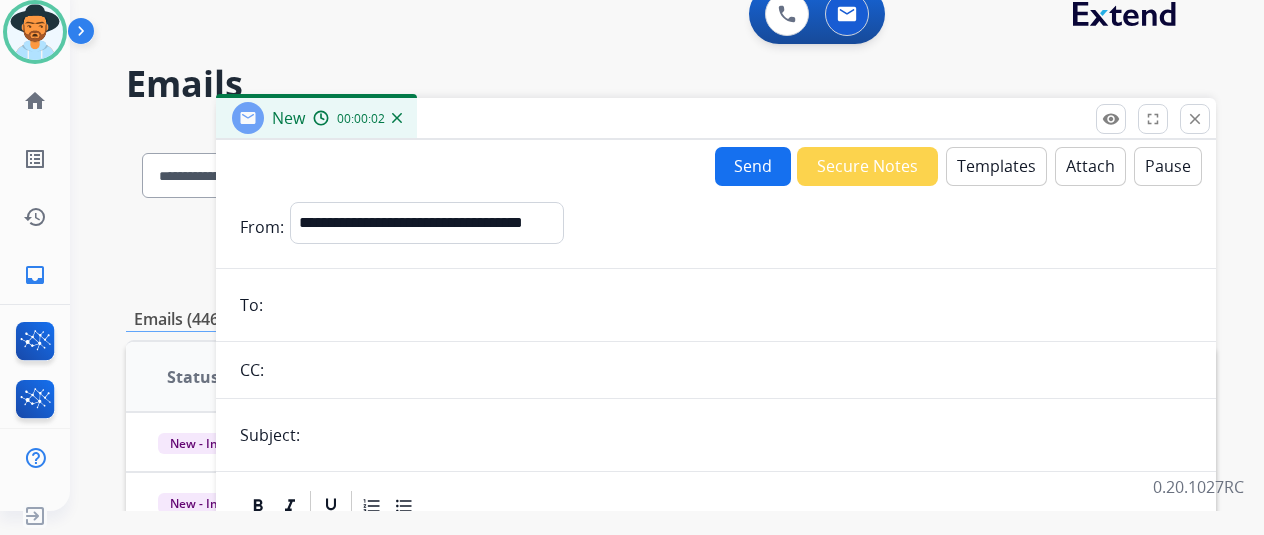 click at bounding box center [730, 305] 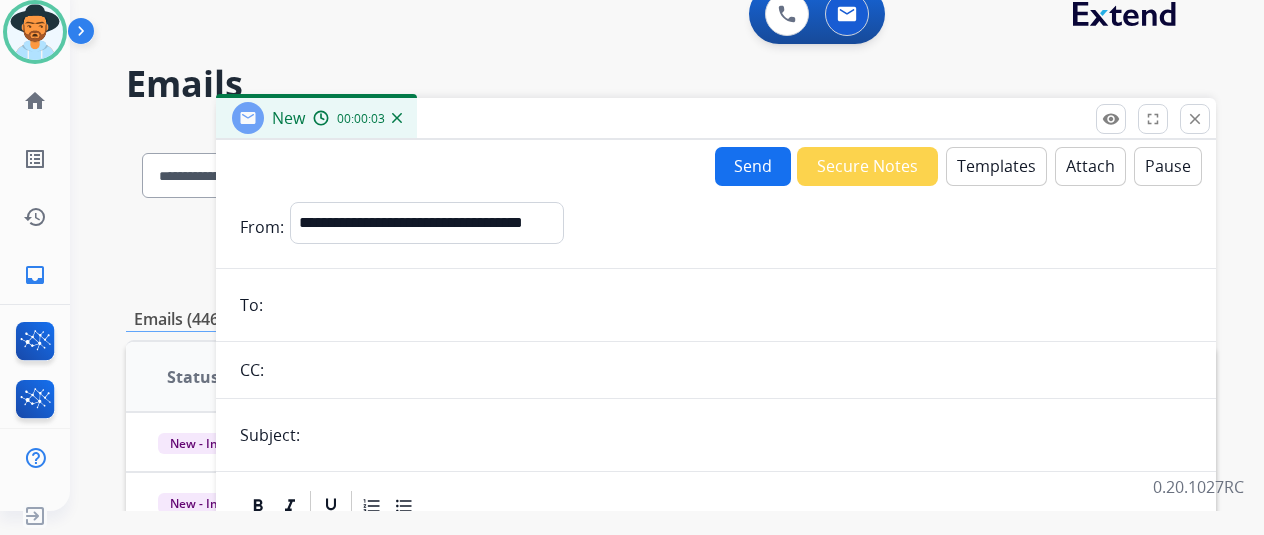 paste on "**********" 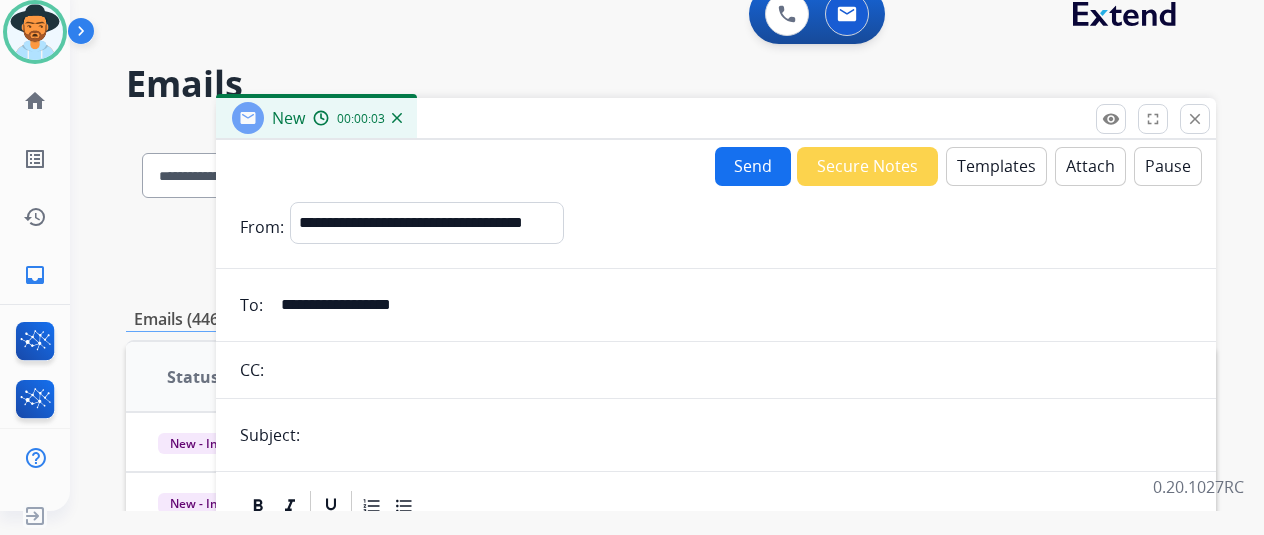 type on "**********" 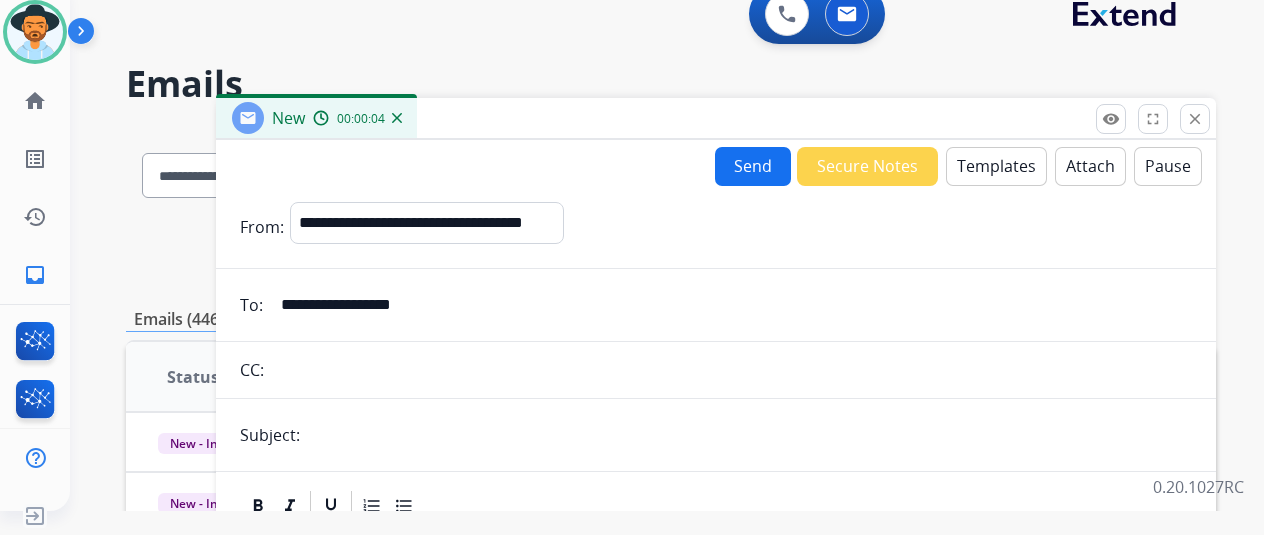 click at bounding box center [749, 435] 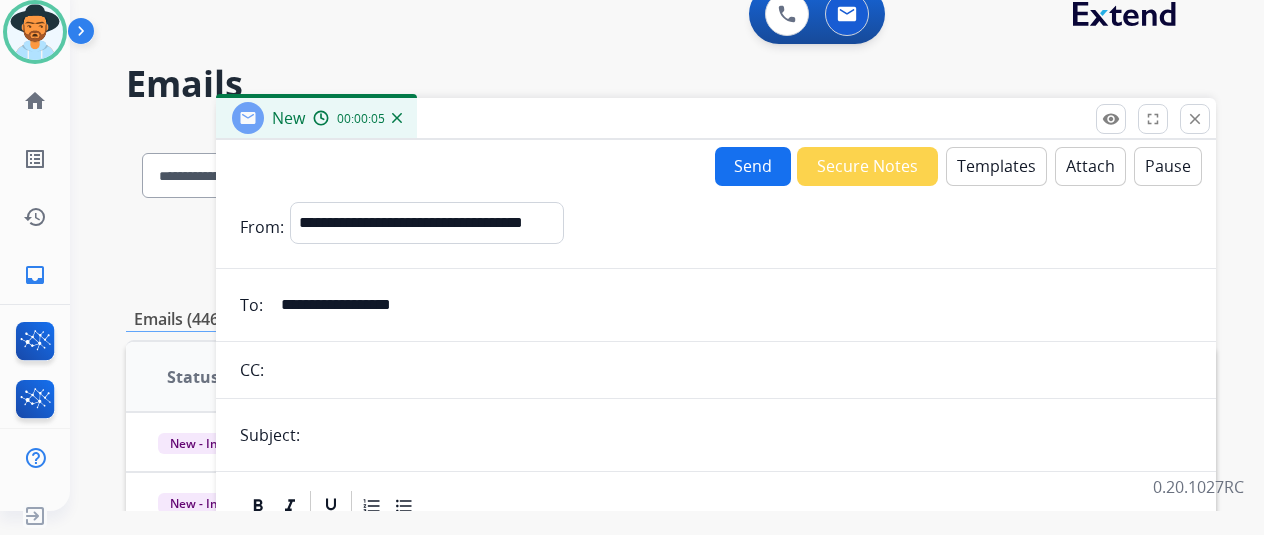 type on "**********" 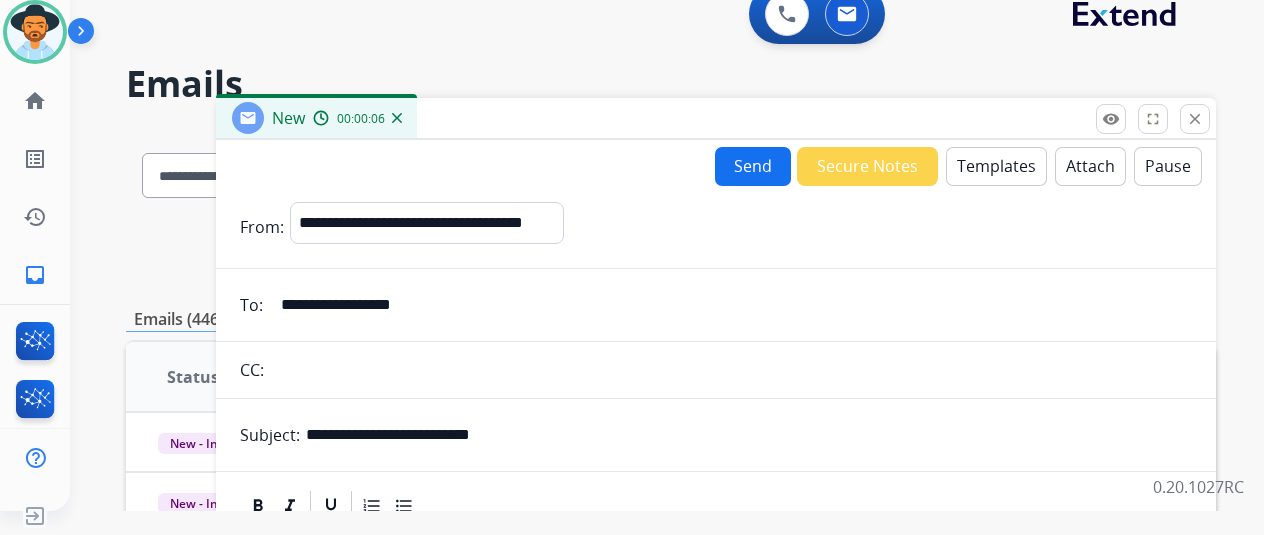 click on "Templates" at bounding box center (996, 166) 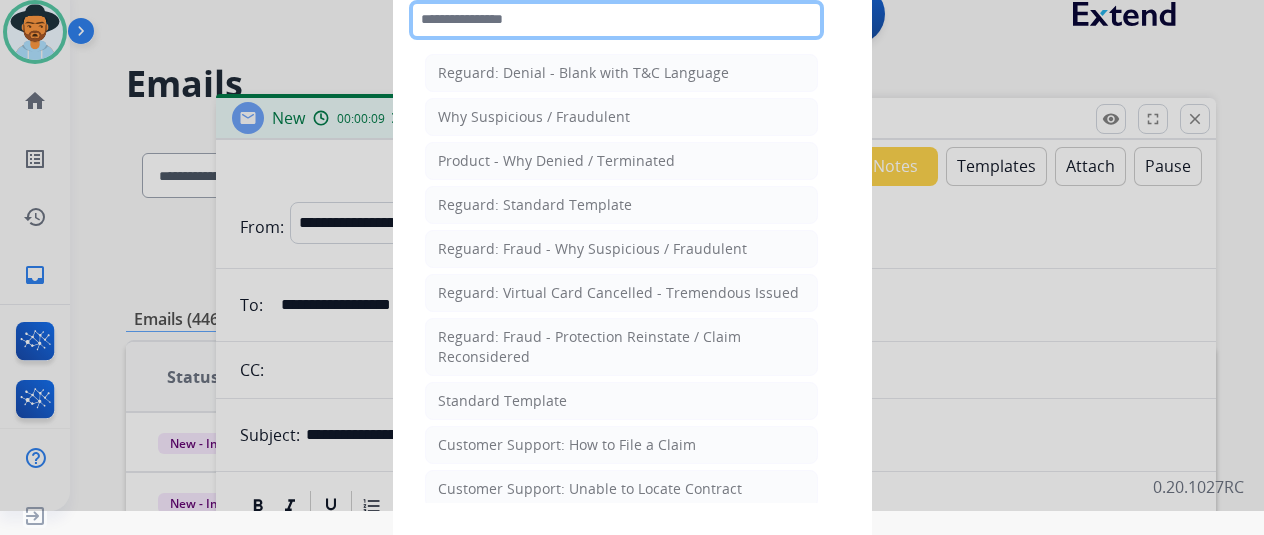 click 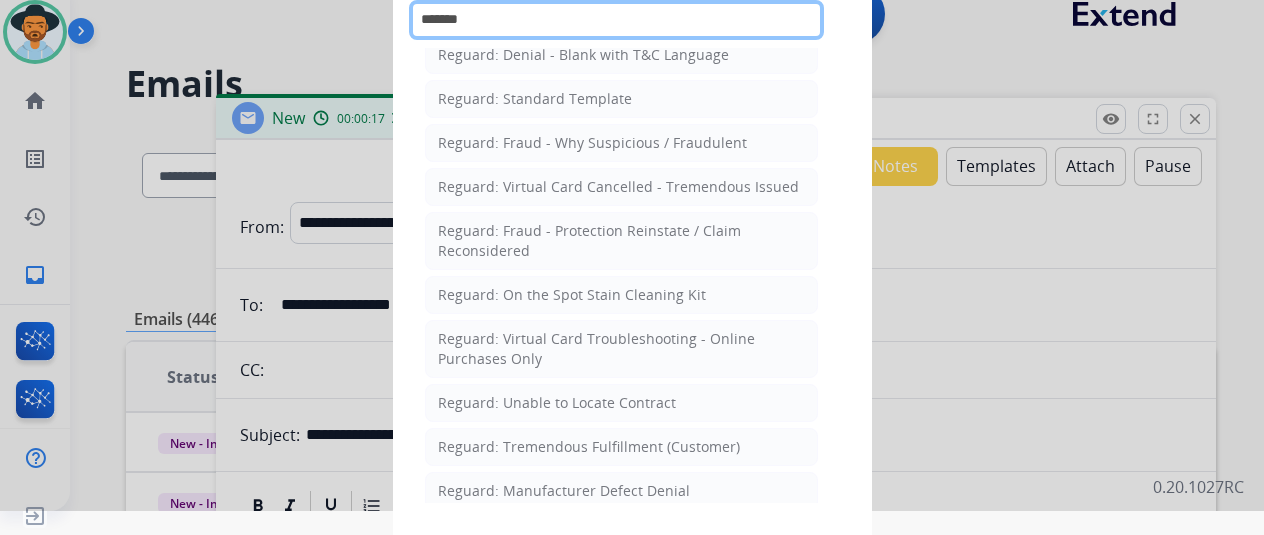 scroll, scrollTop: 0, scrollLeft: 0, axis: both 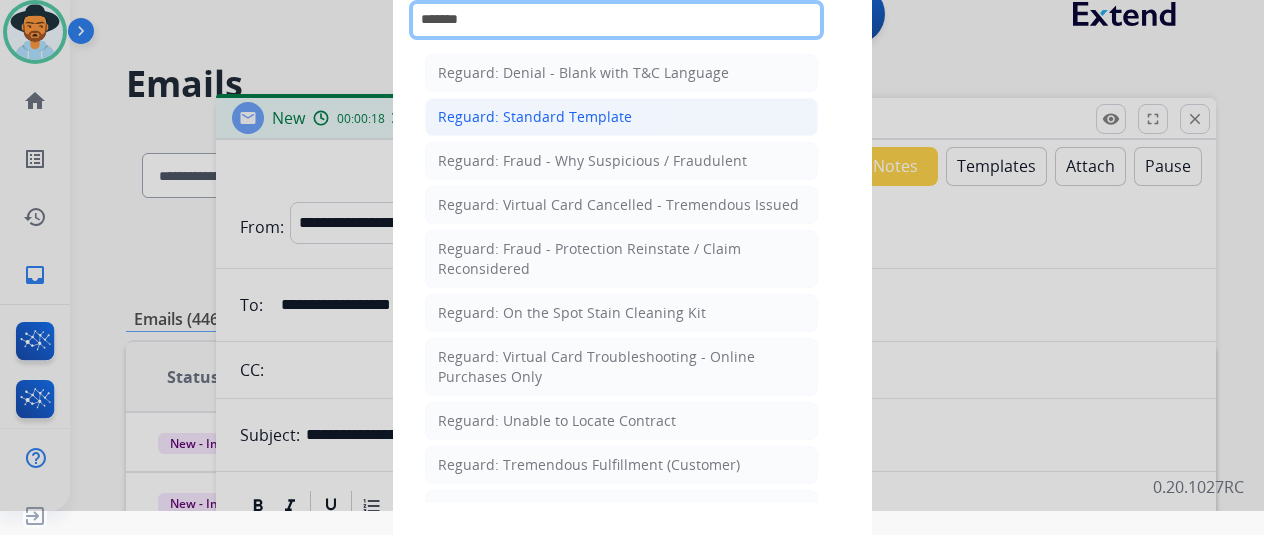 type on "*******" 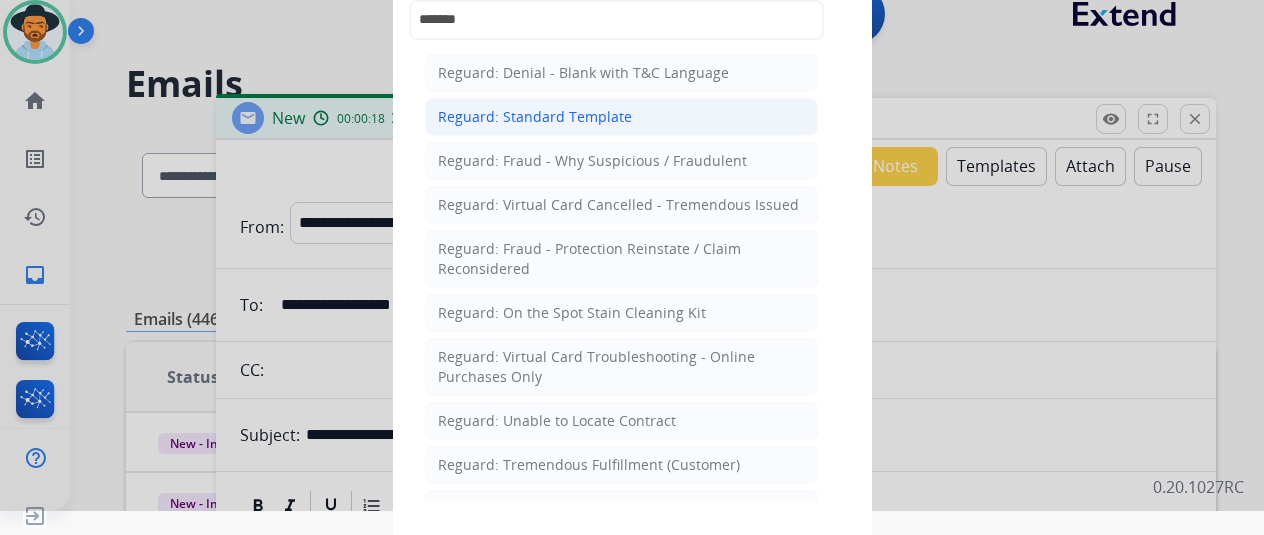 click on "Reguard: Standard Template" 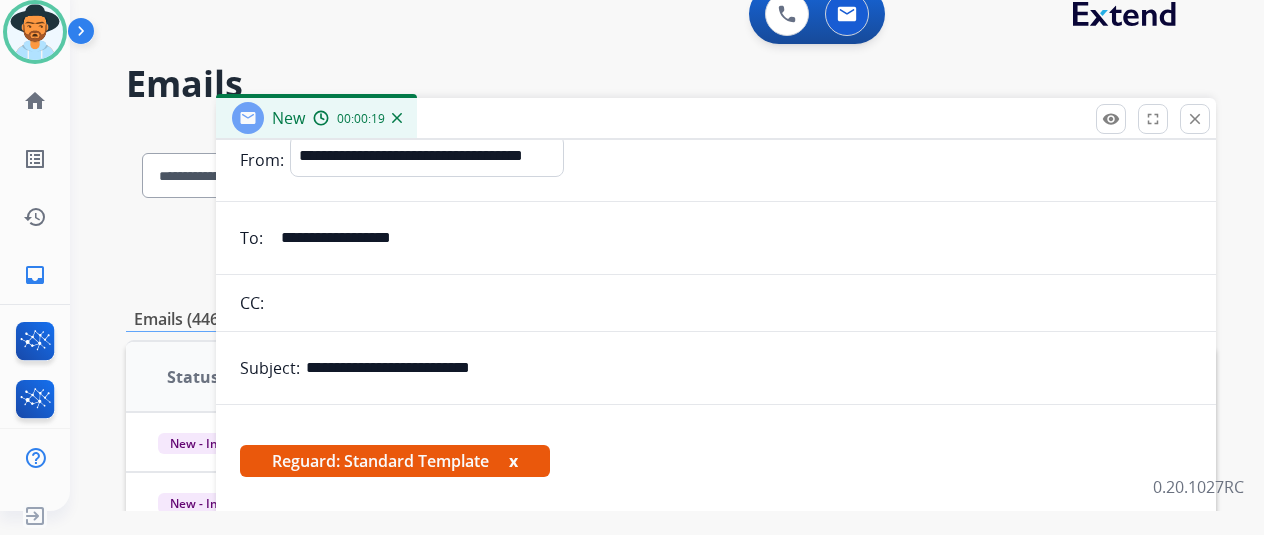 scroll, scrollTop: 168, scrollLeft: 0, axis: vertical 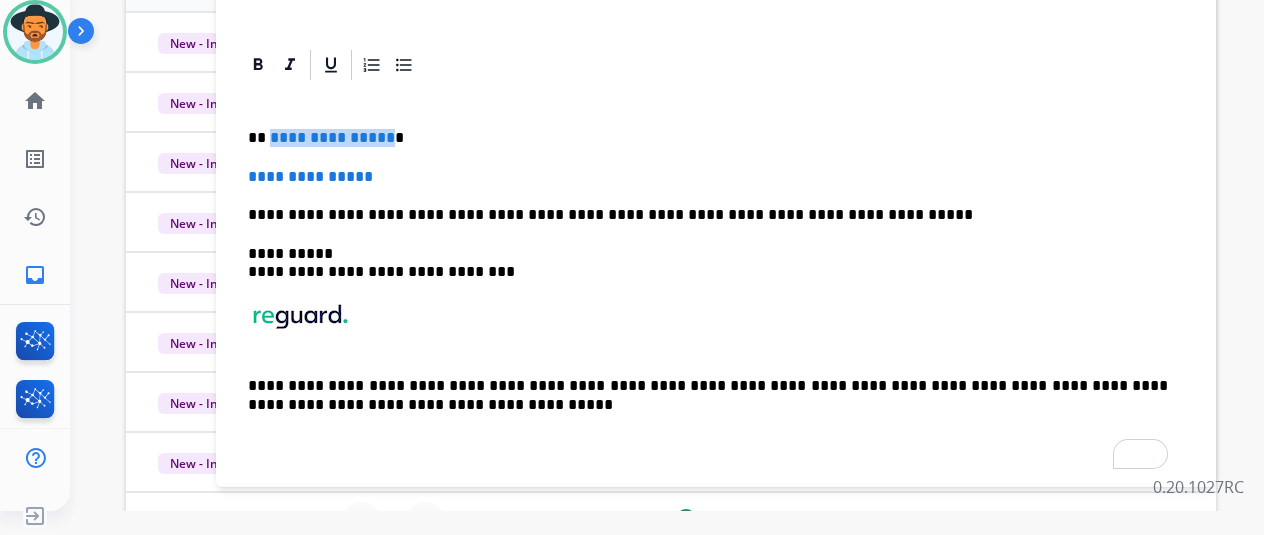 drag, startPoint x: 400, startPoint y: 139, endPoint x: 283, endPoint y: 136, distance: 117.03845 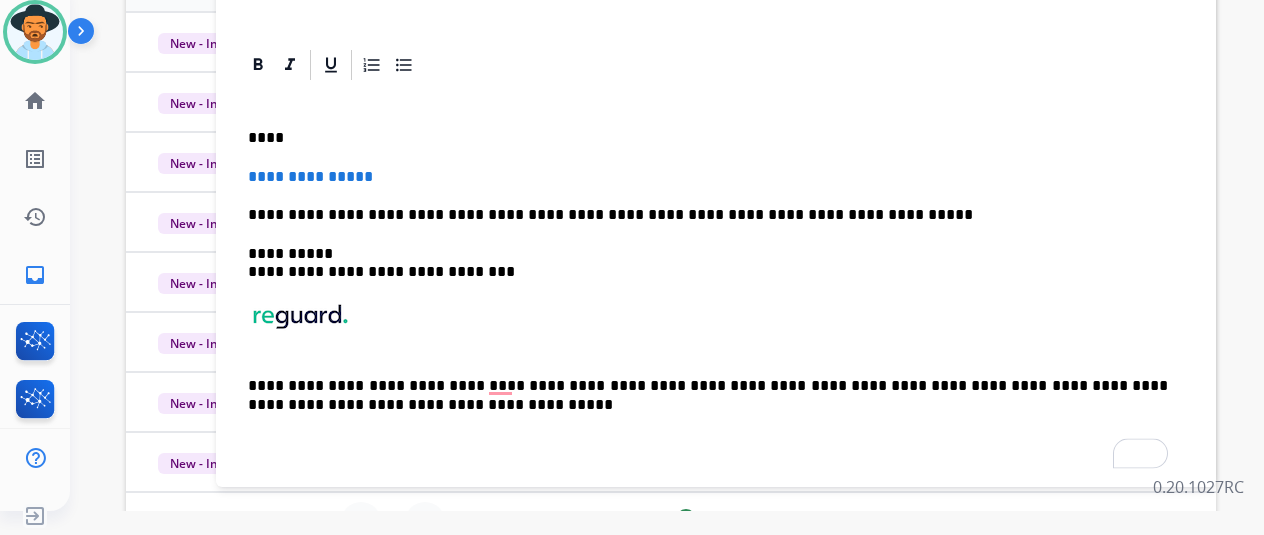 type 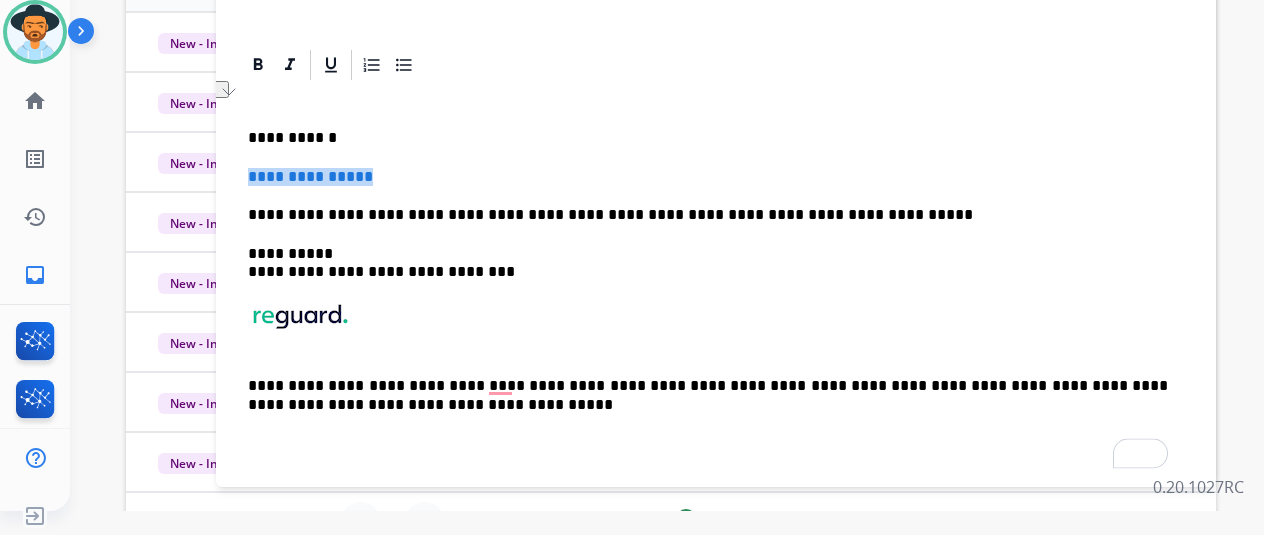 drag, startPoint x: 427, startPoint y: 168, endPoint x: 260, endPoint y: 173, distance: 167.07483 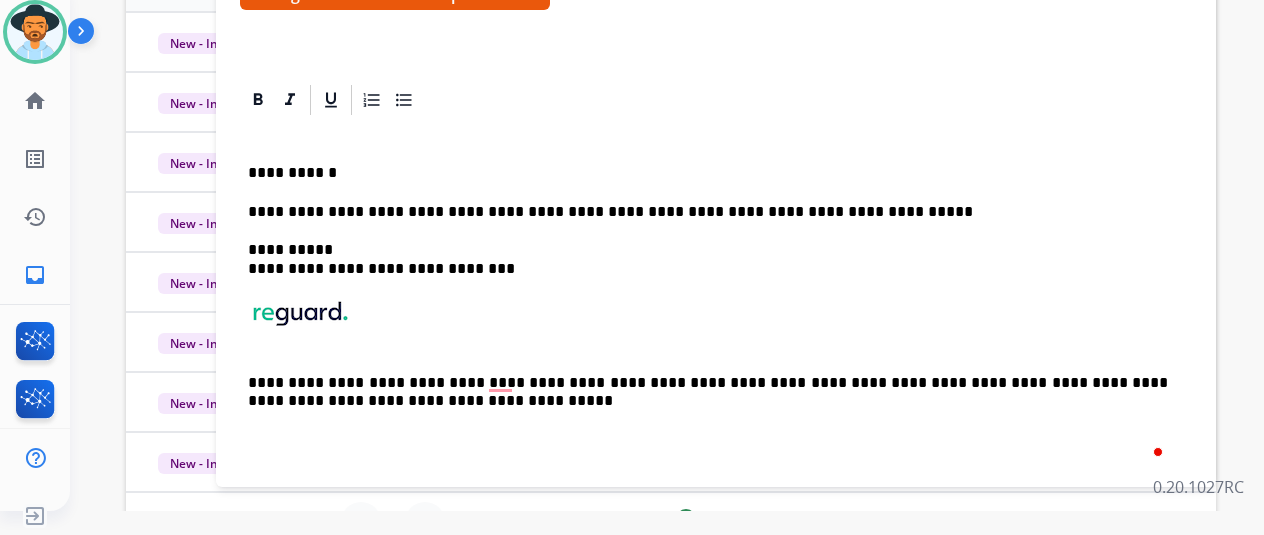 scroll, scrollTop: 130, scrollLeft: 0, axis: vertical 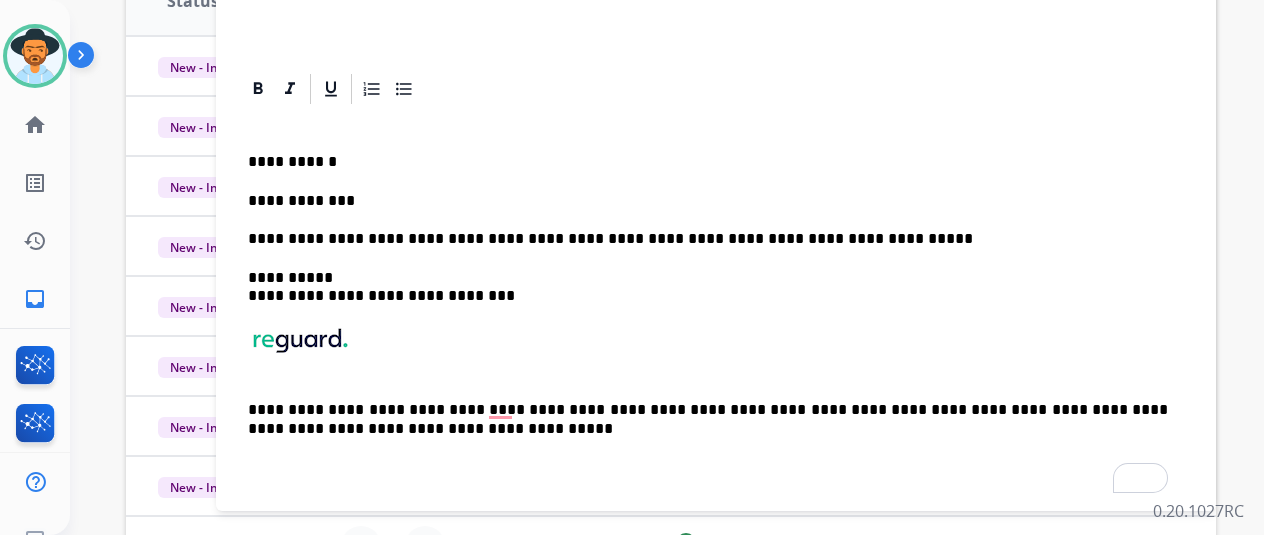 click on "**********" at bounding box center (708, 201) 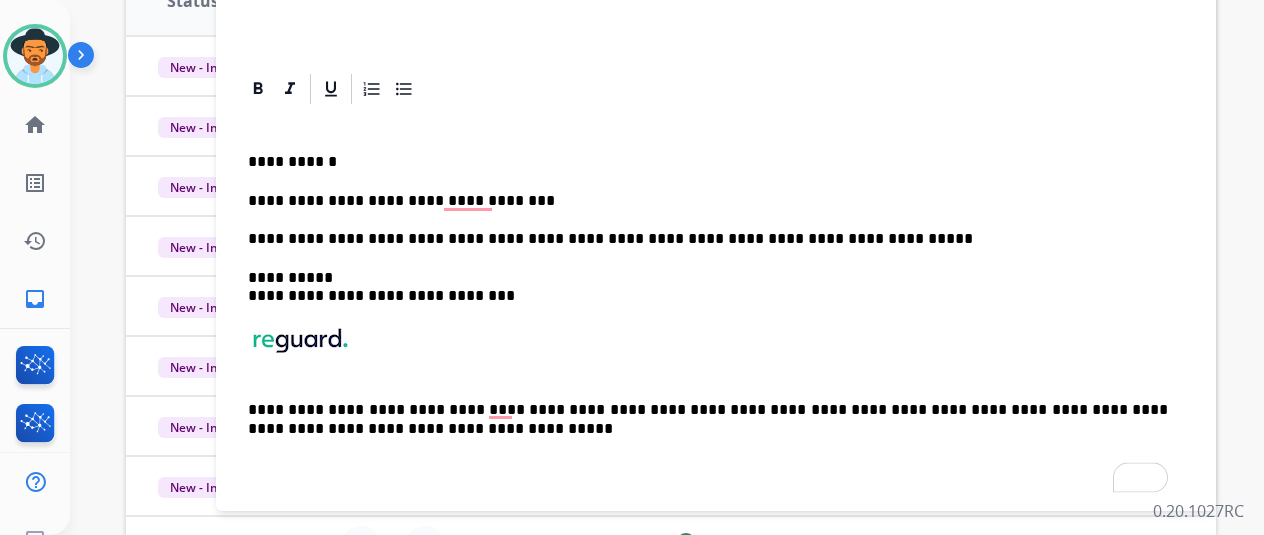 click on "**********" at bounding box center (716, 304) 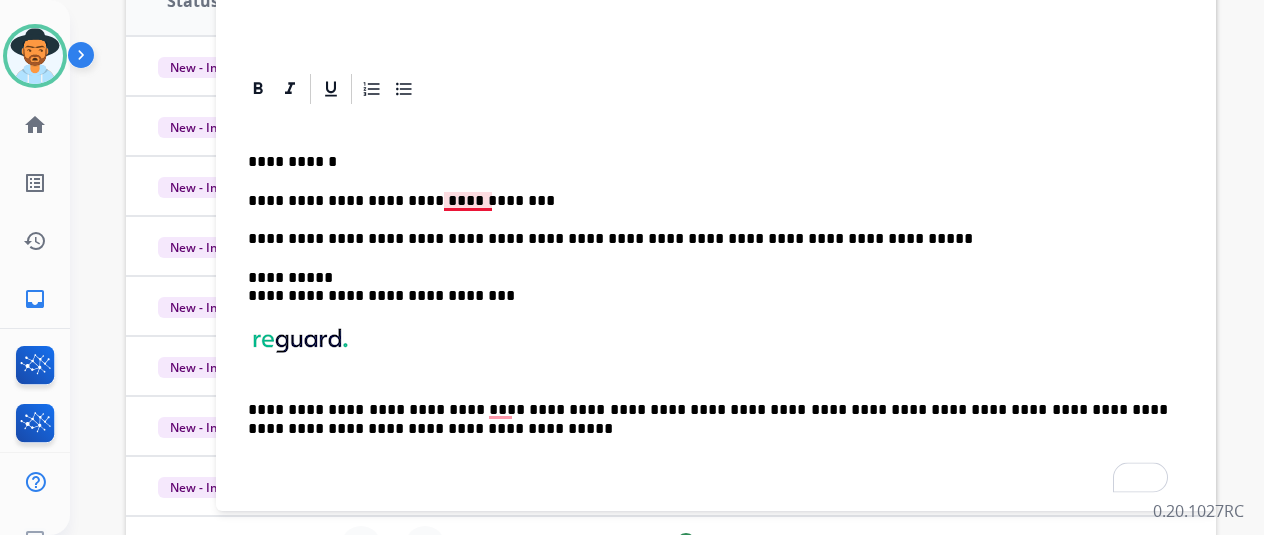 click on "**********" at bounding box center (708, 201) 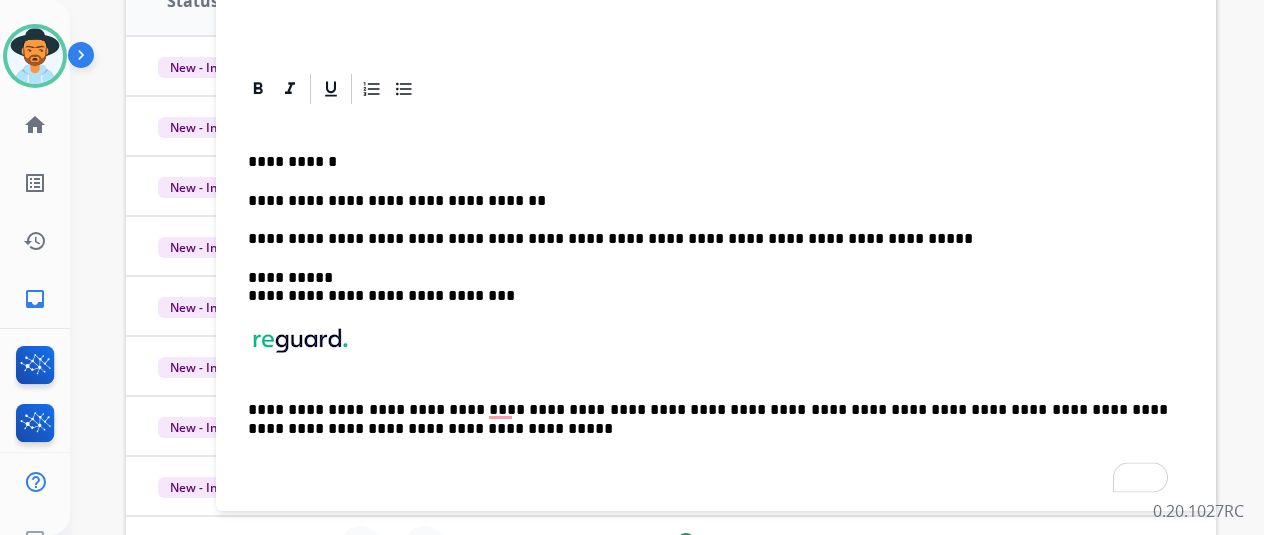 click on "**********" at bounding box center (708, 201) 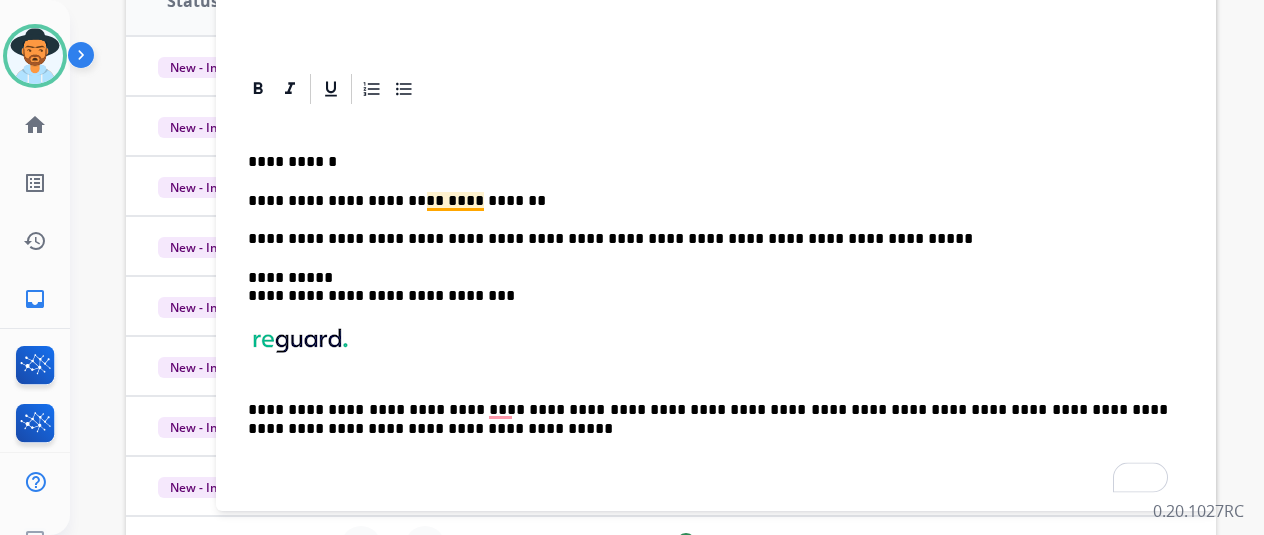 click on "**********" at bounding box center [708, 201] 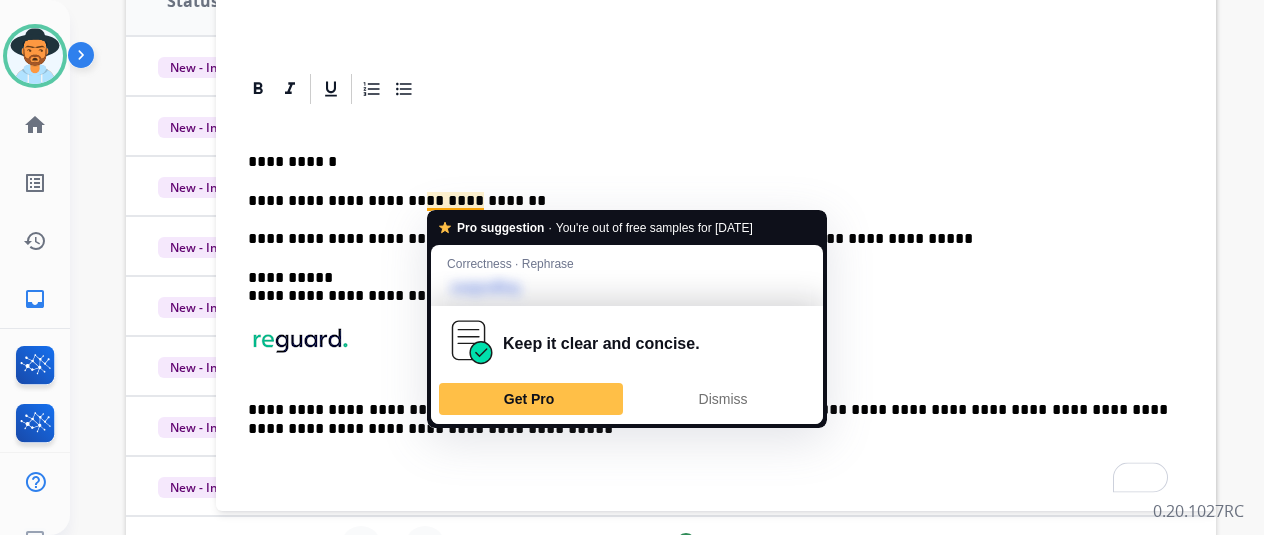 click on "**********" at bounding box center (708, 201) 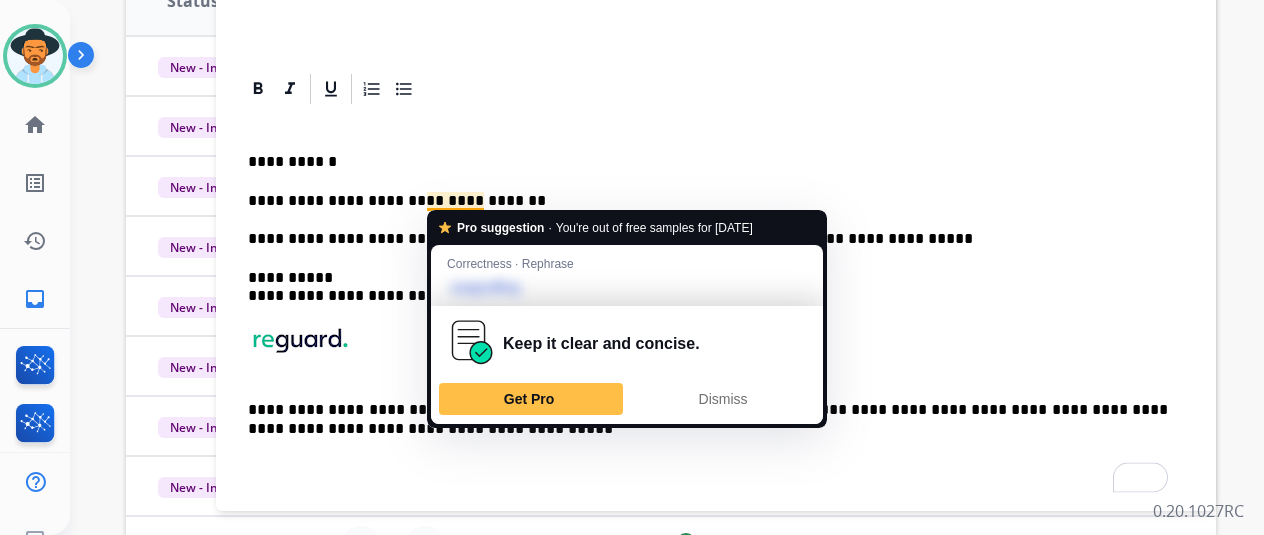 click on "**********" at bounding box center [708, 201] 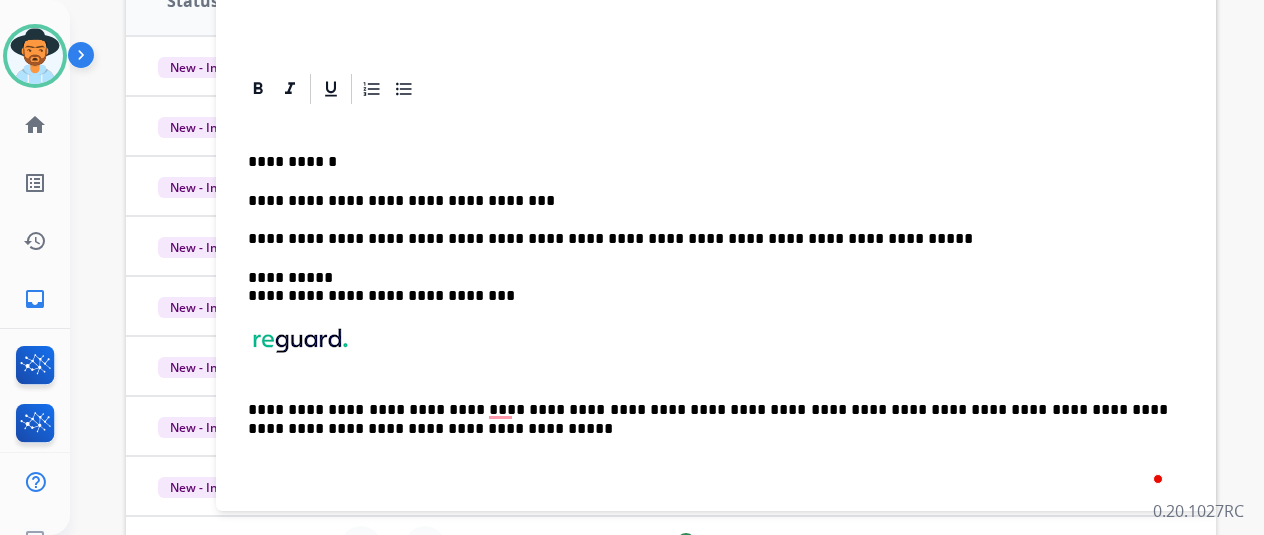 click on "**********" at bounding box center (716, 304) 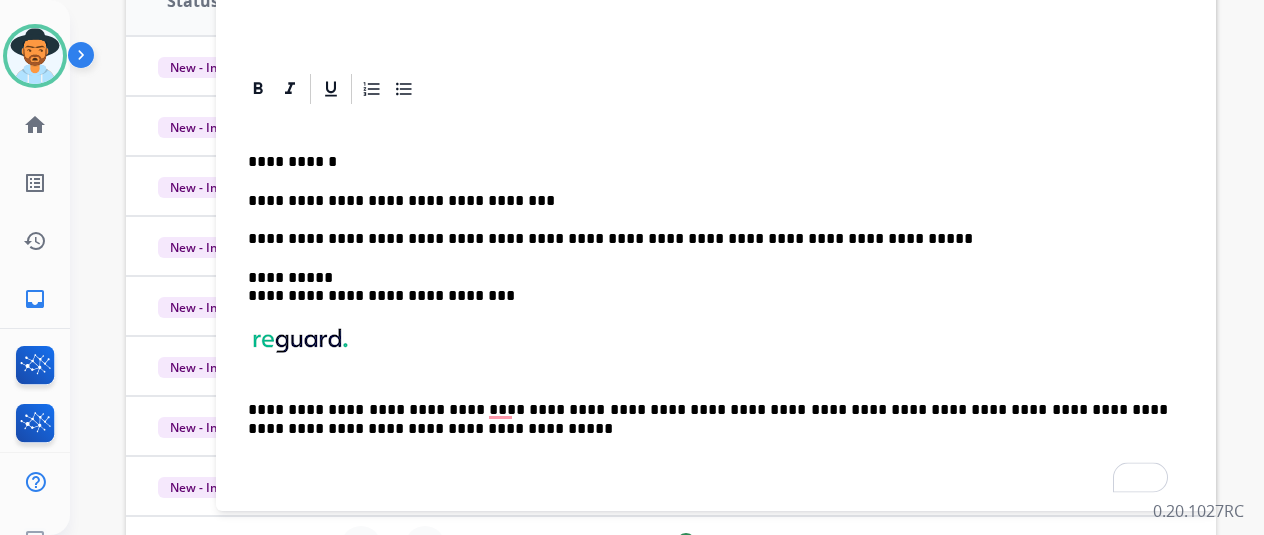 click on "**********" at bounding box center (716, 304) 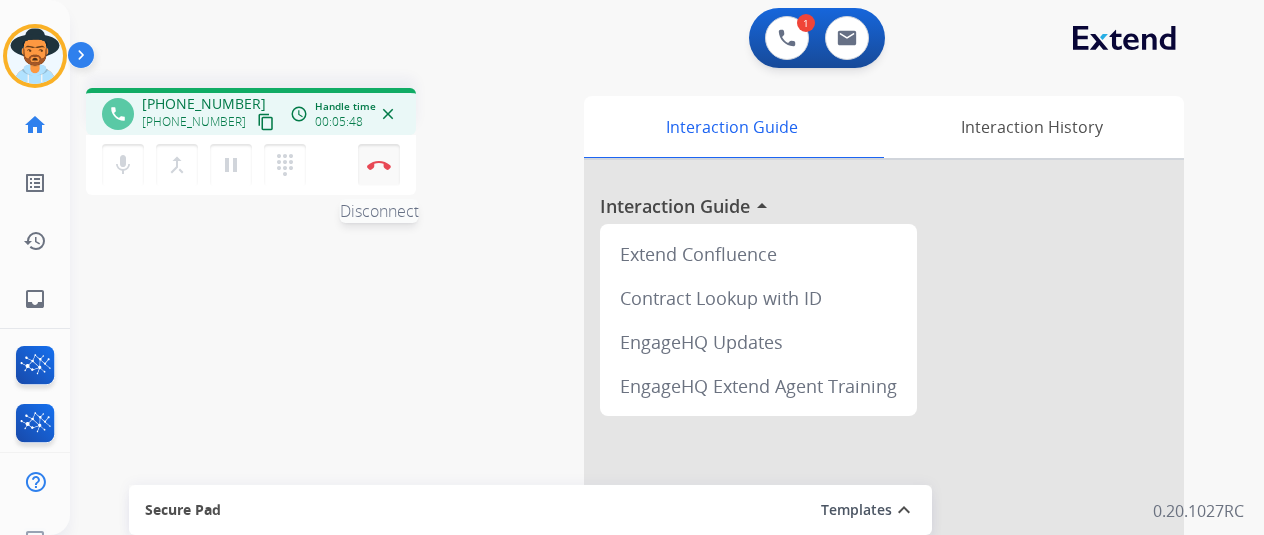 click on "Disconnect" at bounding box center (379, 165) 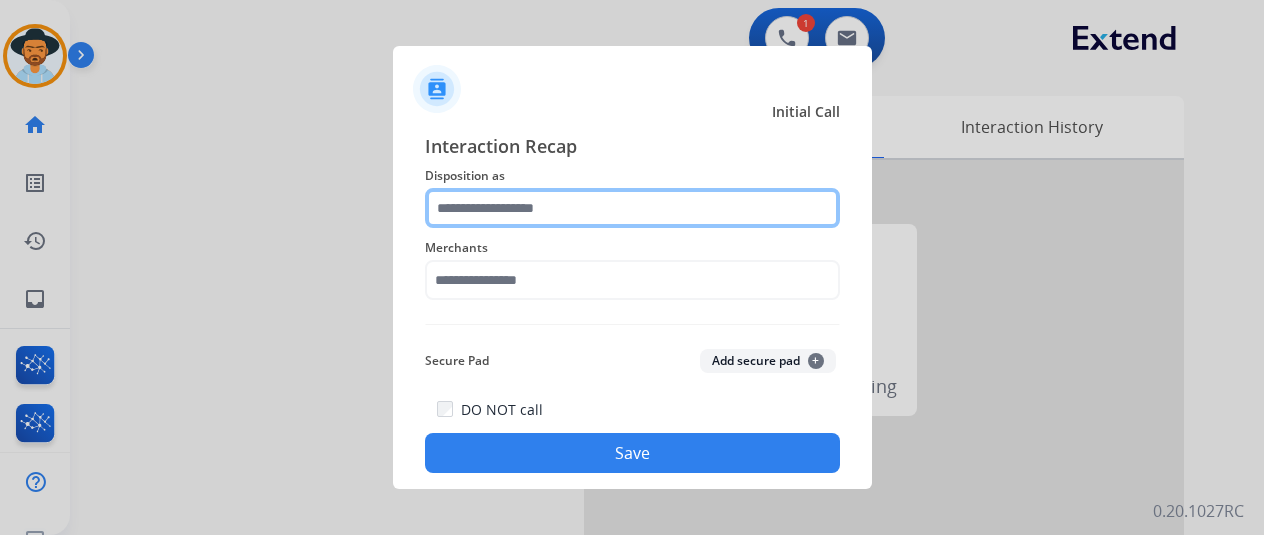 click 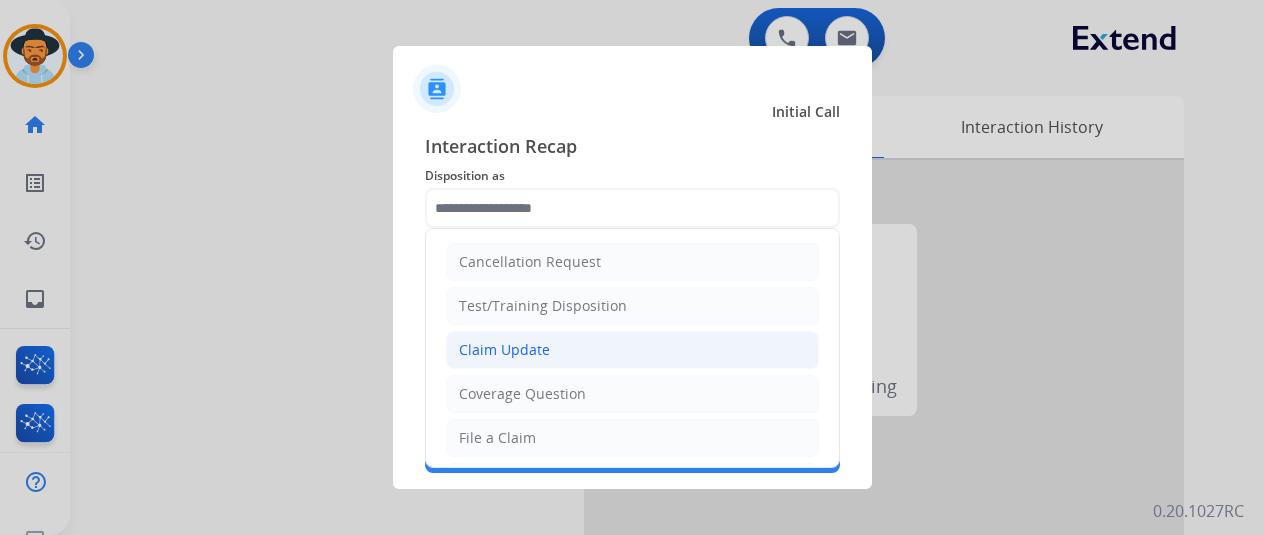 click on "Claim Update" 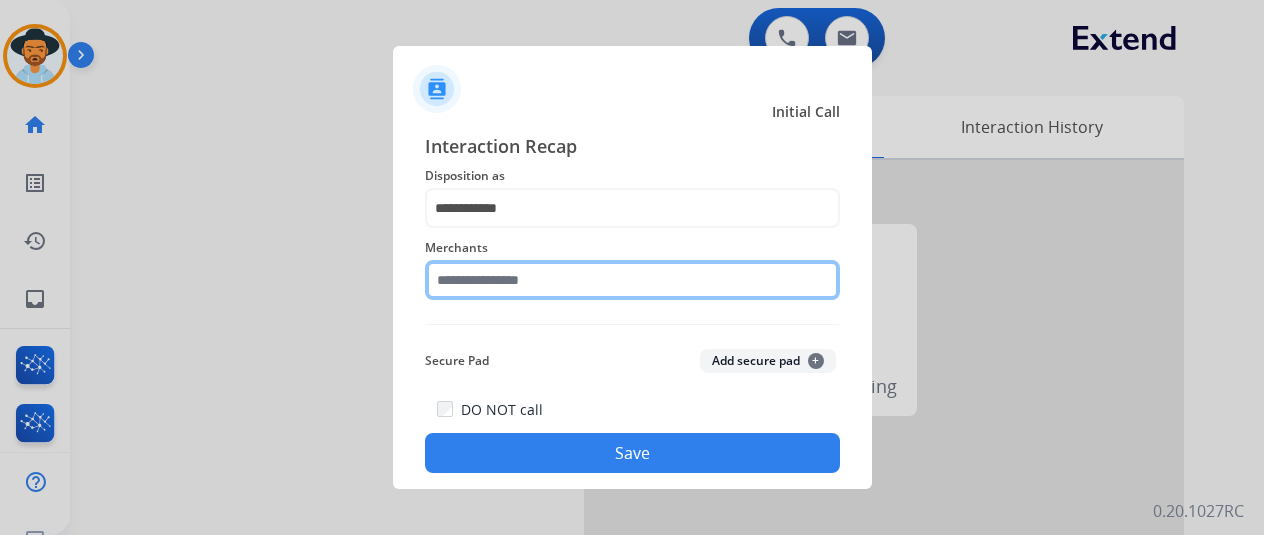 click 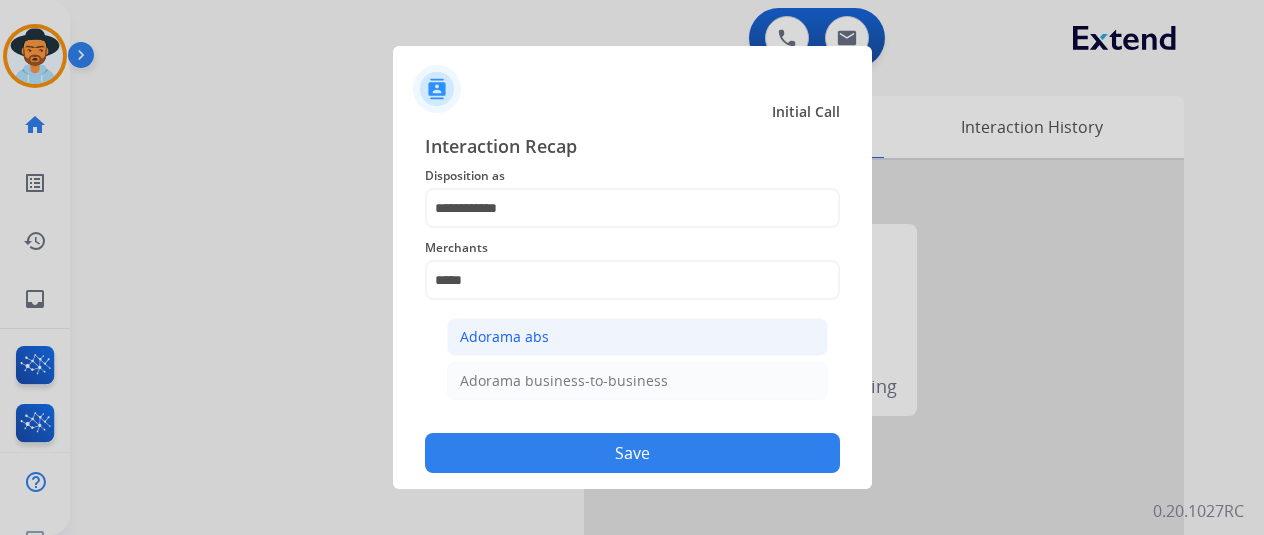 click on "Adorama abs" 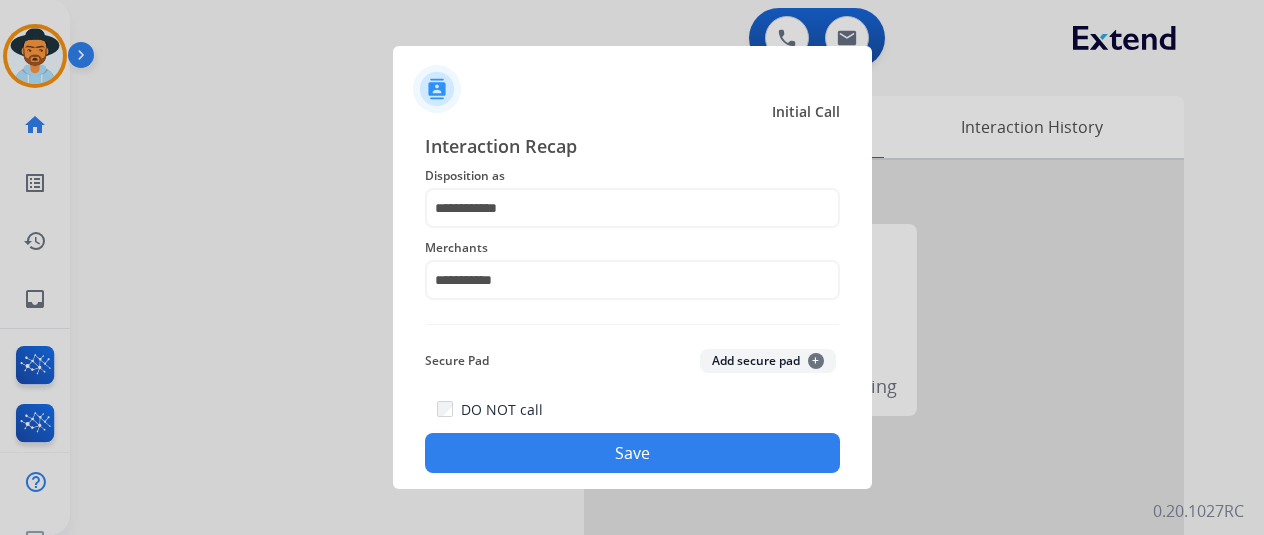 click on "Save" 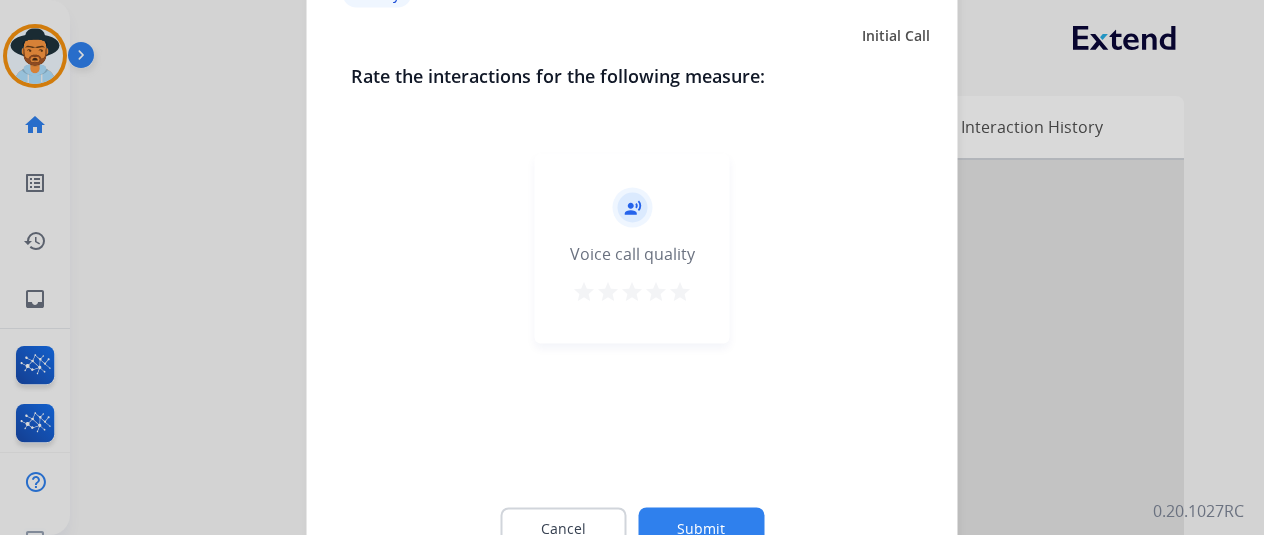click on "star" at bounding box center (680, 291) 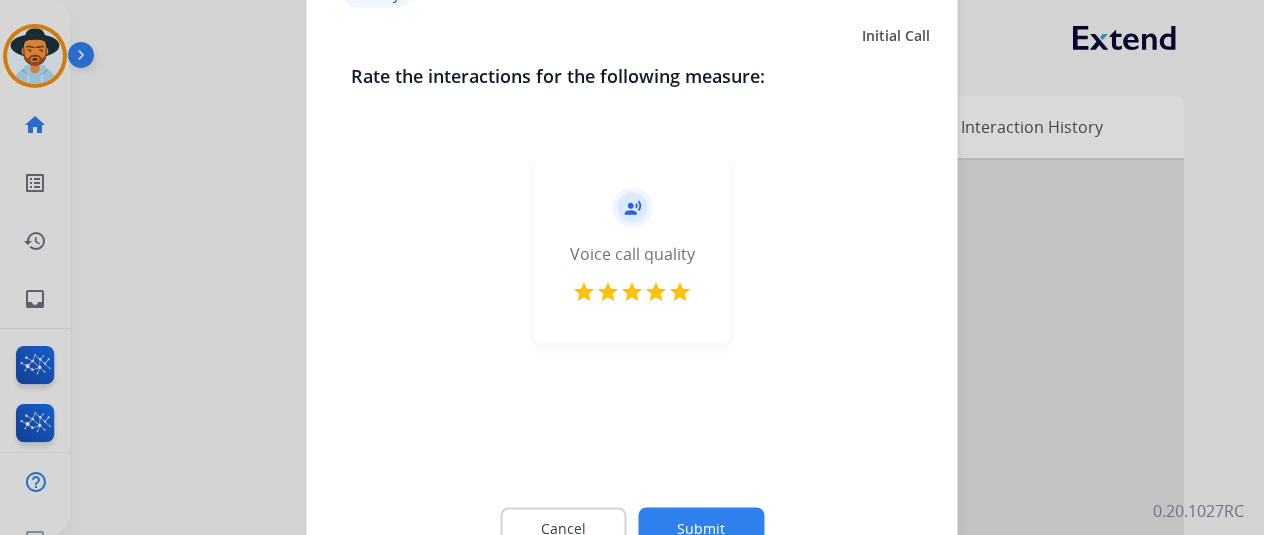 click on "Submit" 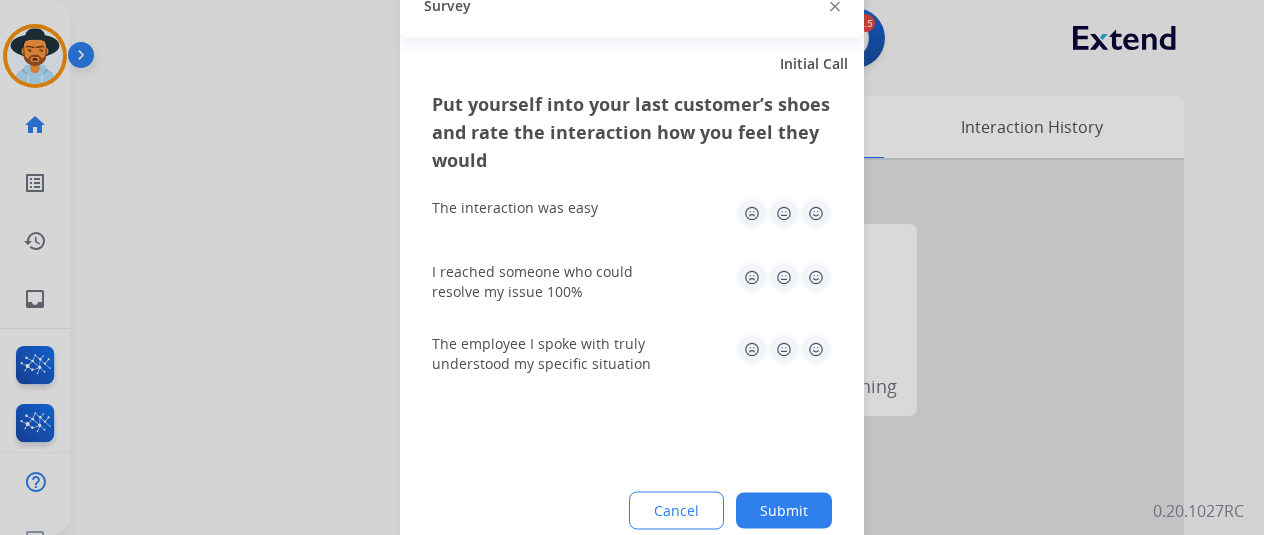 click 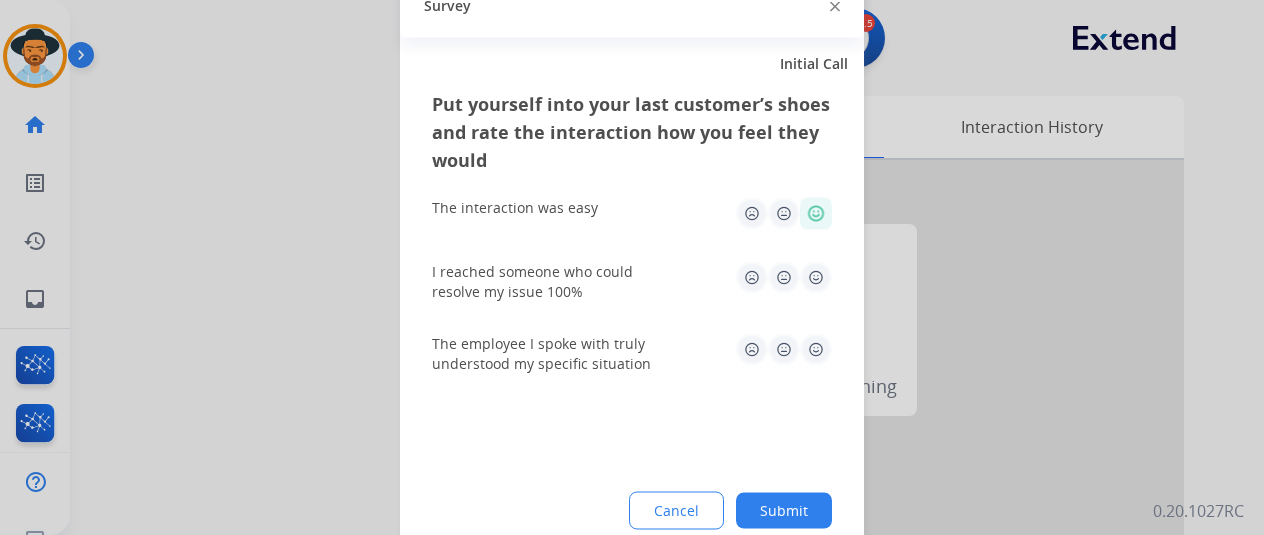 click 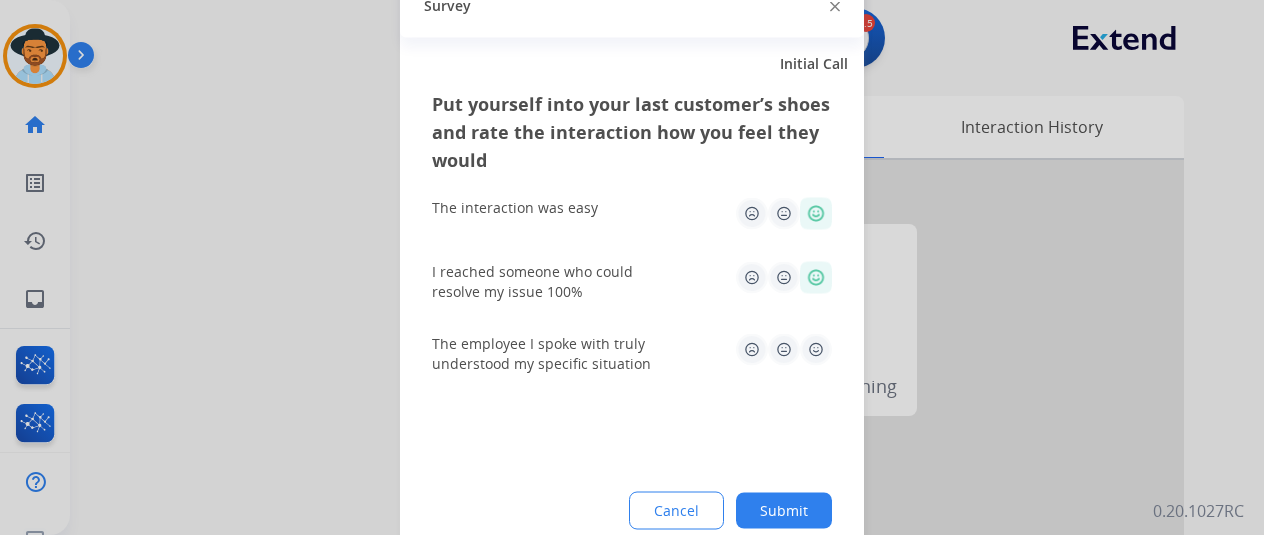 click 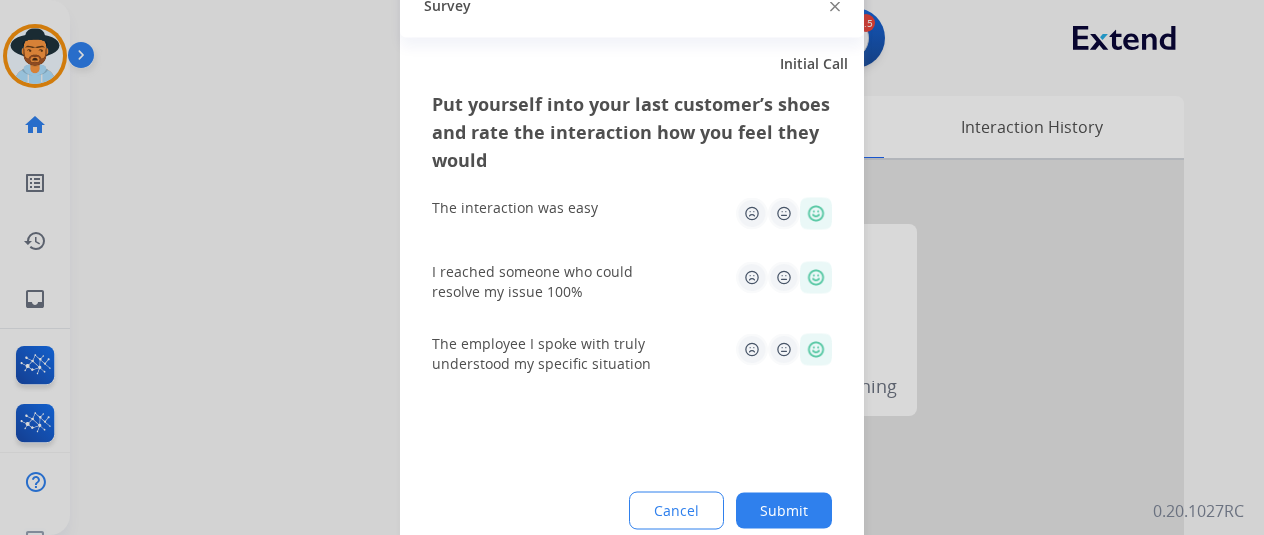 click on "Submit" 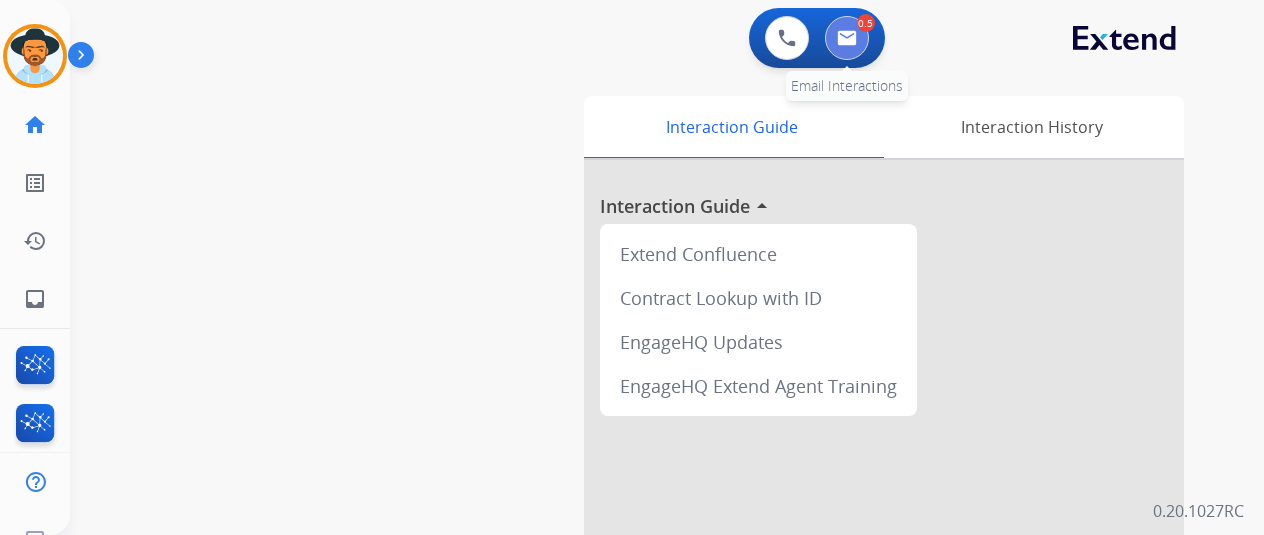 click at bounding box center (847, 38) 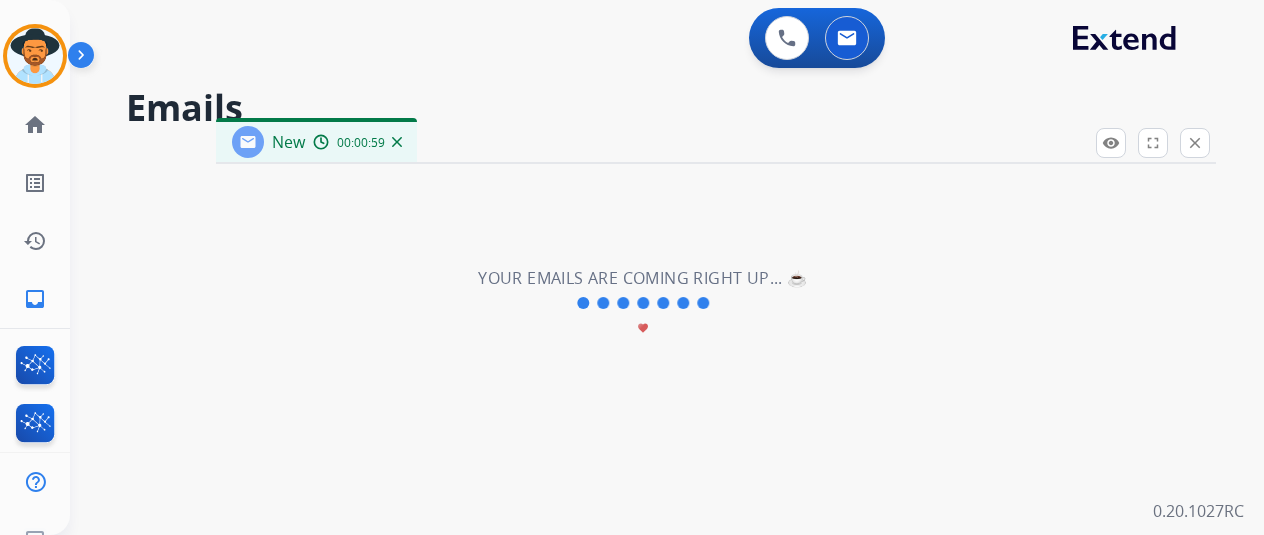 select on "**********" 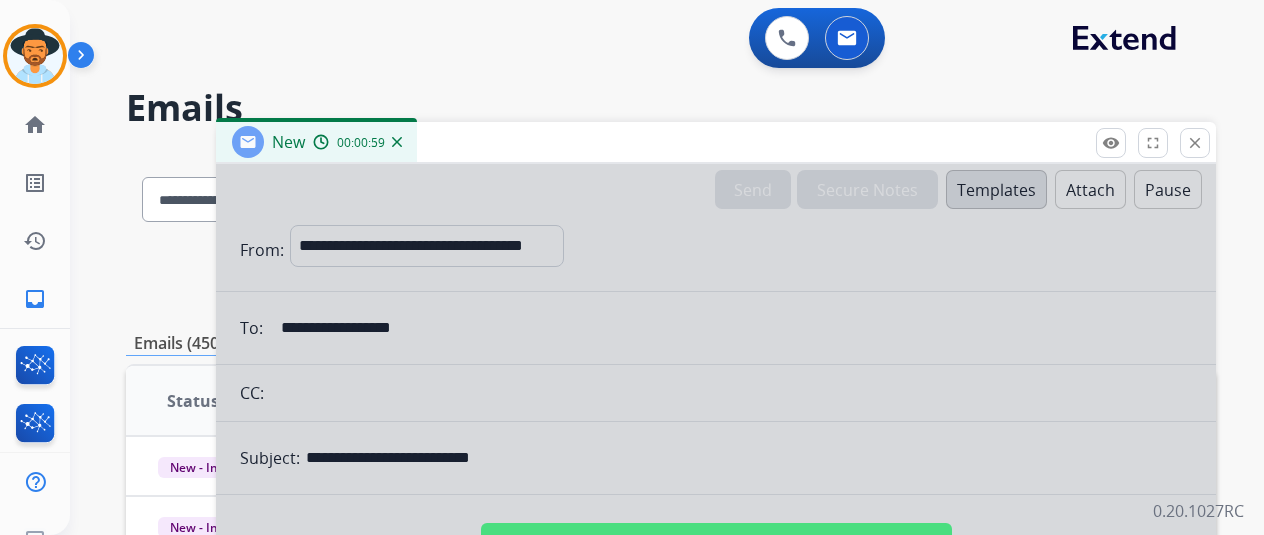 scroll, scrollTop: 206, scrollLeft: 0, axis: vertical 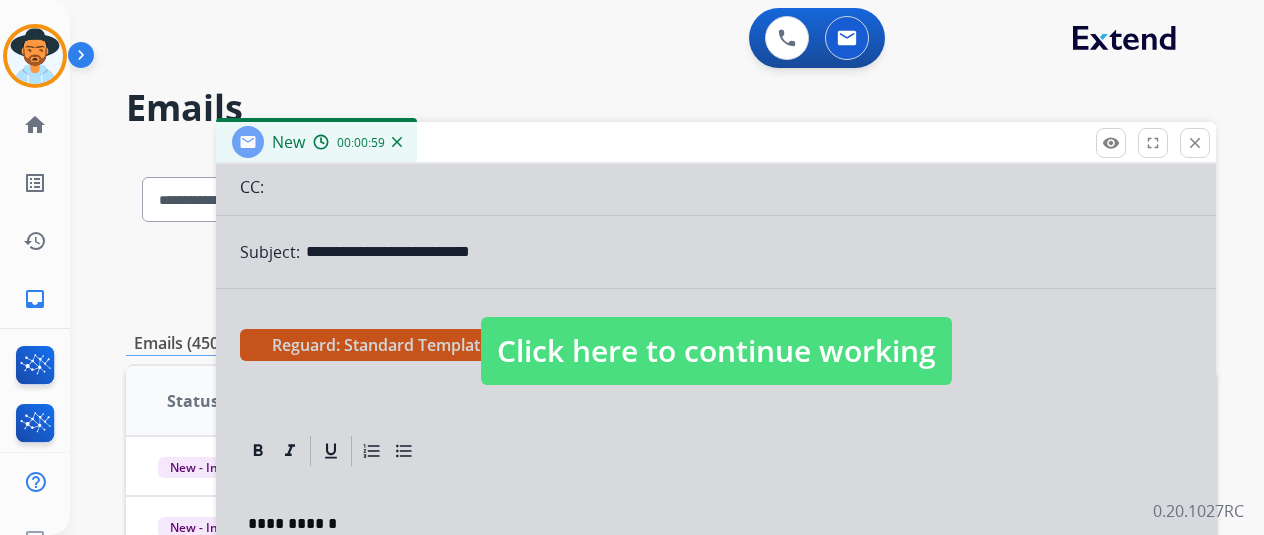 click on "Click here to continue working" at bounding box center [716, 351] 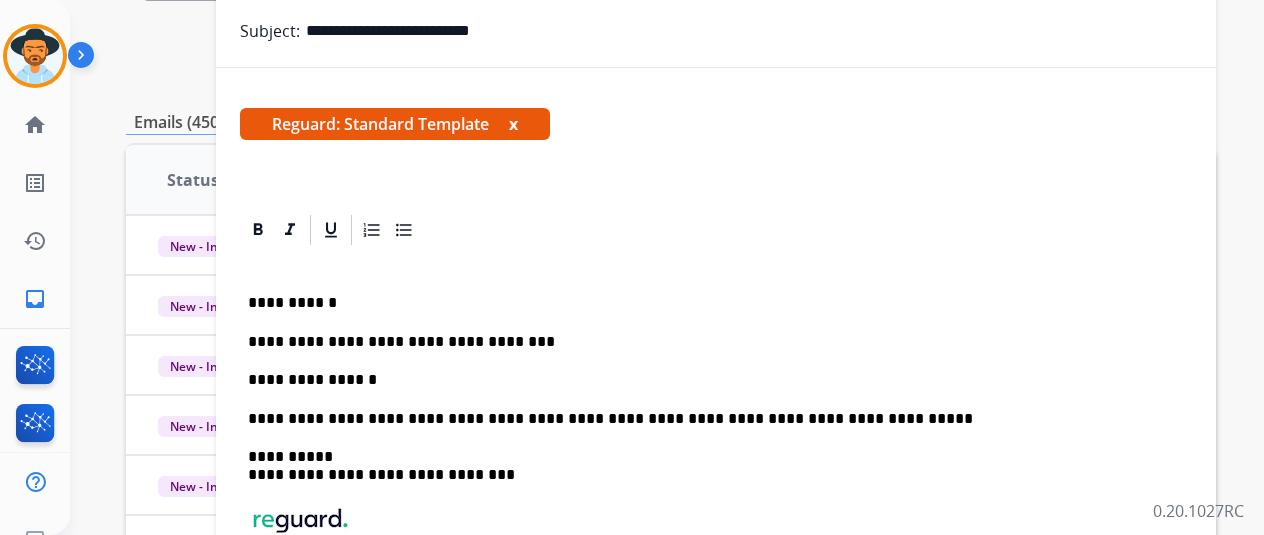 scroll, scrollTop: 300, scrollLeft: 0, axis: vertical 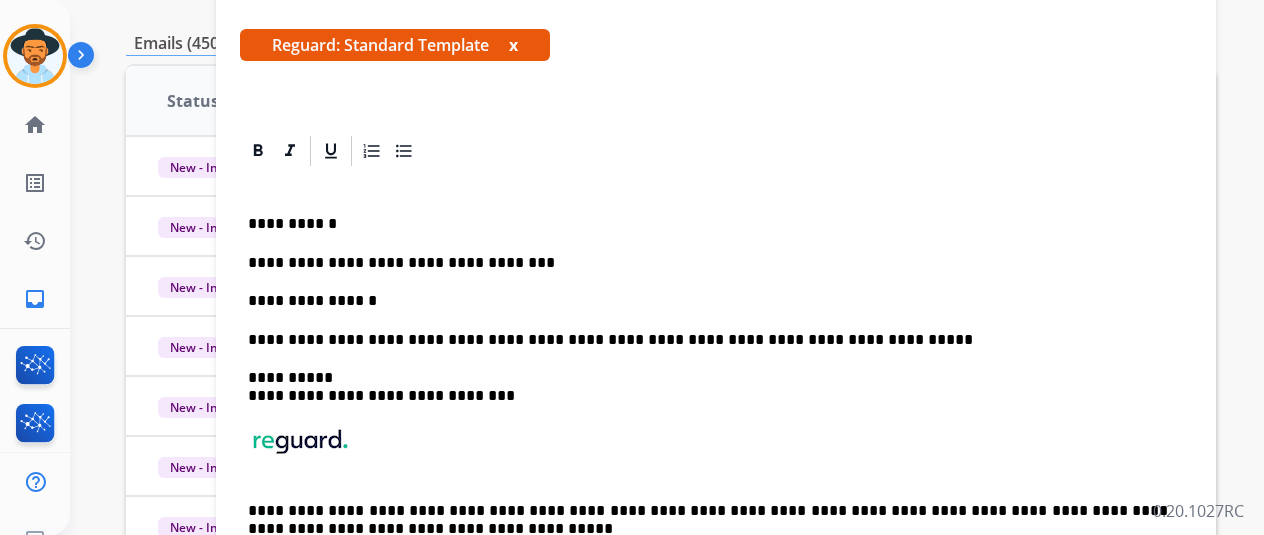 drag, startPoint x: 531, startPoint y: 263, endPoint x: 442, endPoint y: 308, distance: 99.72964 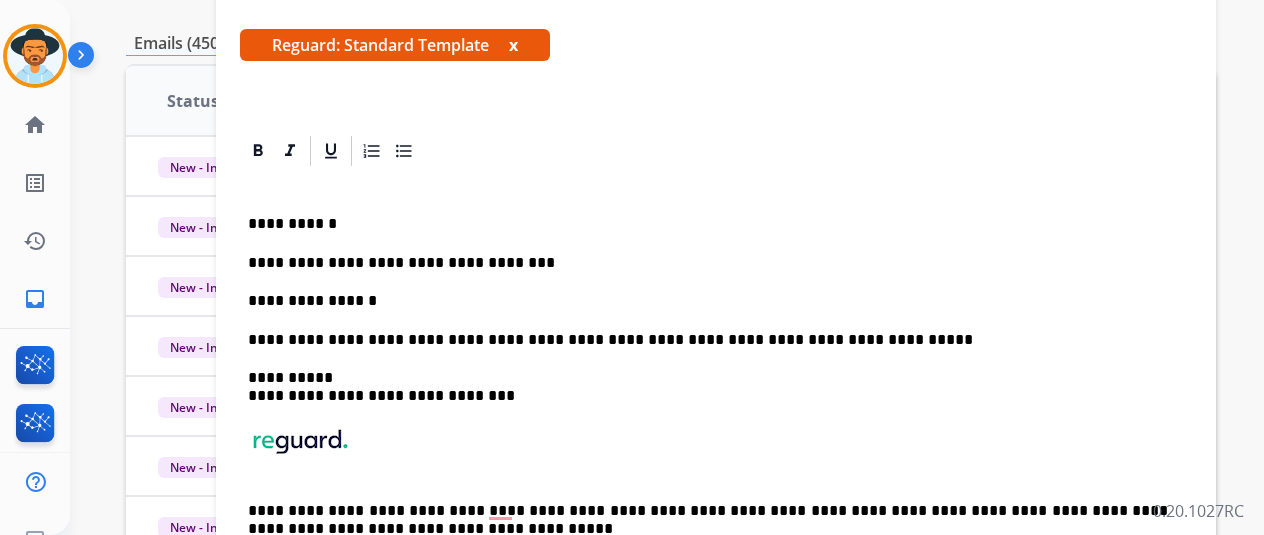 click on "**********" at bounding box center [716, 385] 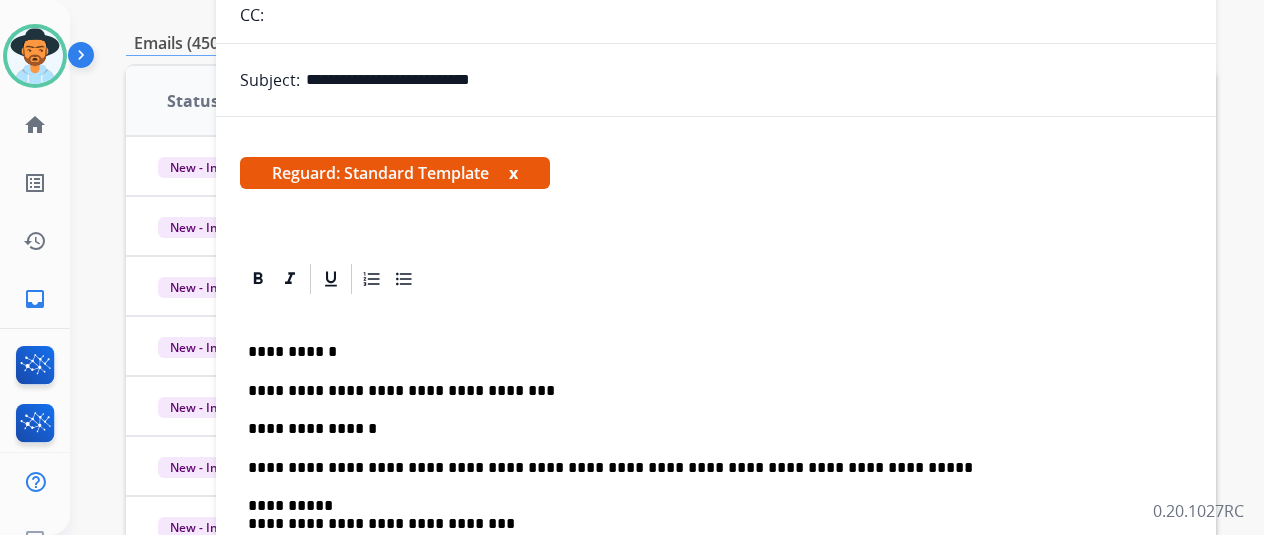 scroll, scrollTop: 0, scrollLeft: 0, axis: both 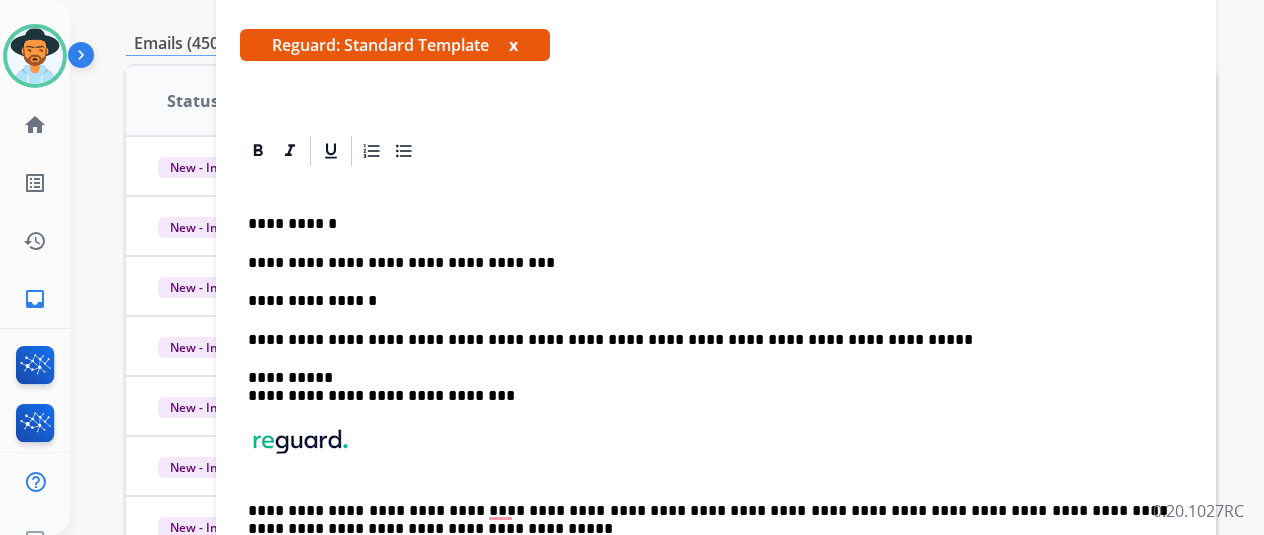 click on "**********" at bounding box center [708, 301] 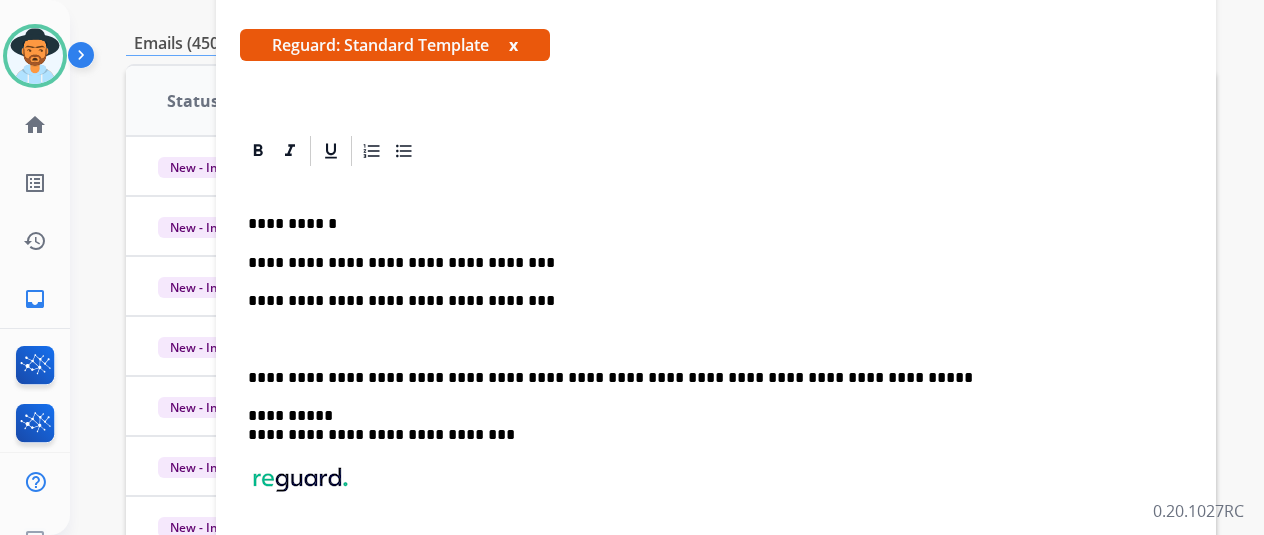 click at bounding box center [716, 340] 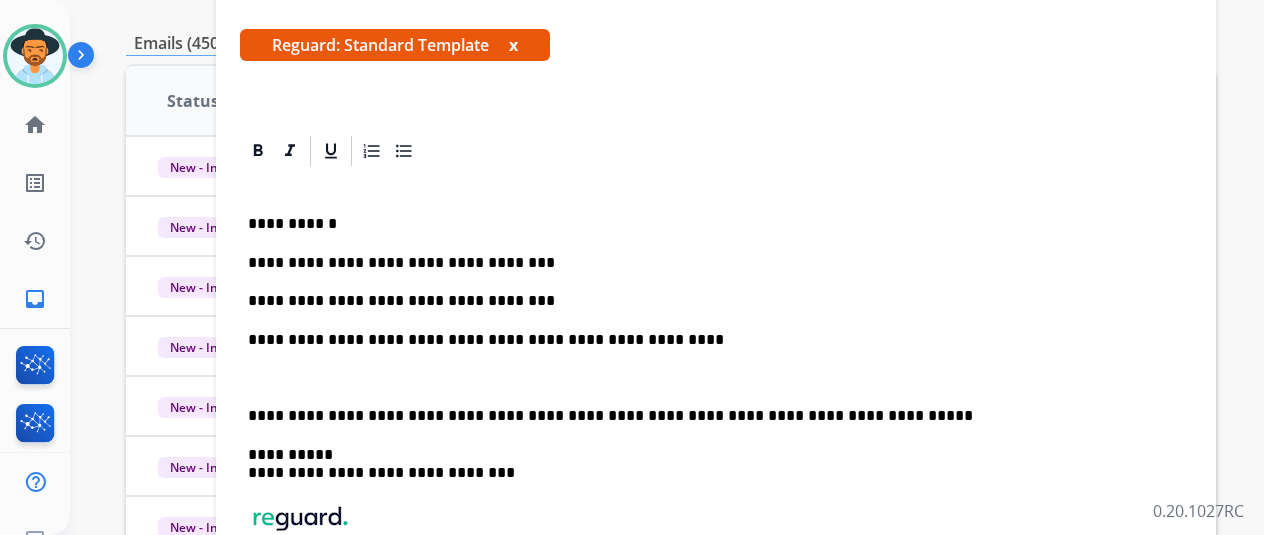 click at bounding box center [716, 378] 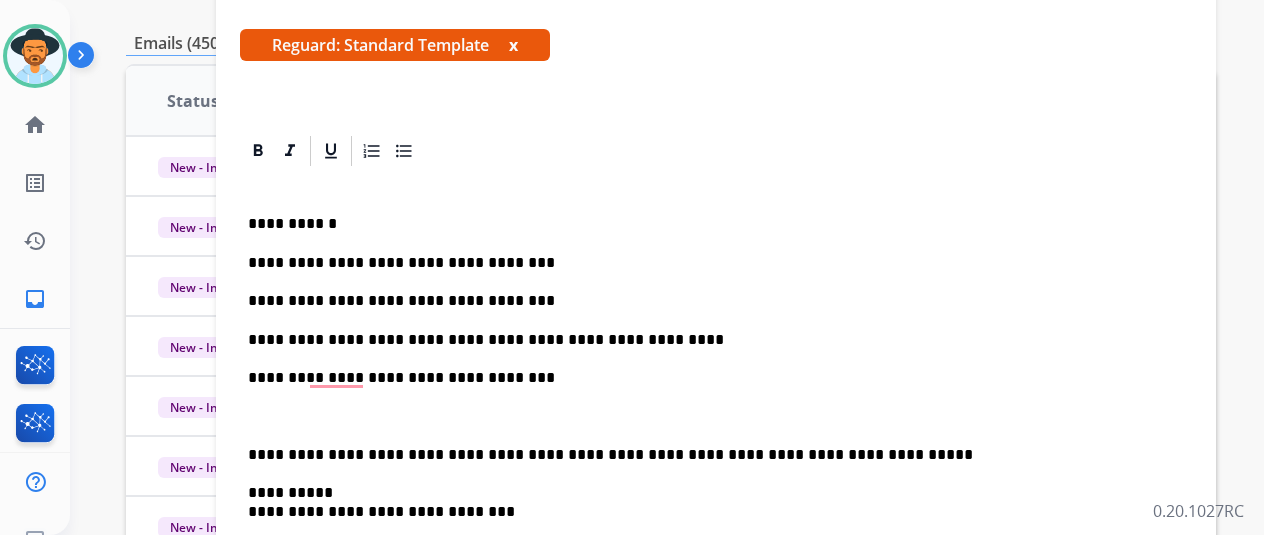 click at bounding box center (716, 416) 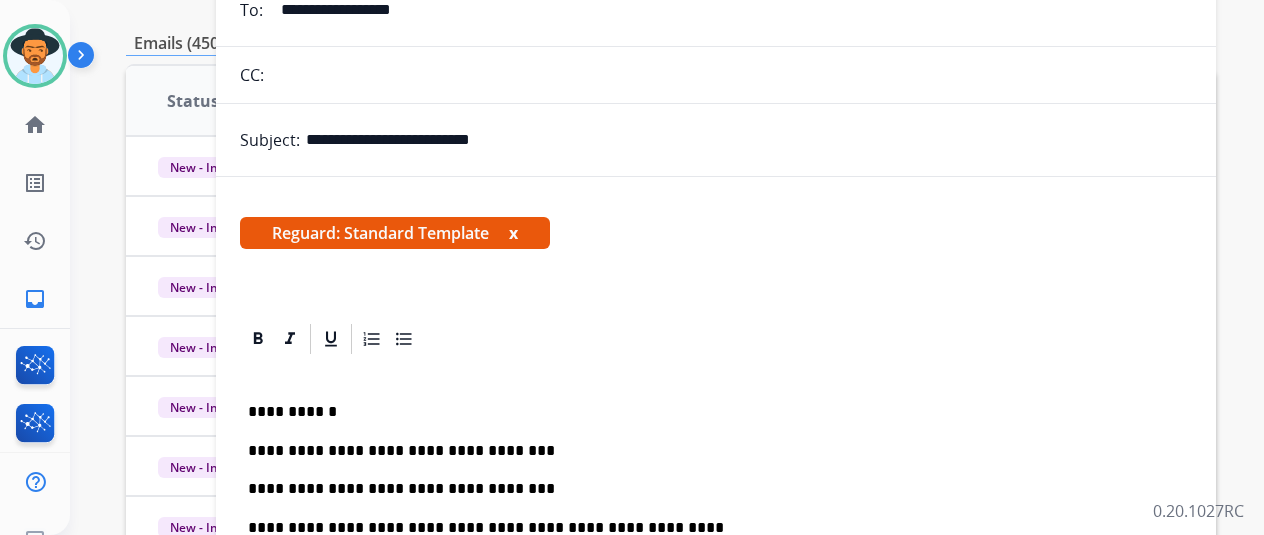 scroll, scrollTop: 0, scrollLeft: 0, axis: both 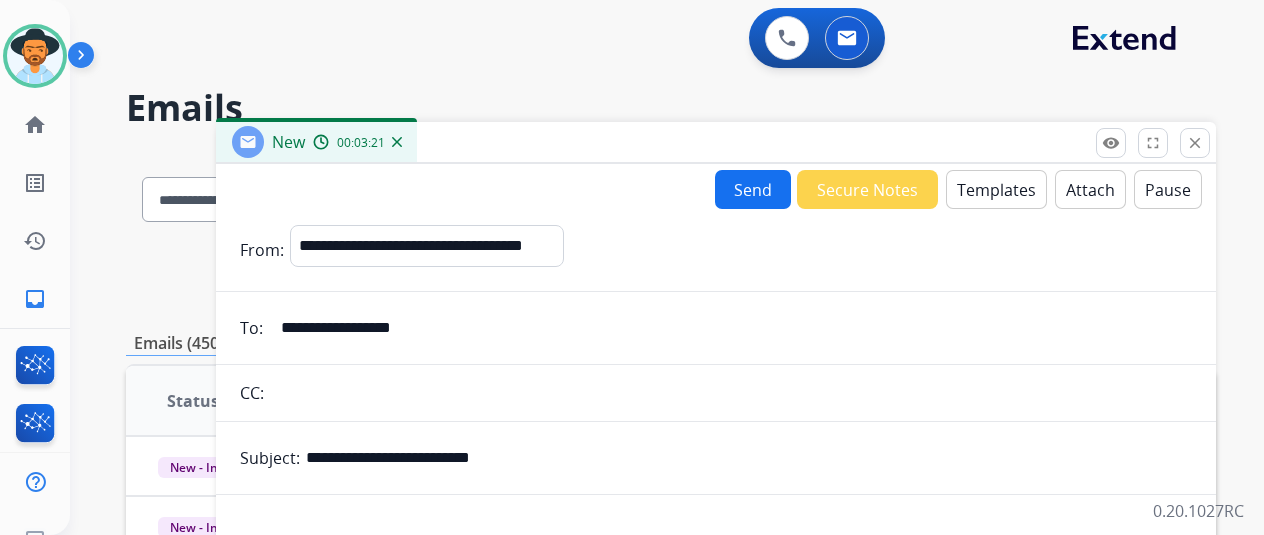 click on "Send" at bounding box center (753, 189) 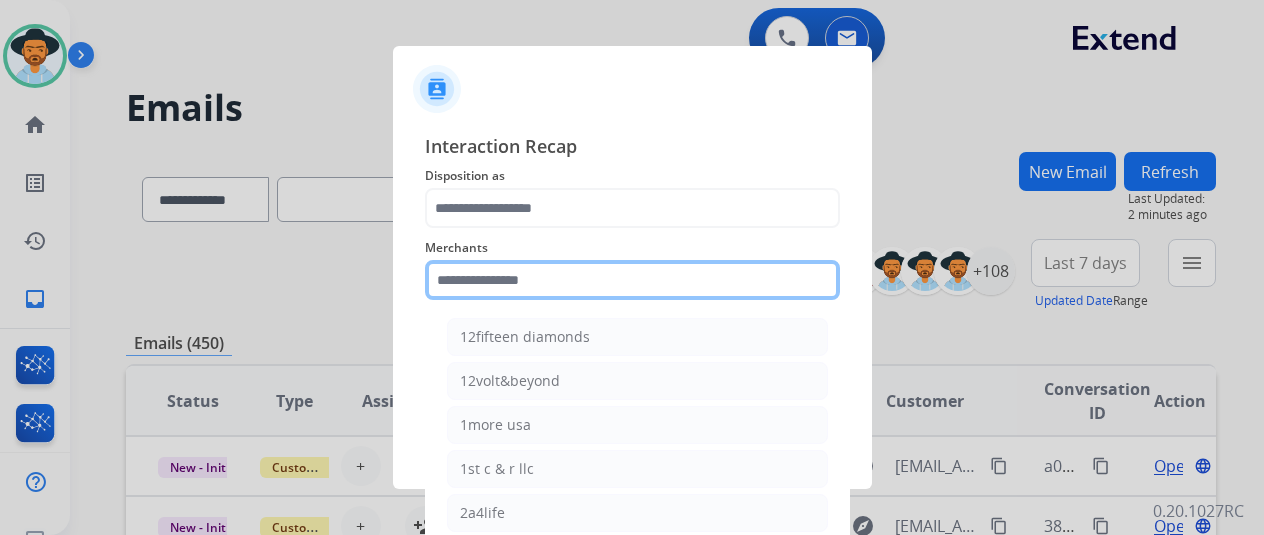 click 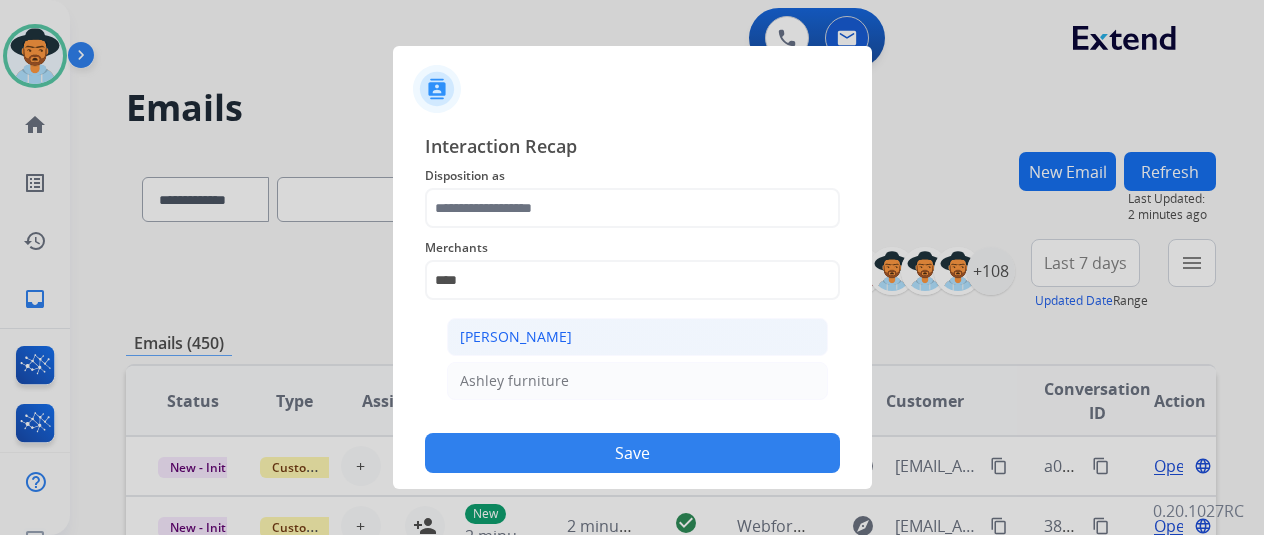 click on "[PERSON_NAME]" 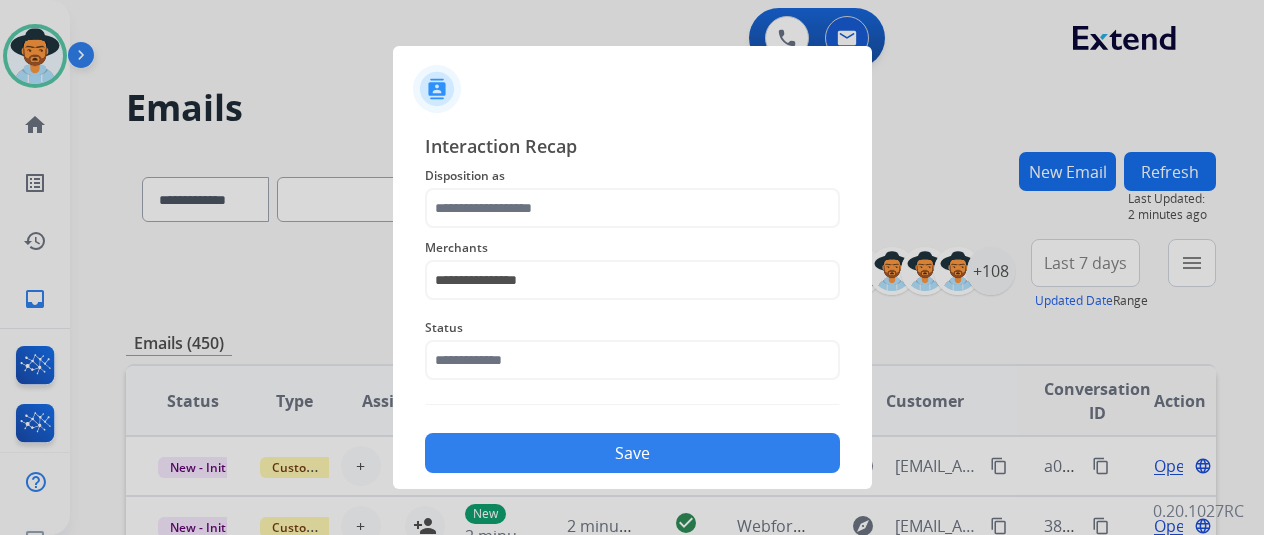 click on "**********" 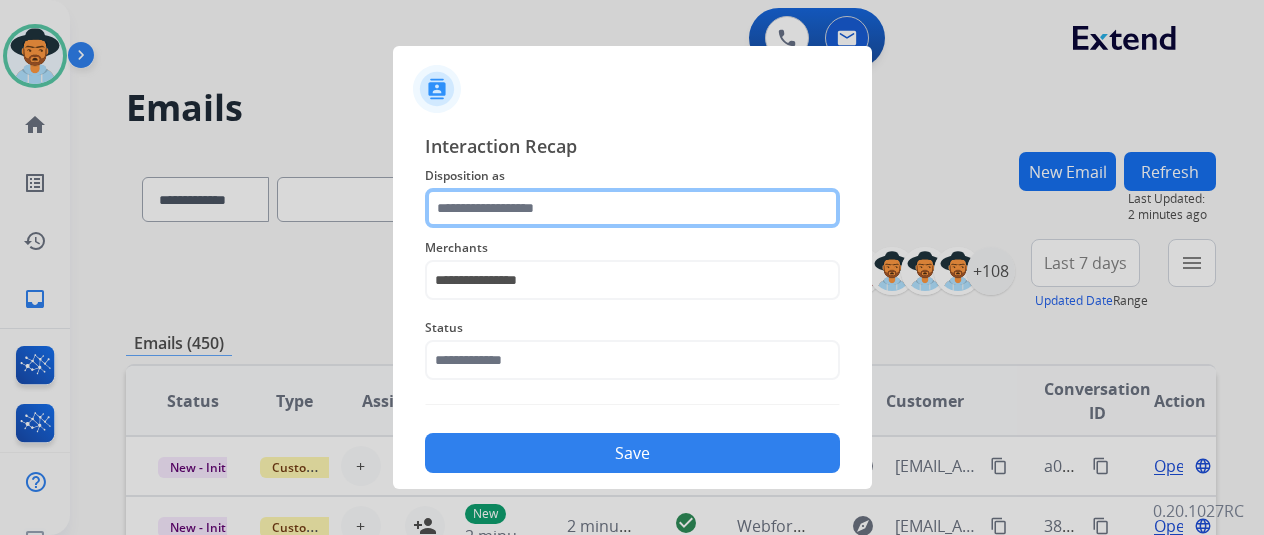 click 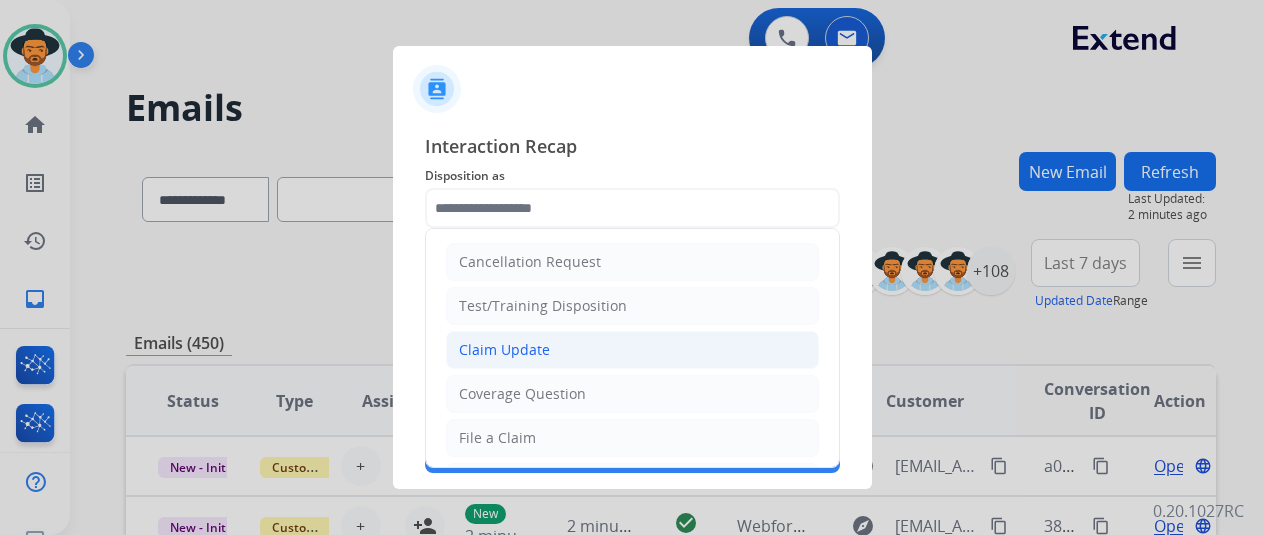 click on "Claim Update" 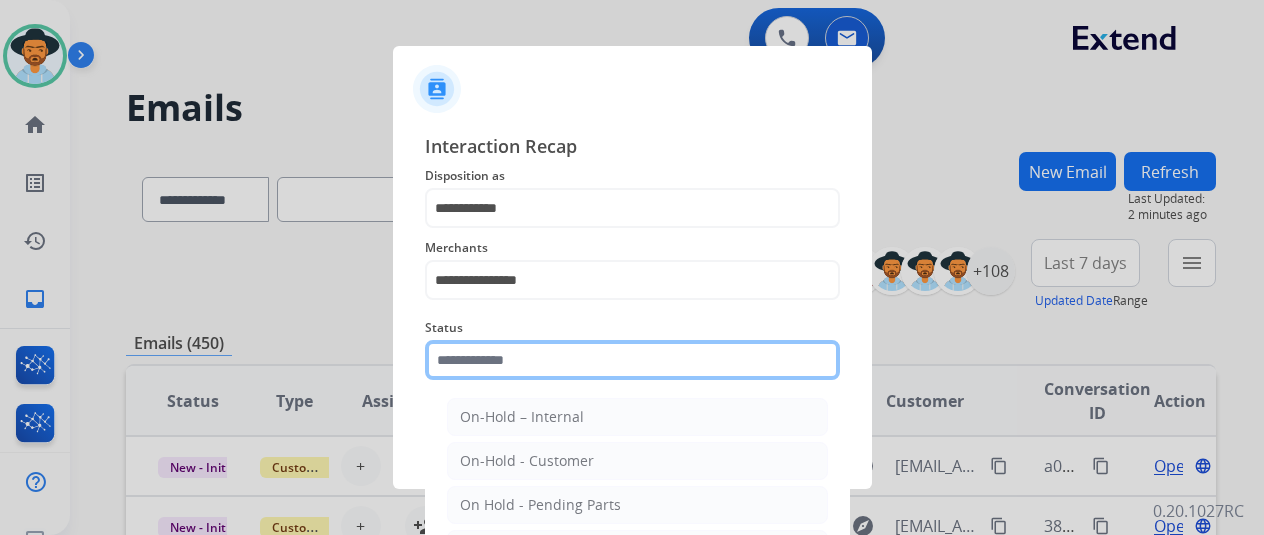click 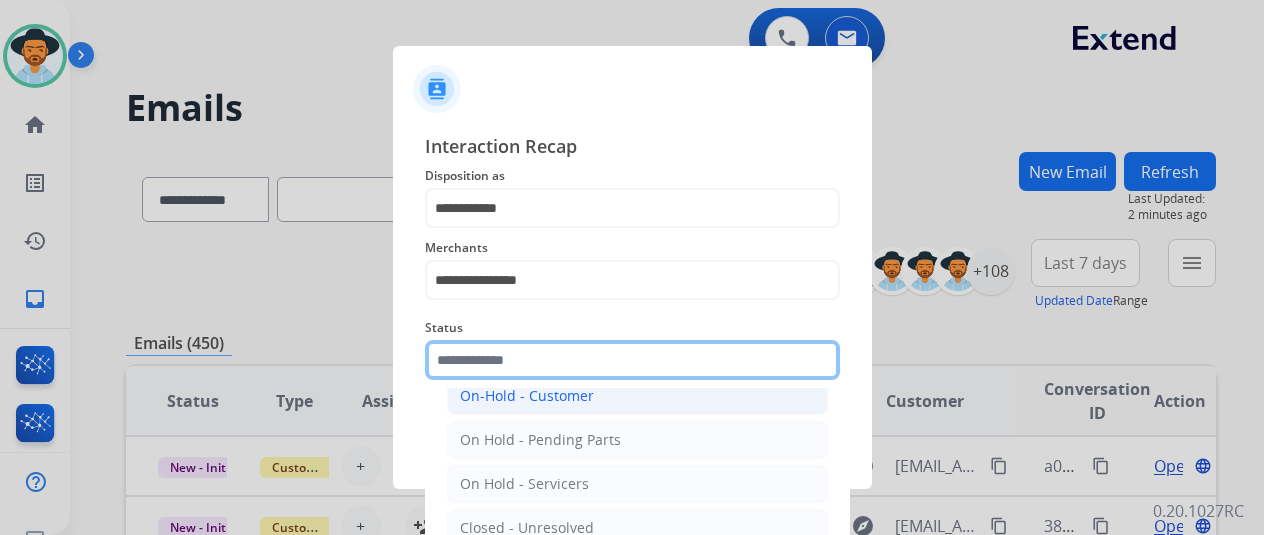 scroll, scrollTop: 114, scrollLeft: 0, axis: vertical 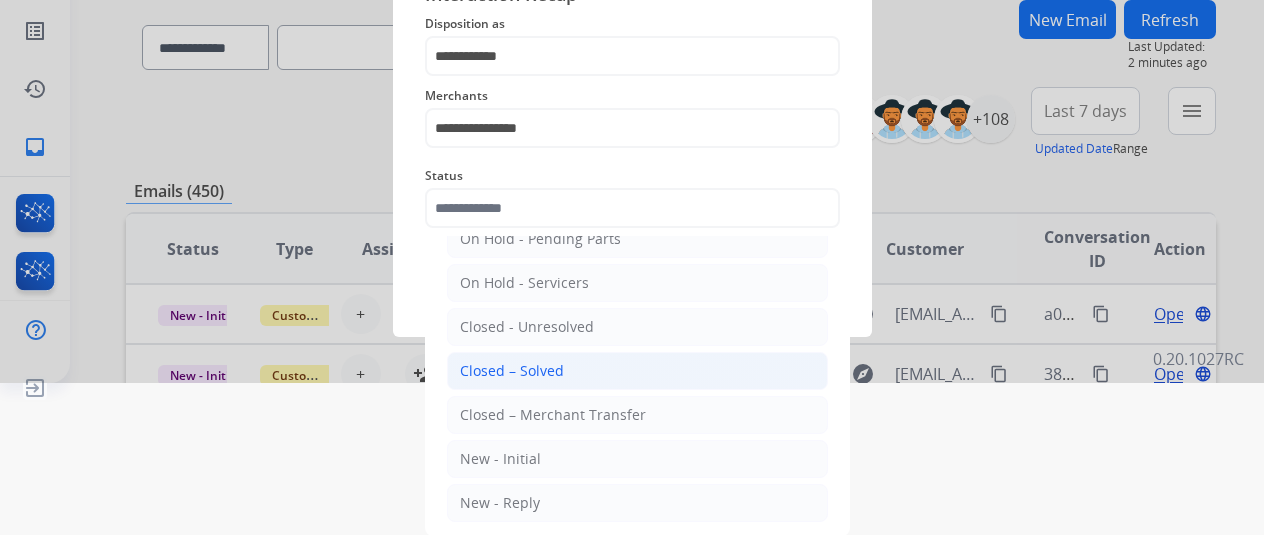 click on "Closed – Solved" 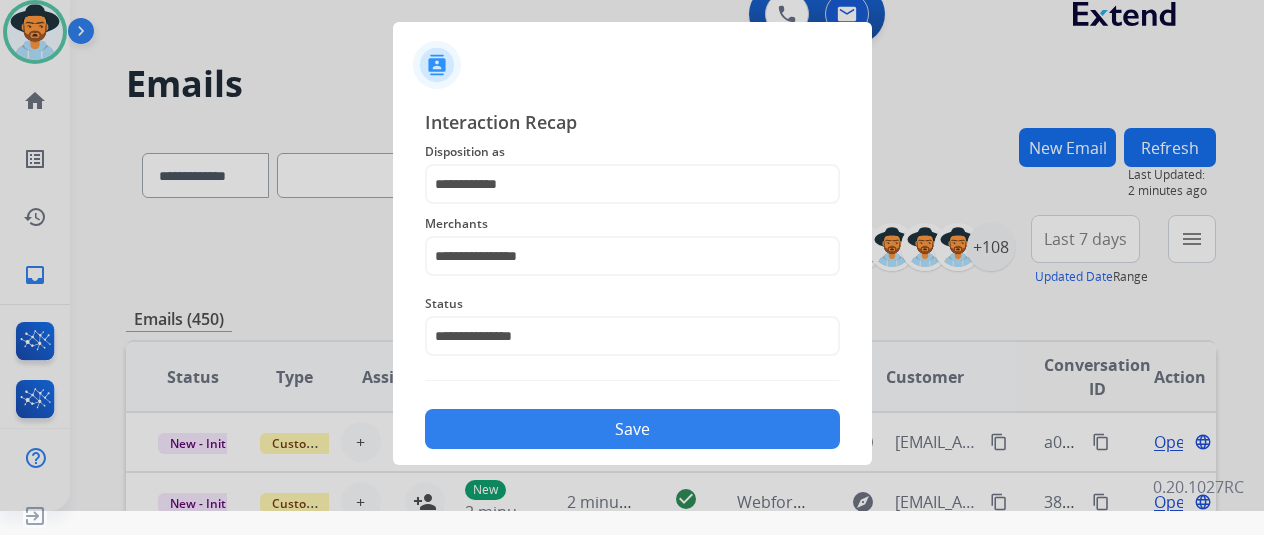 scroll, scrollTop: 24, scrollLeft: 0, axis: vertical 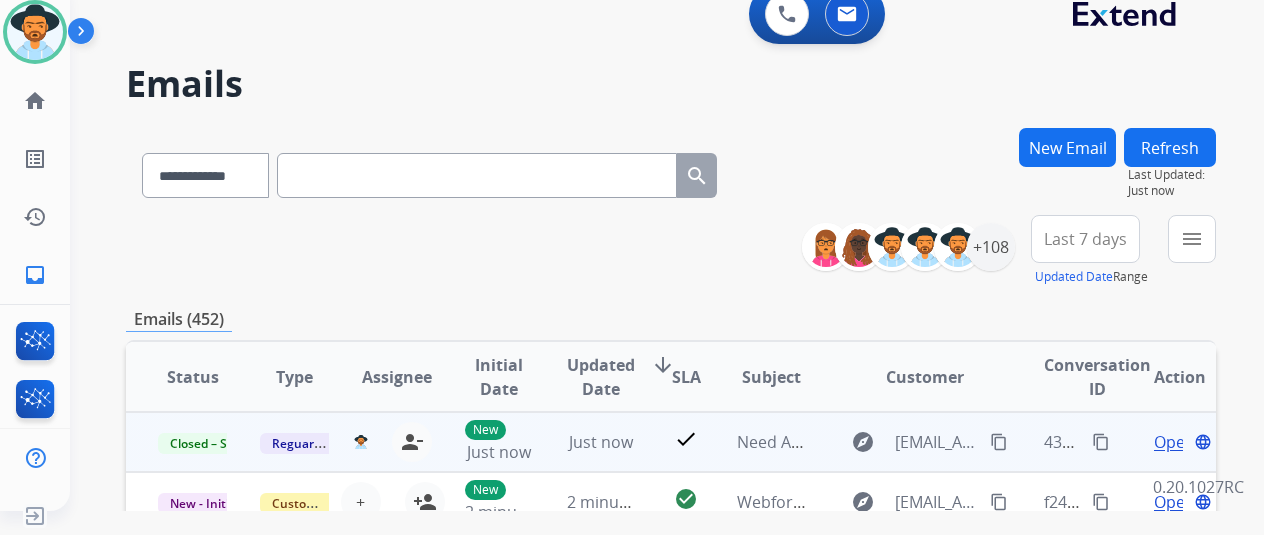 click on "content_copy" at bounding box center [1101, 442] 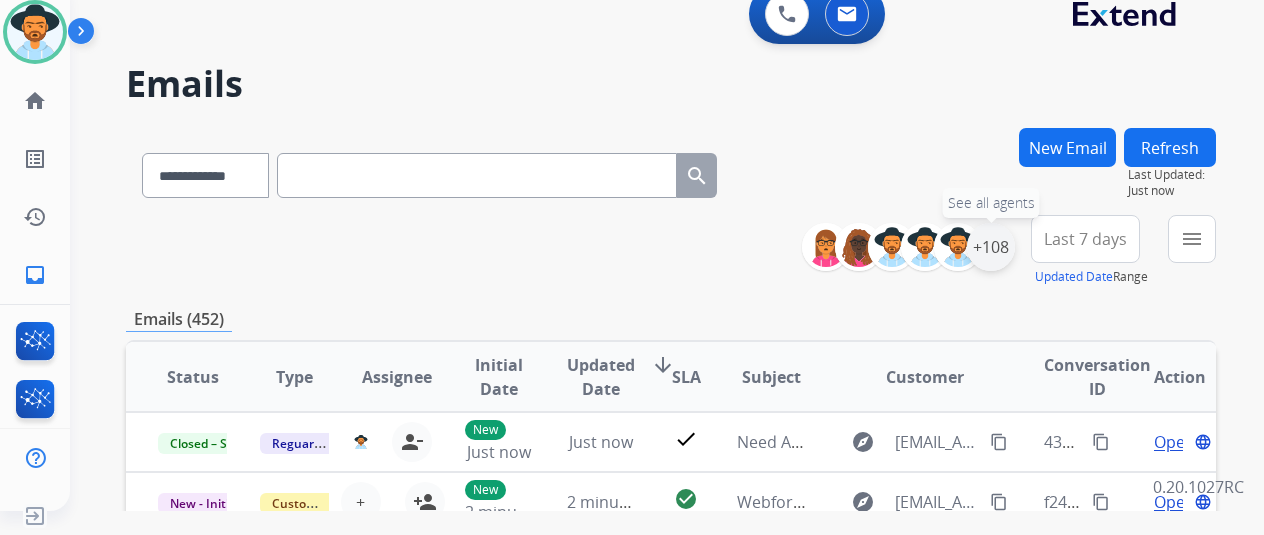 click on "+108" at bounding box center (991, 247) 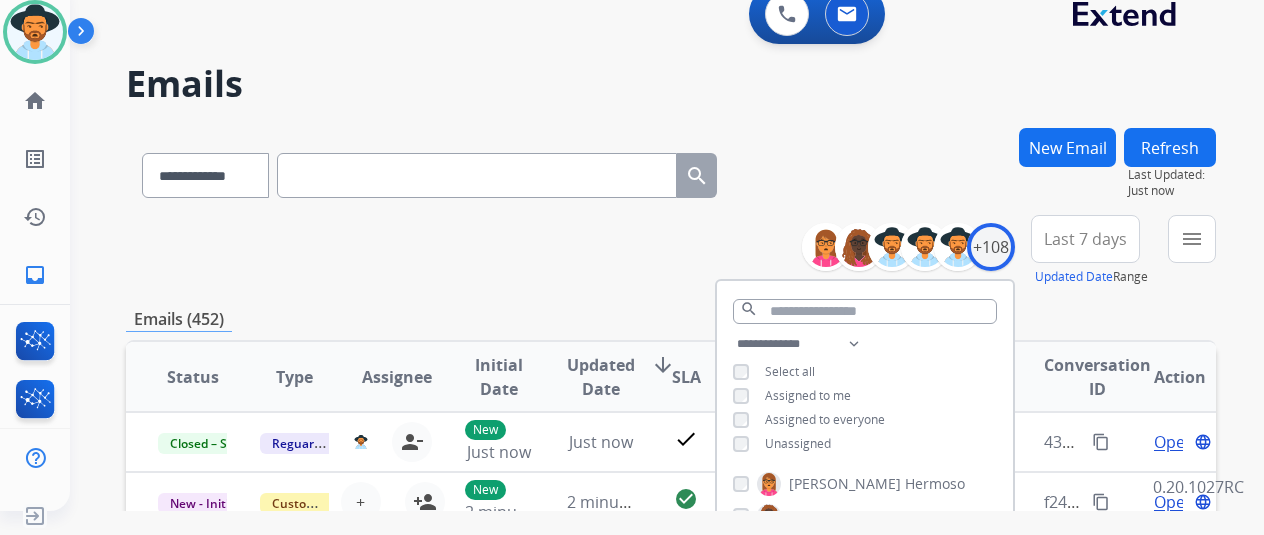 scroll, scrollTop: 200, scrollLeft: 0, axis: vertical 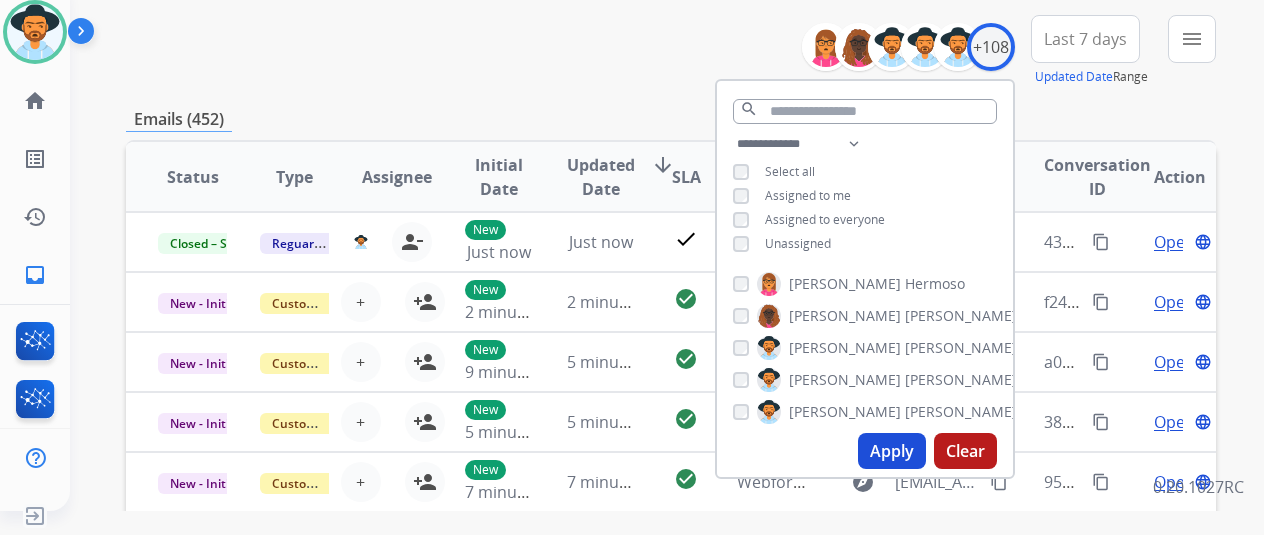 click on "Apply" at bounding box center (892, 451) 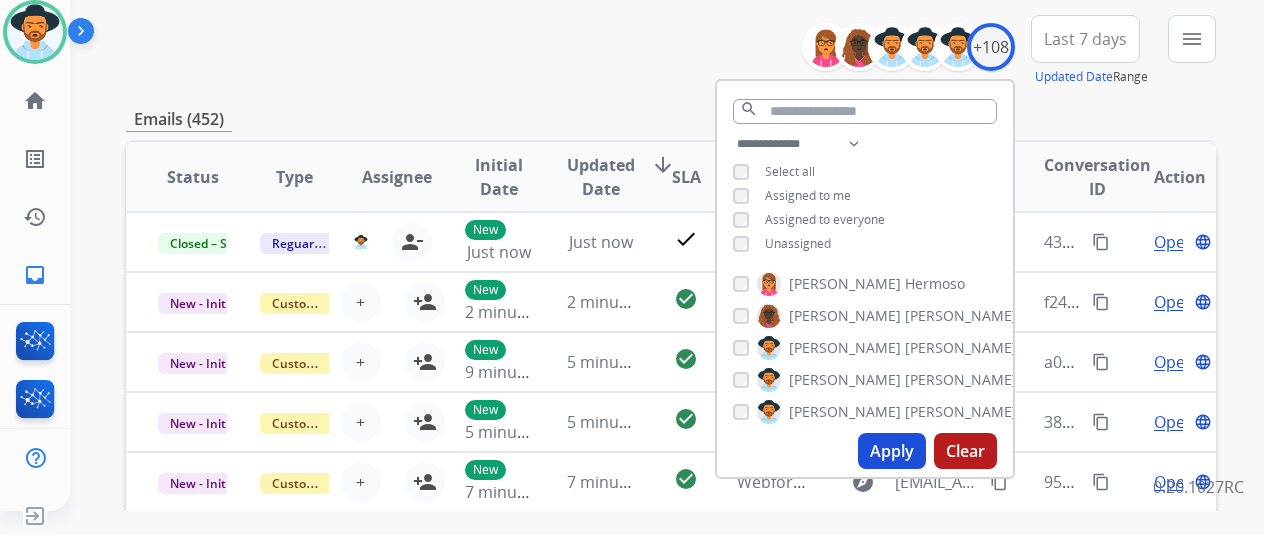 scroll, scrollTop: 0, scrollLeft: 0, axis: both 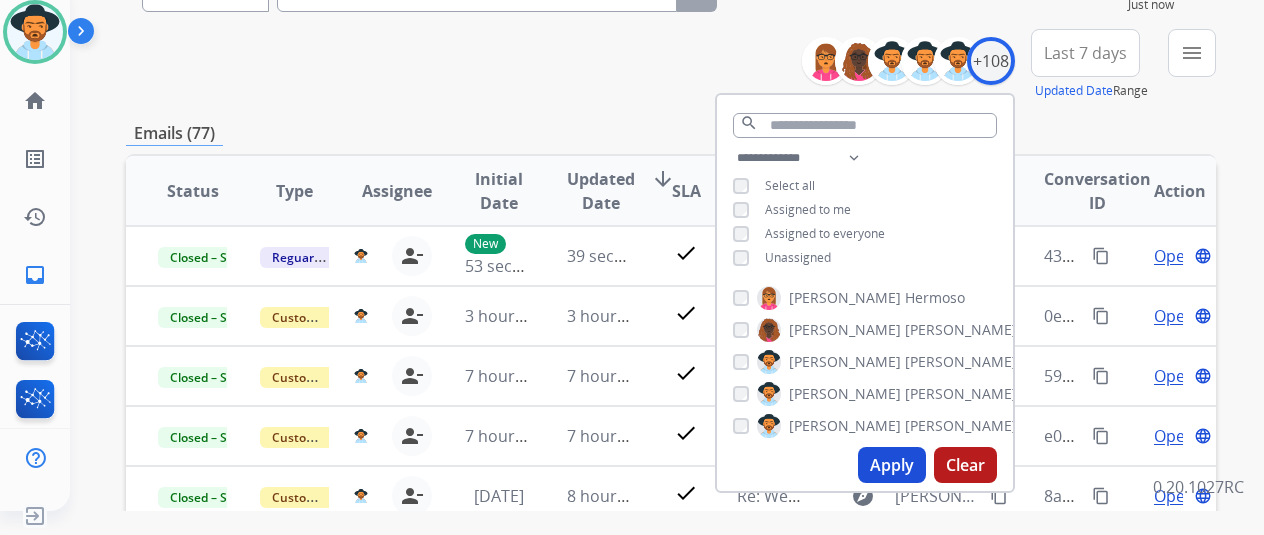 click on "**********" at bounding box center [671, 435] 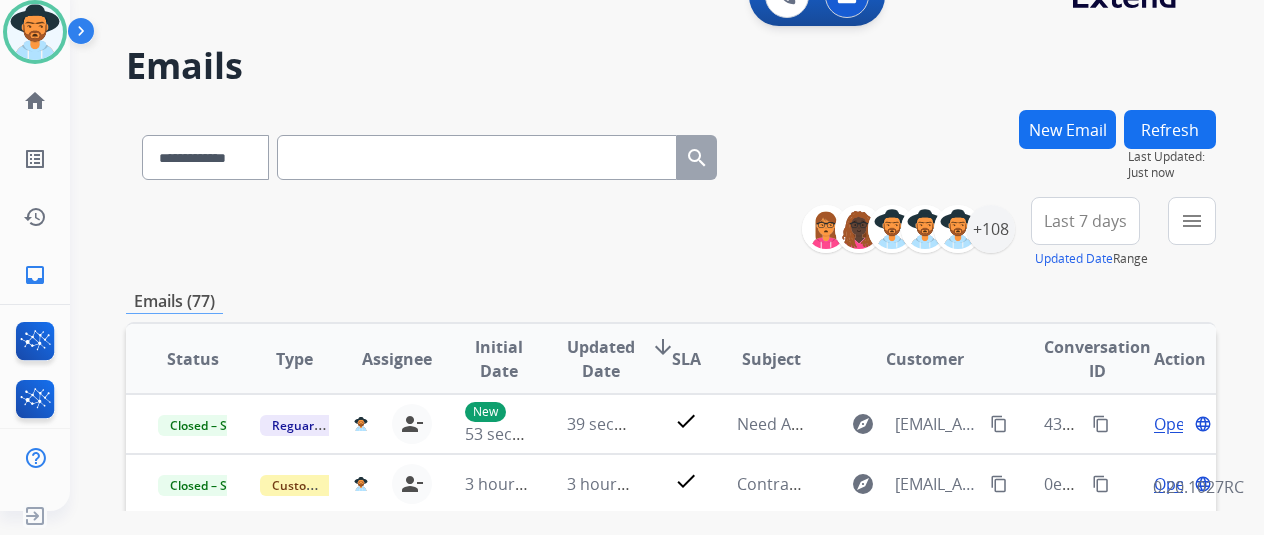 scroll, scrollTop: 0, scrollLeft: 0, axis: both 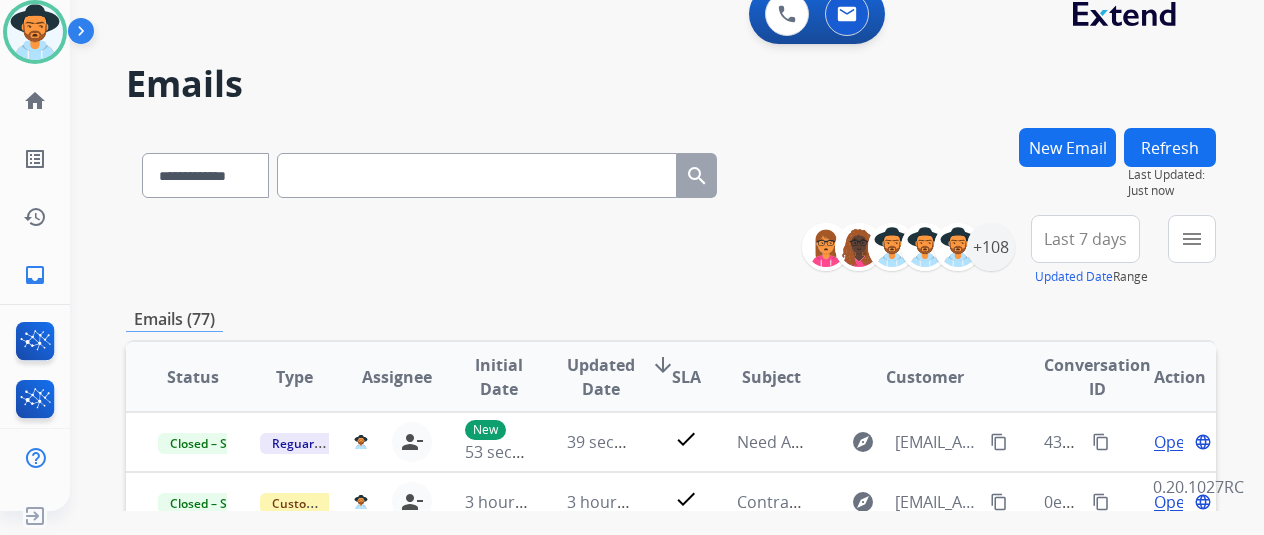 click on "New Email" at bounding box center (1067, 147) 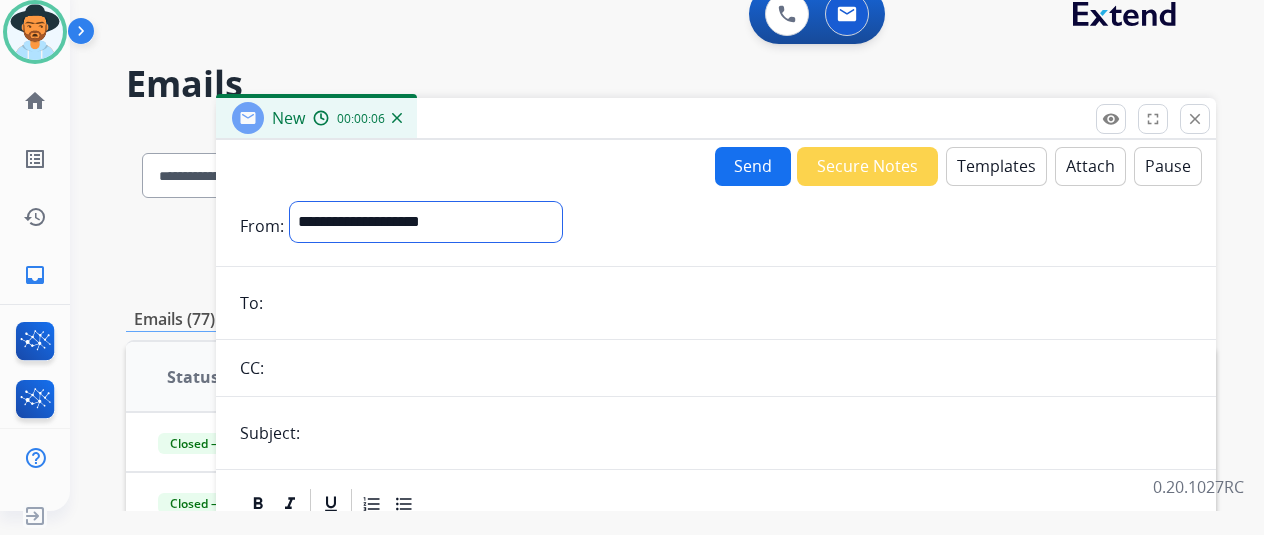 click on "**********" at bounding box center [426, 222] 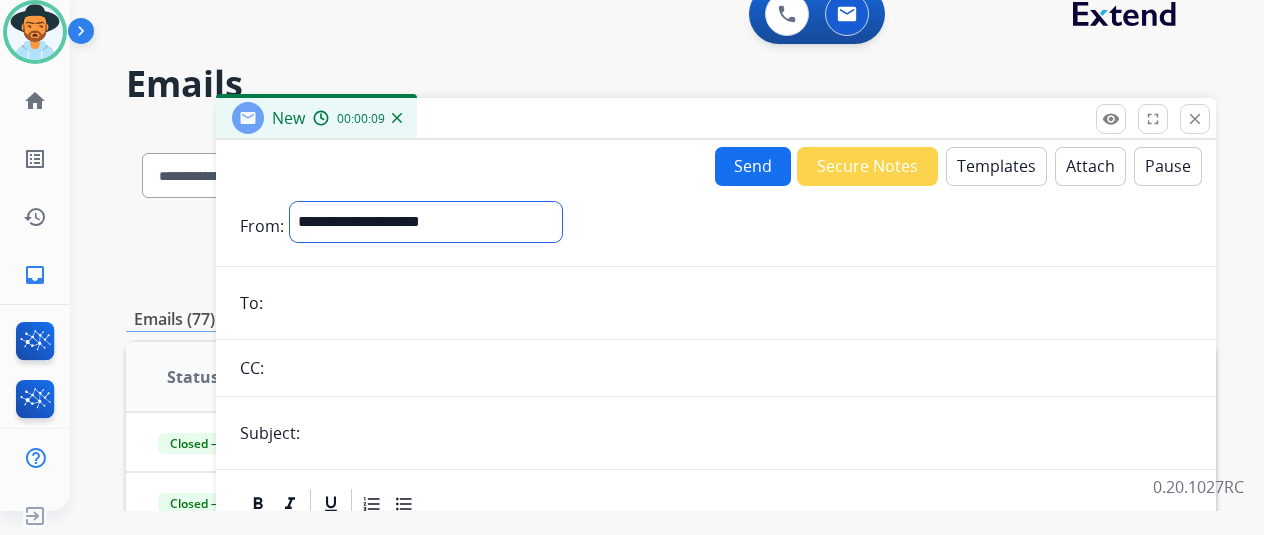select on "**********" 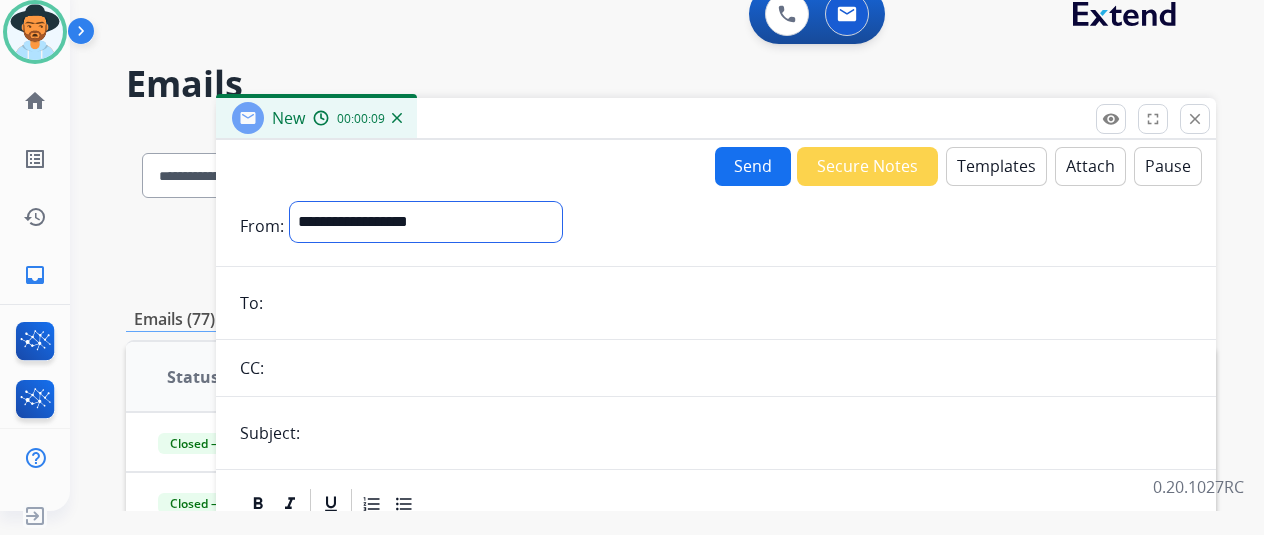 click on "**********" at bounding box center [426, 222] 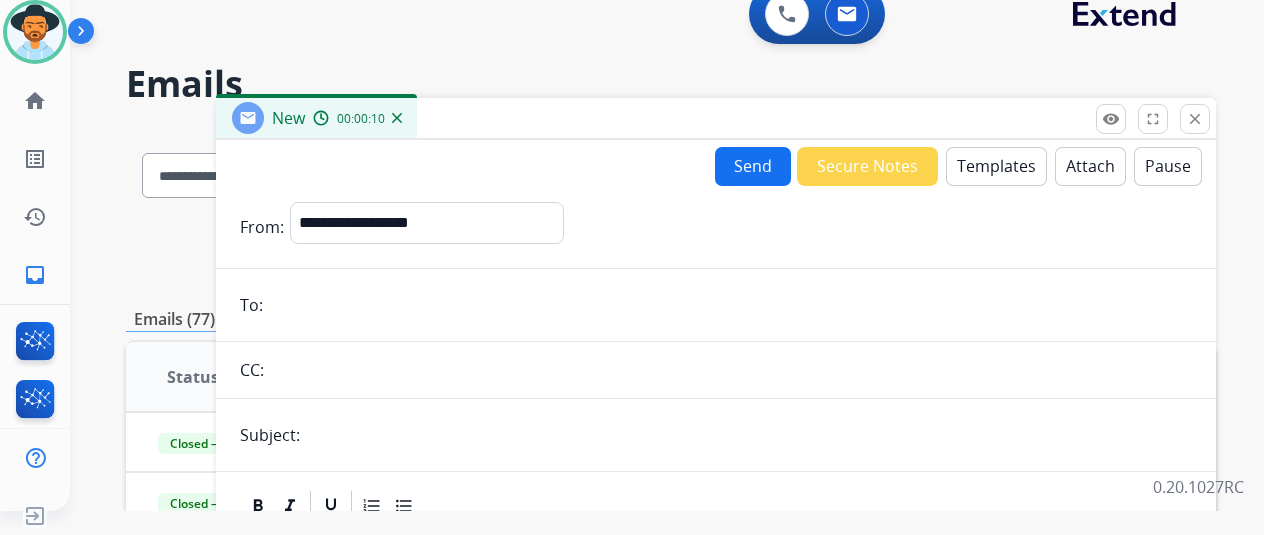 click at bounding box center [749, 435] 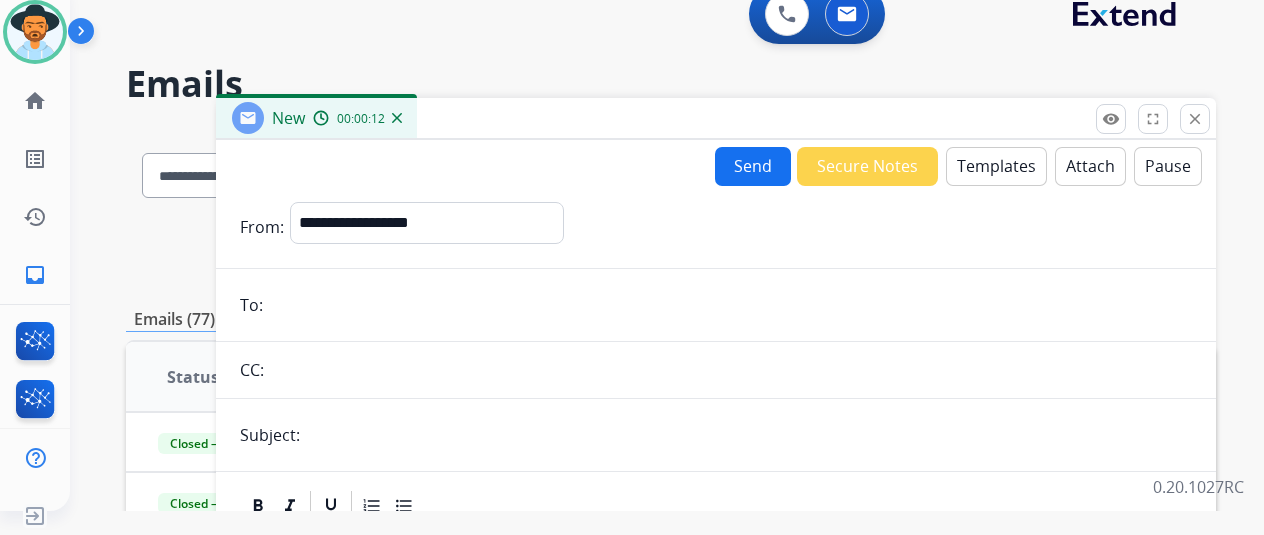 type on "**********" 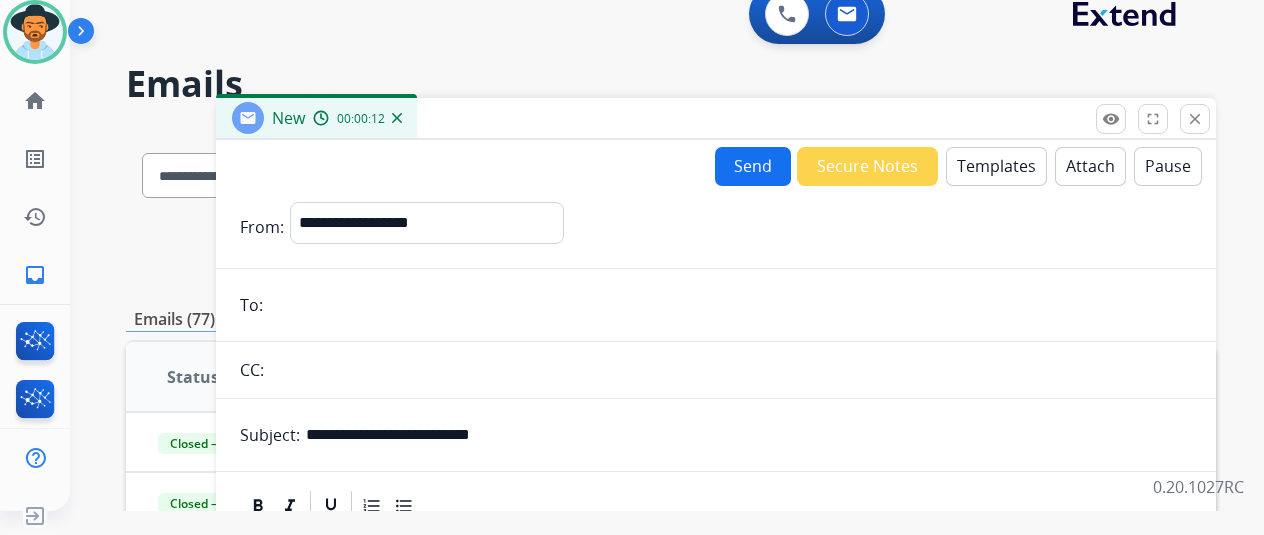 click on "**********" at bounding box center (716, 532) 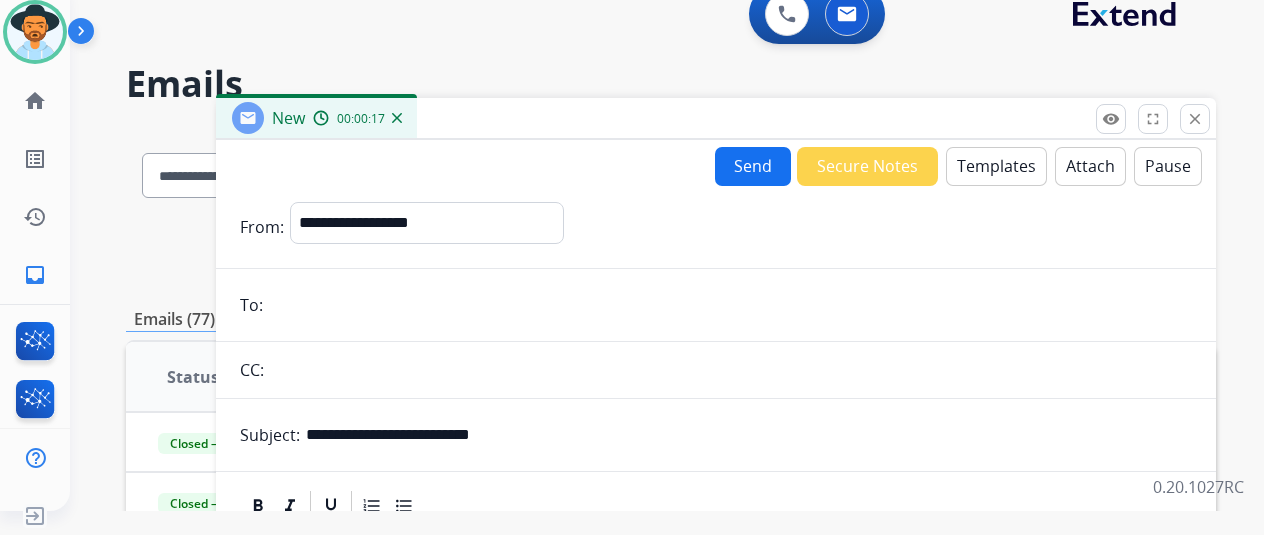 click at bounding box center [730, 305] 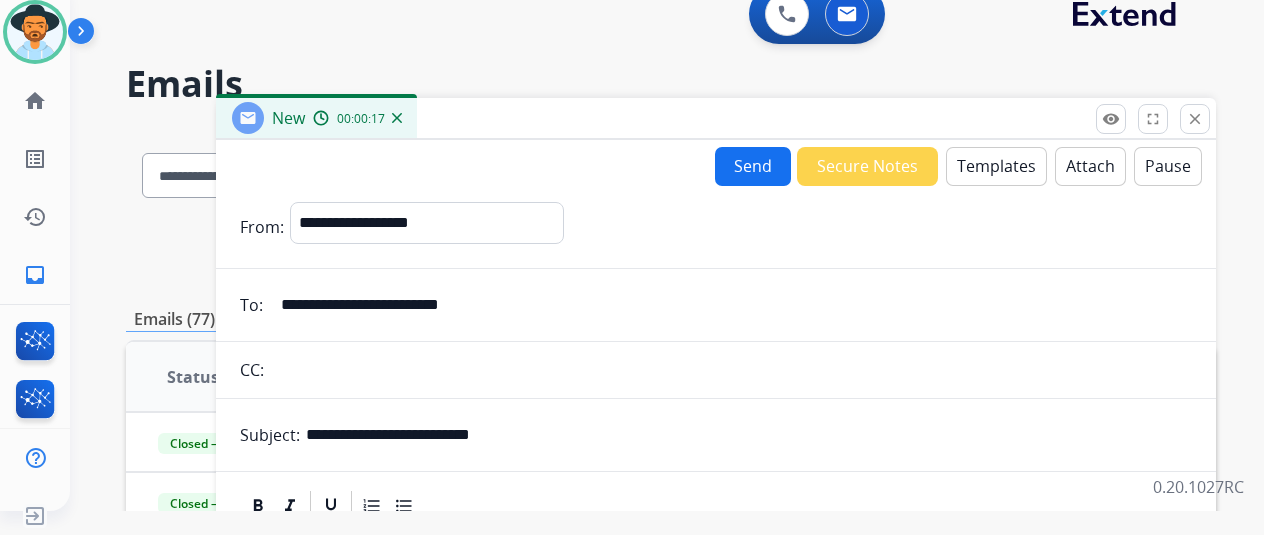 type on "**********" 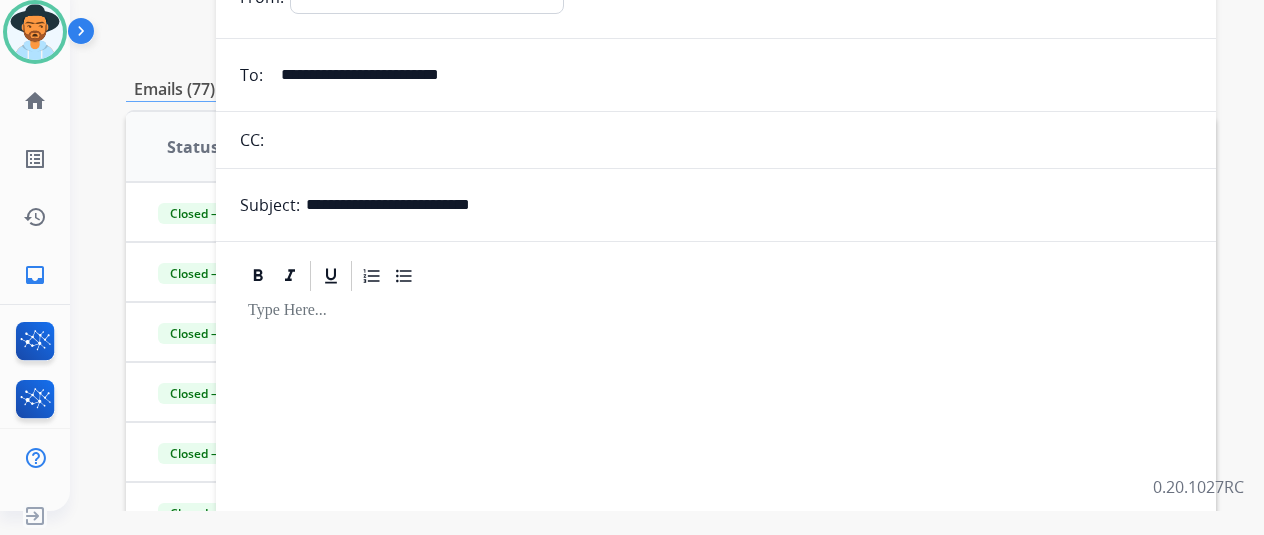 scroll, scrollTop: 0, scrollLeft: 0, axis: both 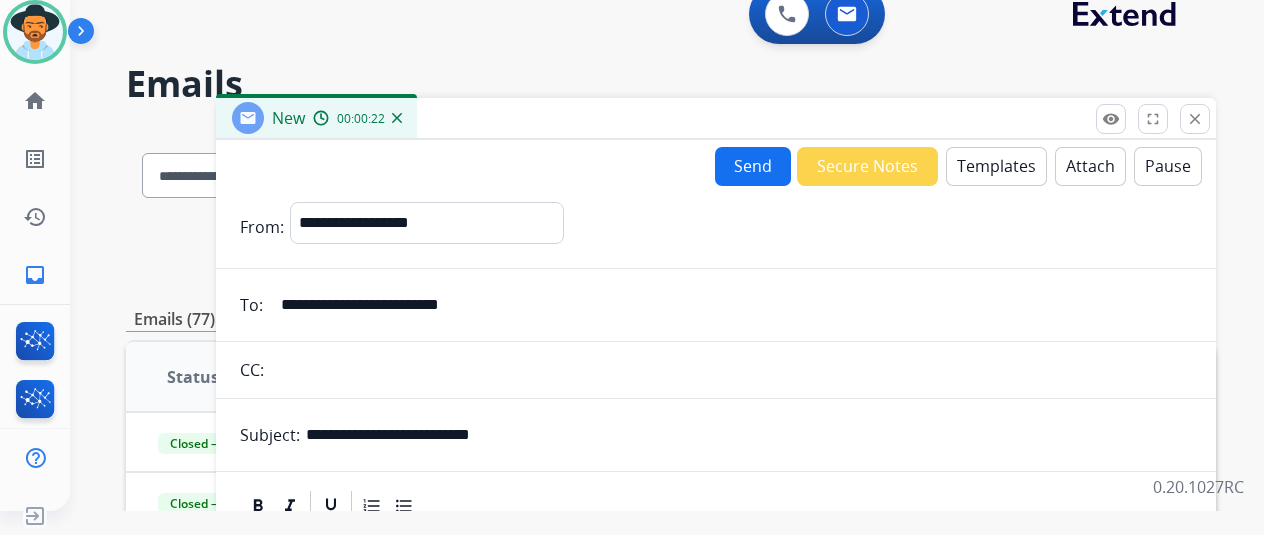 click on "Templates" at bounding box center (996, 166) 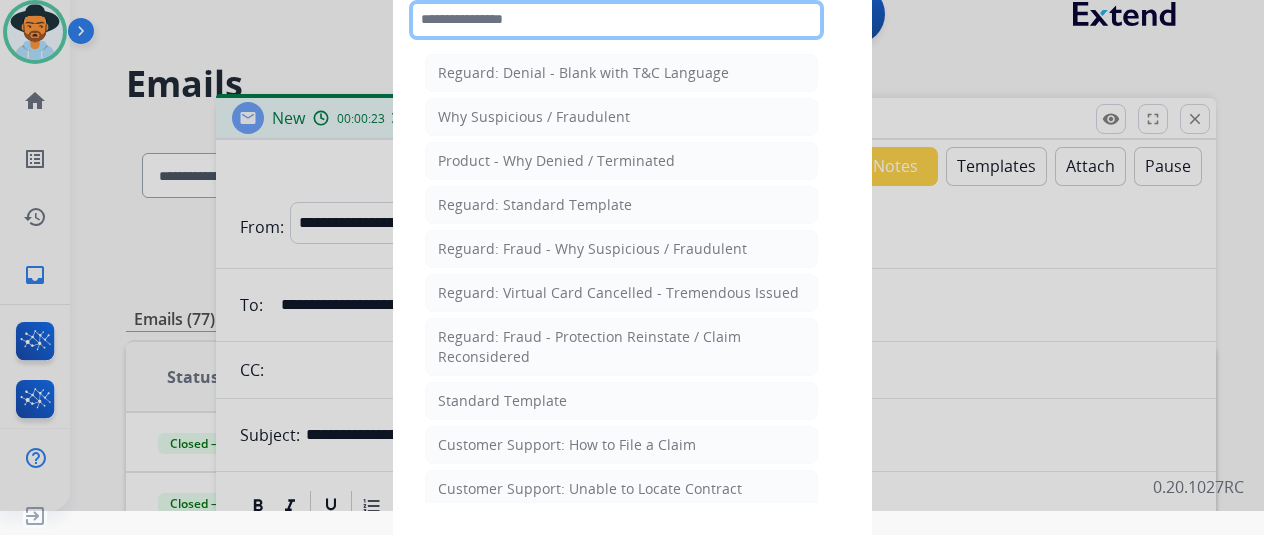 click 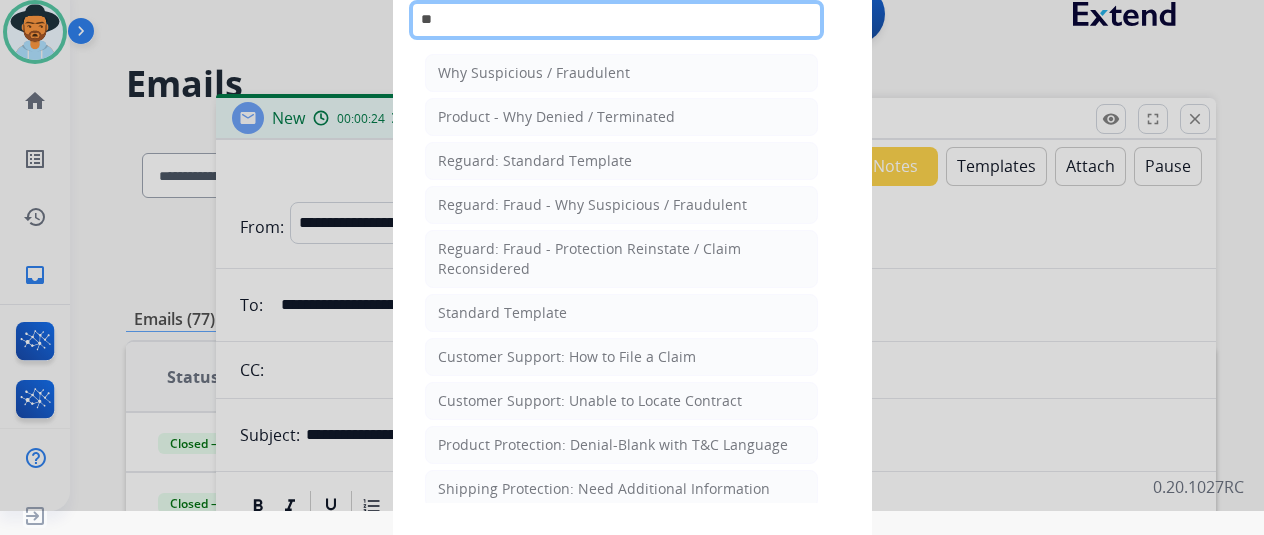 type on "***" 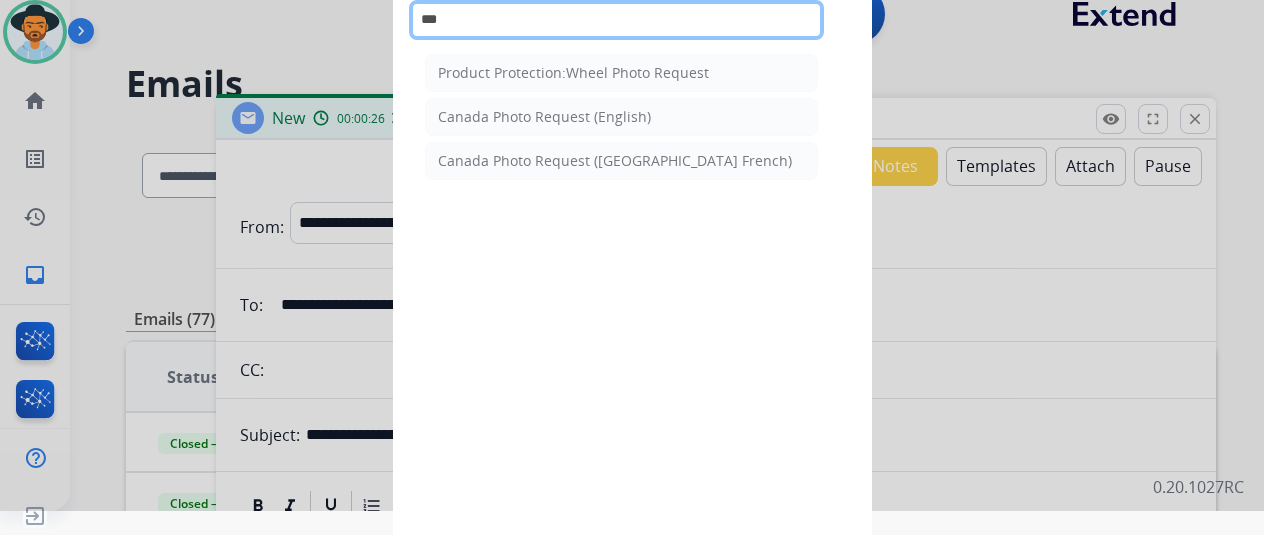 drag, startPoint x: 574, startPoint y: 14, endPoint x: 414, endPoint y: 19, distance: 160.07811 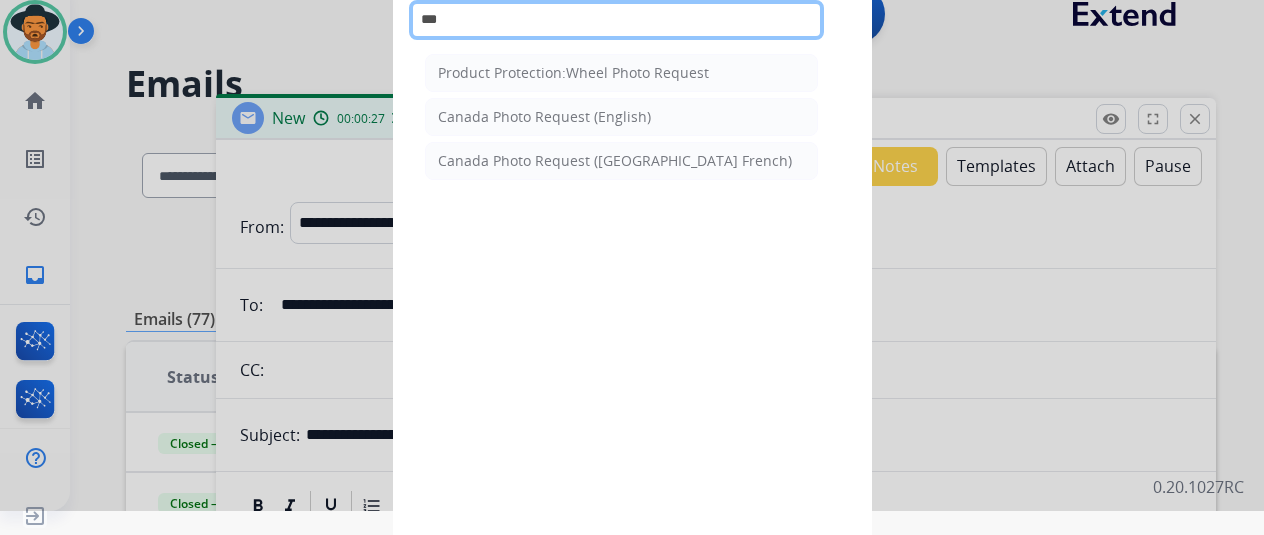 type 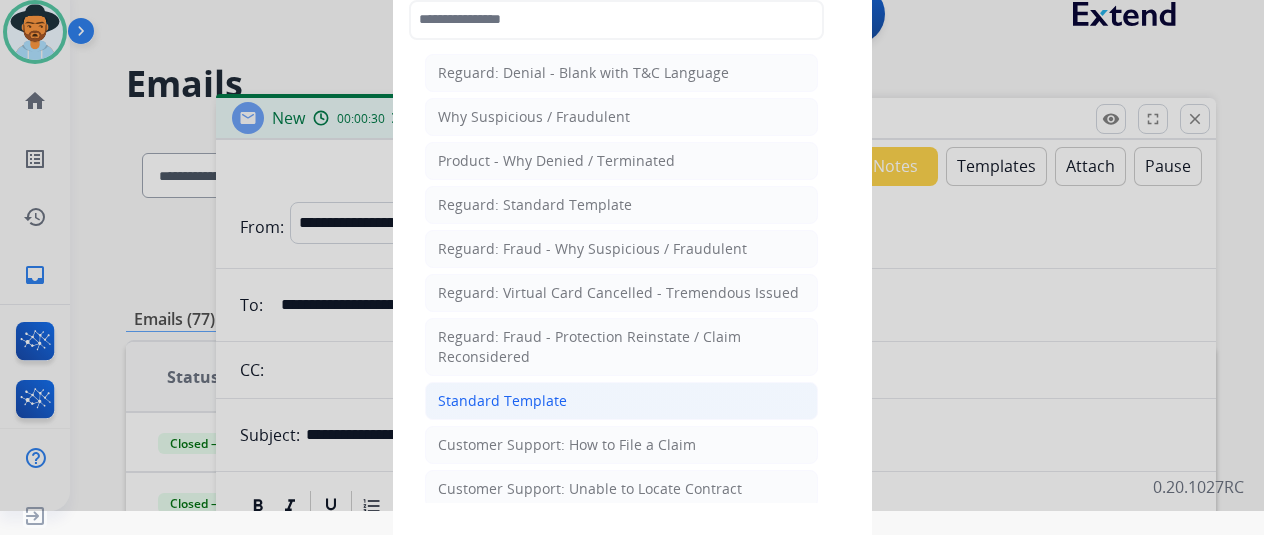 click on "Standard Template" 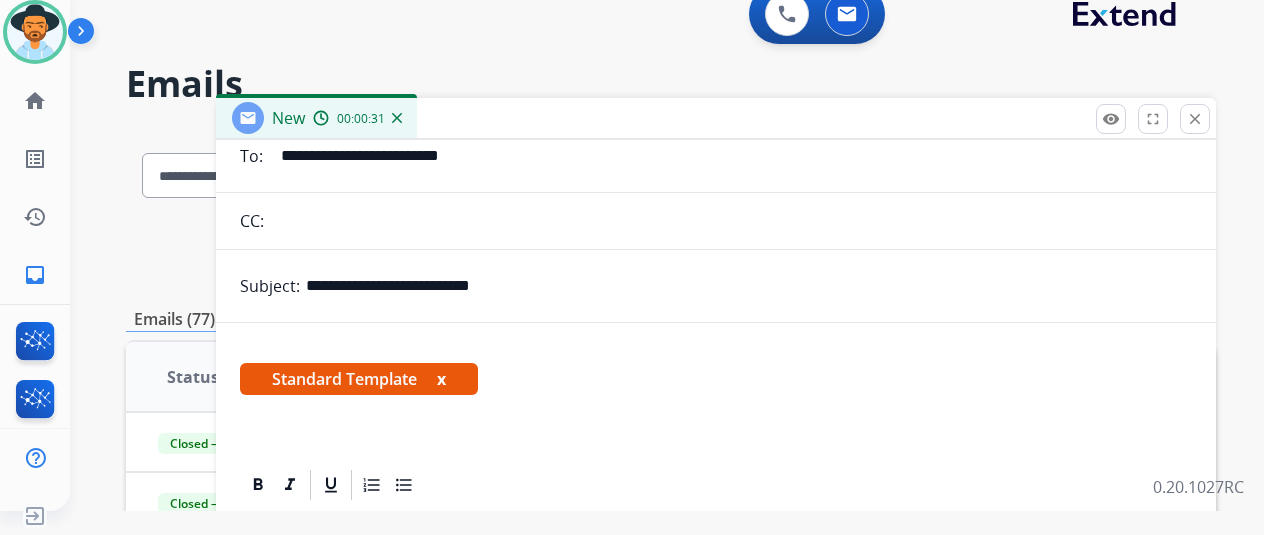 scroll, scrollTop: 400, scrollLeft: 0, axis: vertical 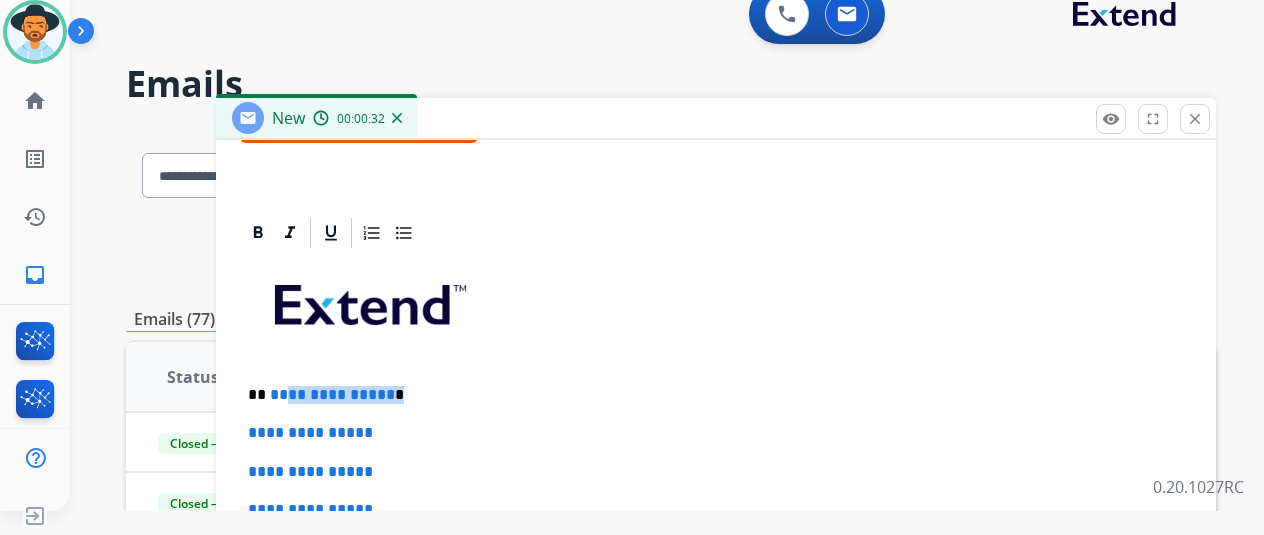 drag, startPoint x: 401, startPoint y: 388, endPoint x: 298, endPoint y: 392, distance: 103.077644 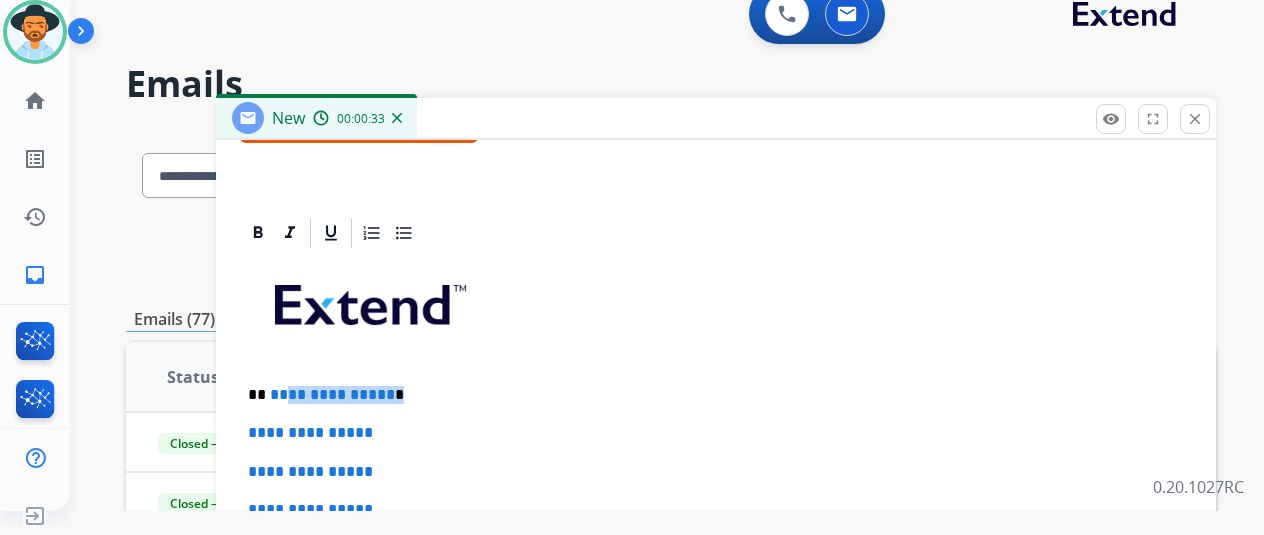 click on "**********" at bounding box center [332, 394] 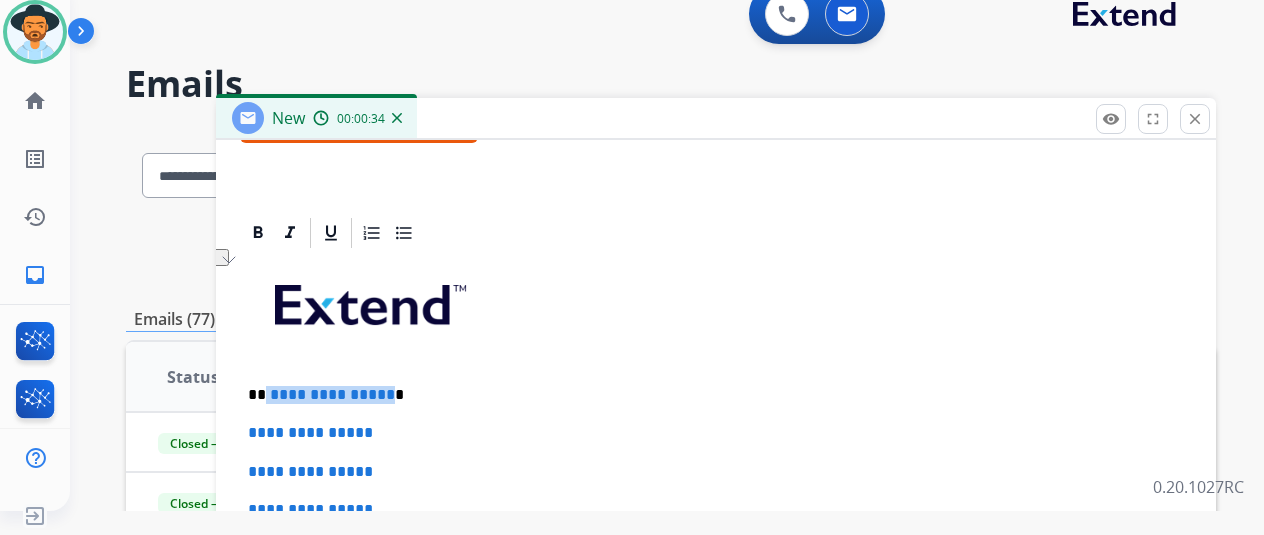 drag, startPoint x: 399, startPoint y: 391, endPoint x: 438, endPoint y: 403, distance: 40.804413 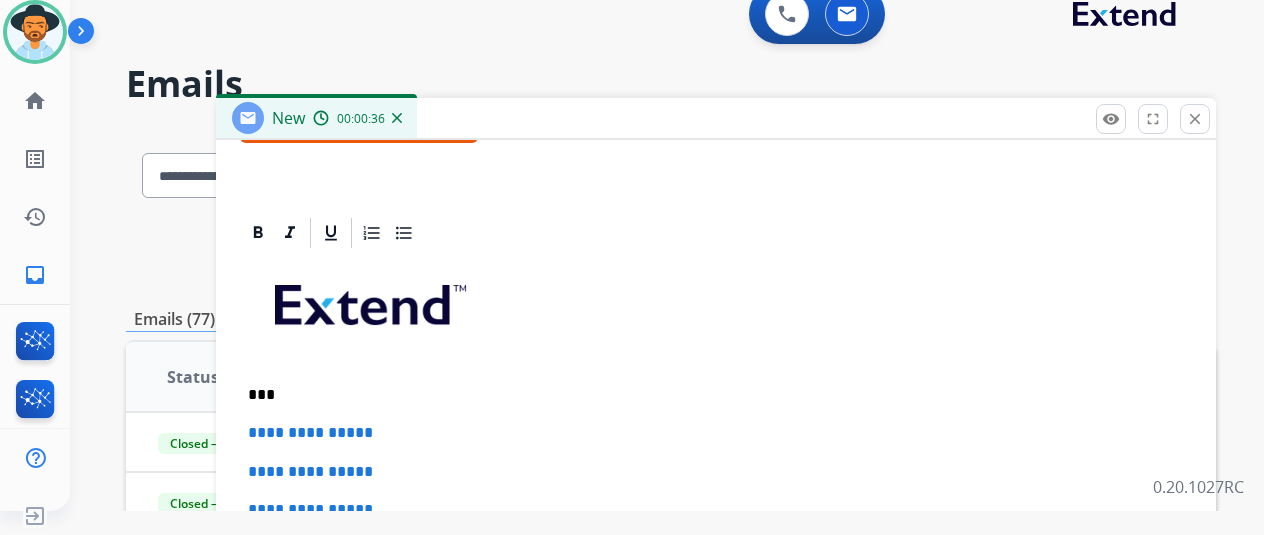 type 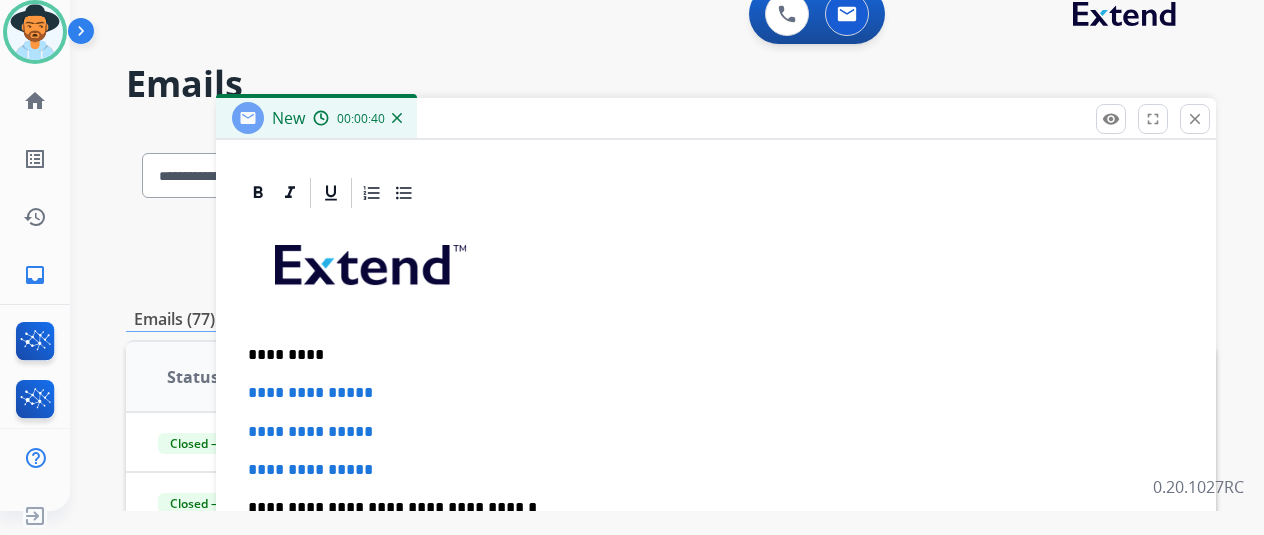 scroll, scrollTop: 460, scrollLeft: 0, axis: vertical 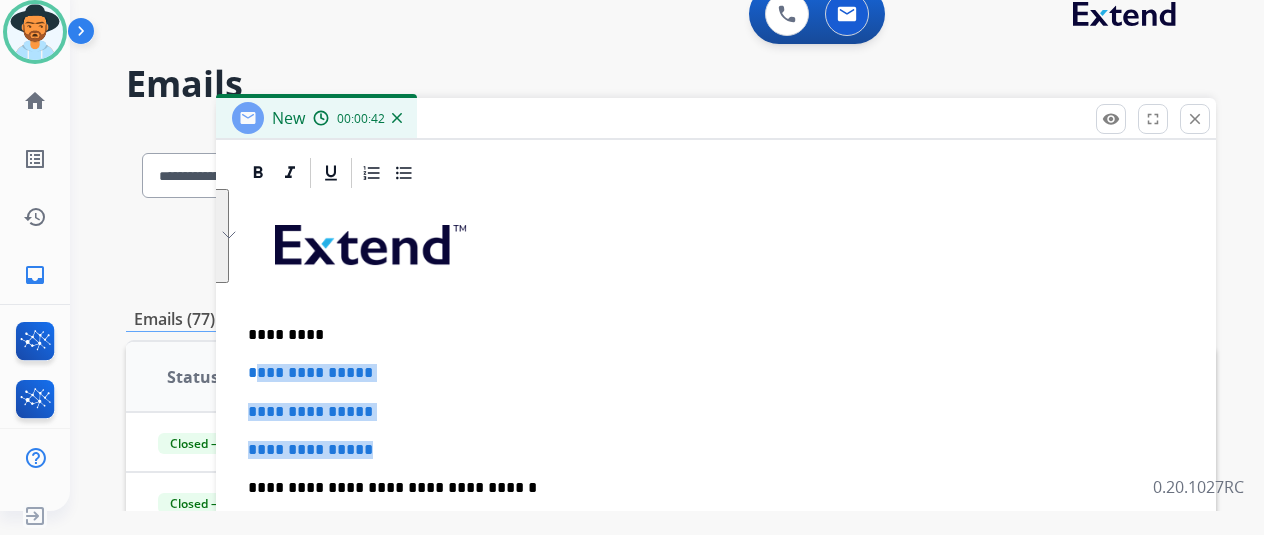 drag, startPoint x: 447, startPoint y: 435, endPoint x: 266, endPoint y: 369, distance: 192.65773 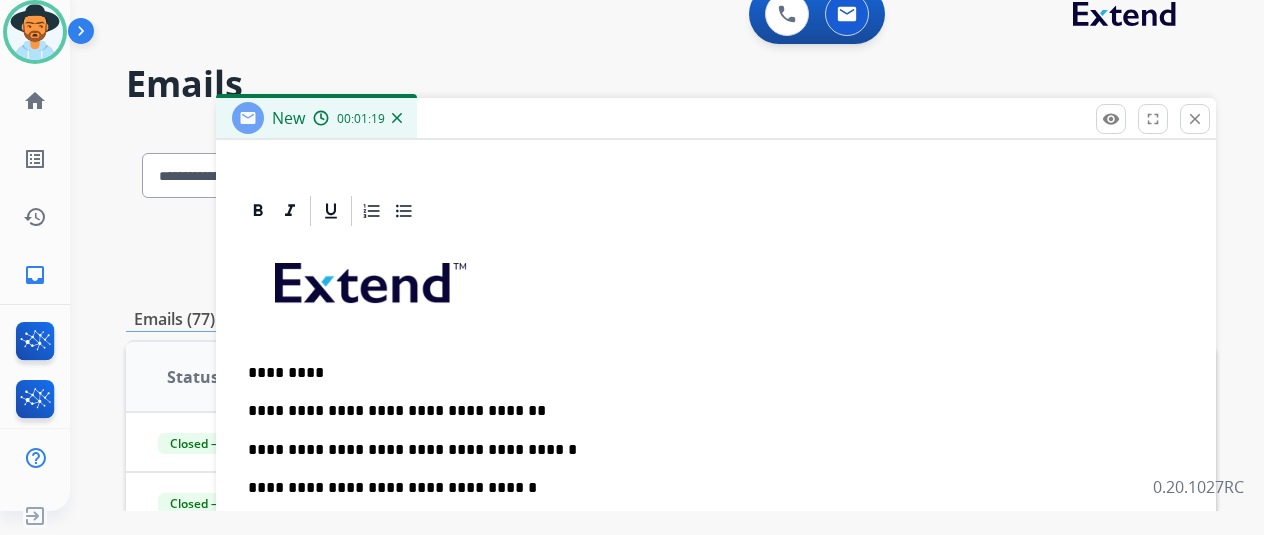 scroll, scrollTop: 460, scrollLeft: 0, axis: vertical 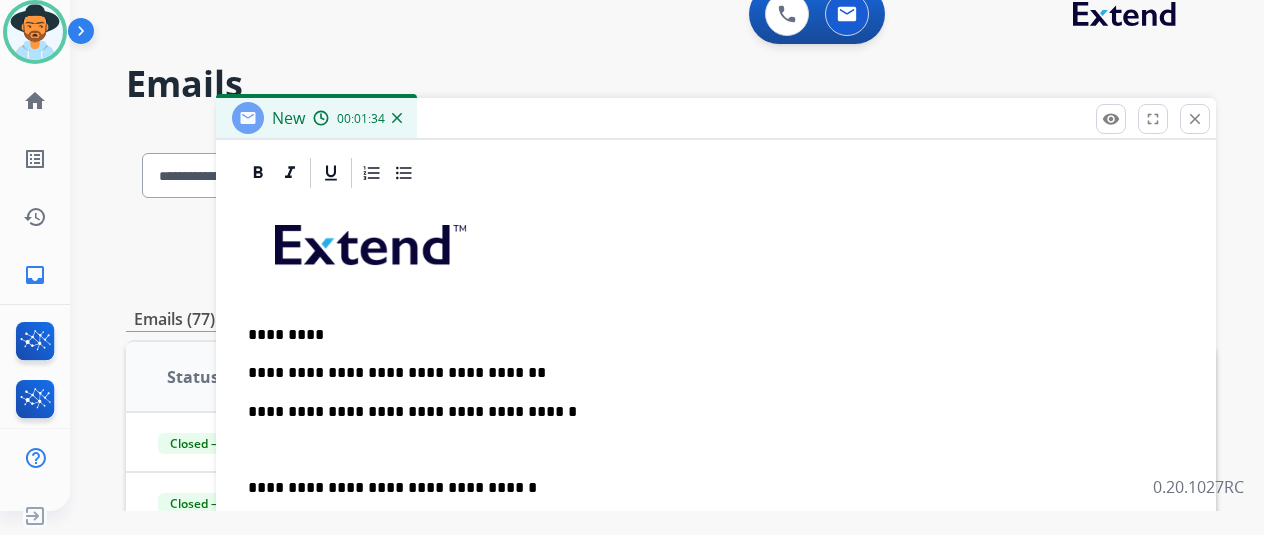 click at bounding box center (716, 450) 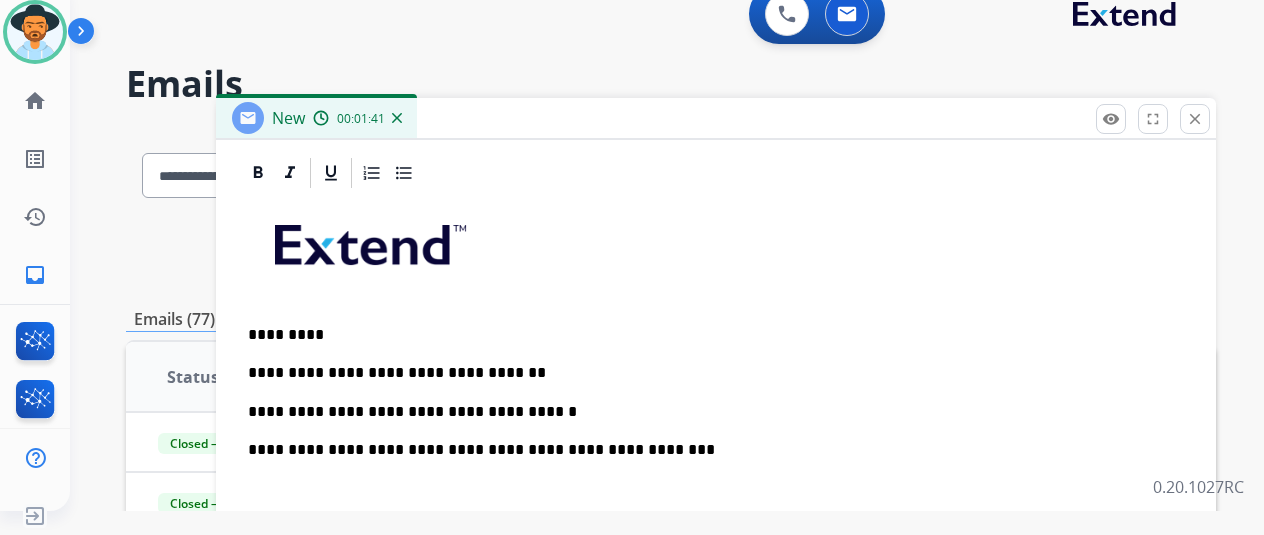 click at bounding box center [716, 488] 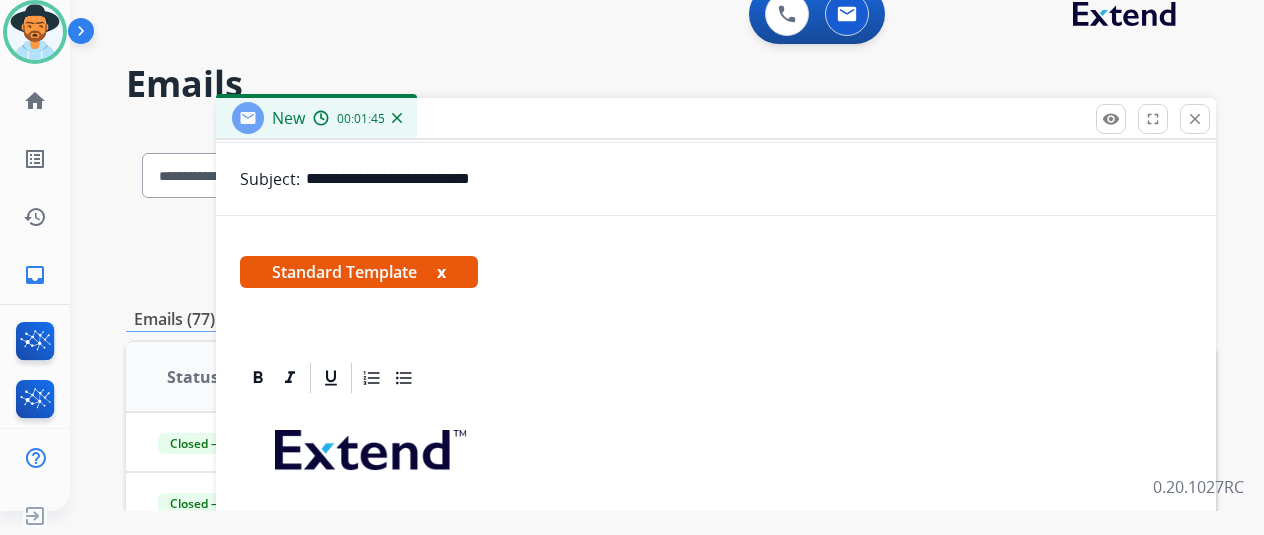 scroll, scrollTop: 0, scrollLeft: 0, axis: both 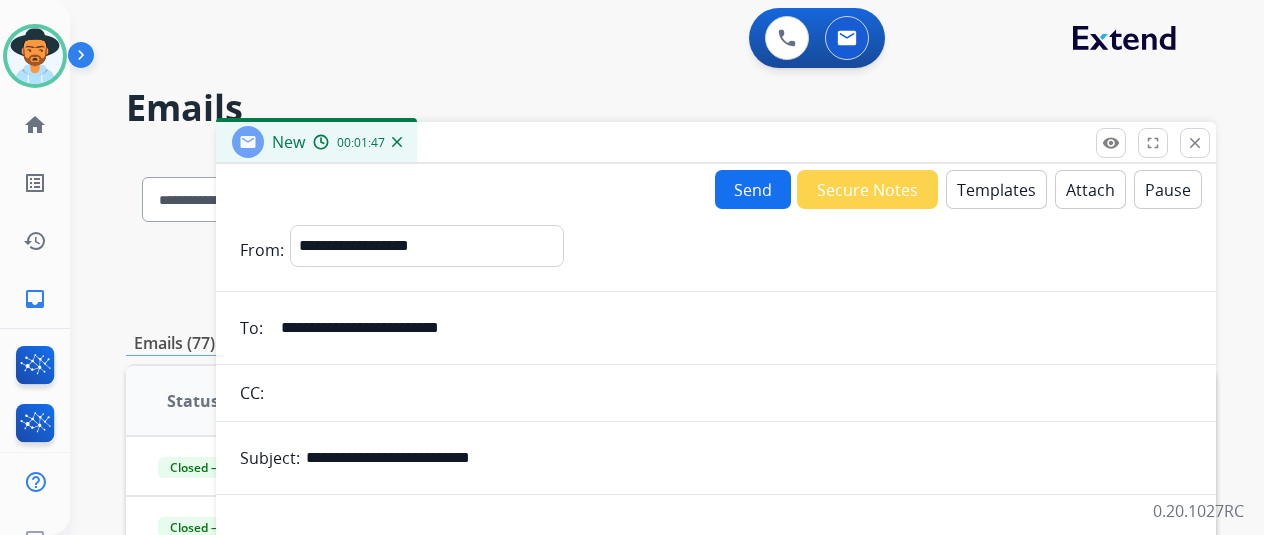 click on "Send" at bounding box center (753, 189) 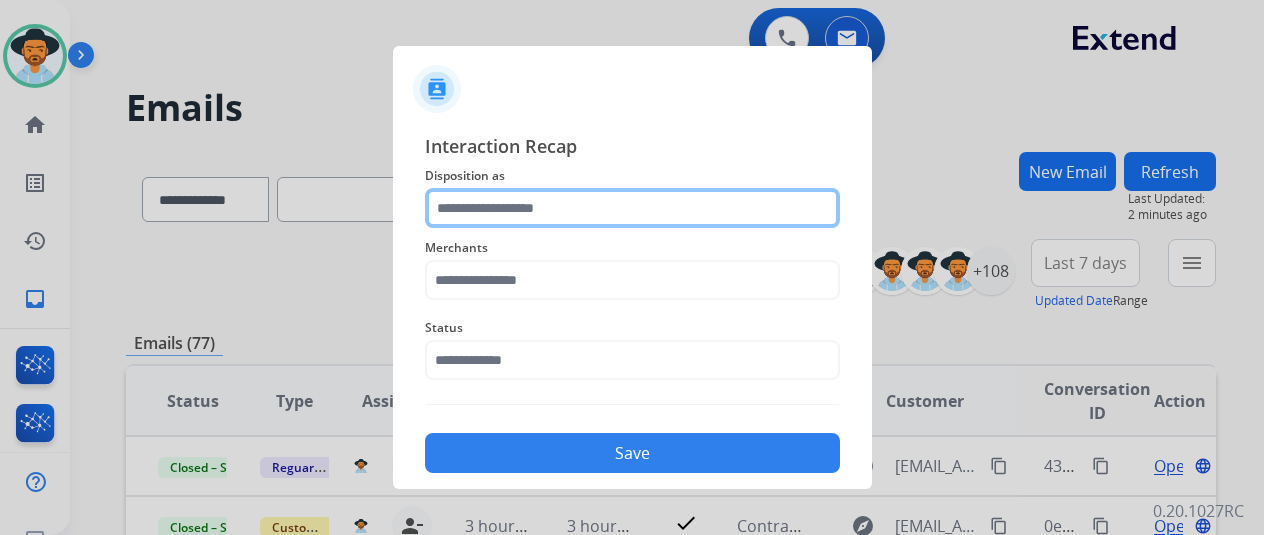 click 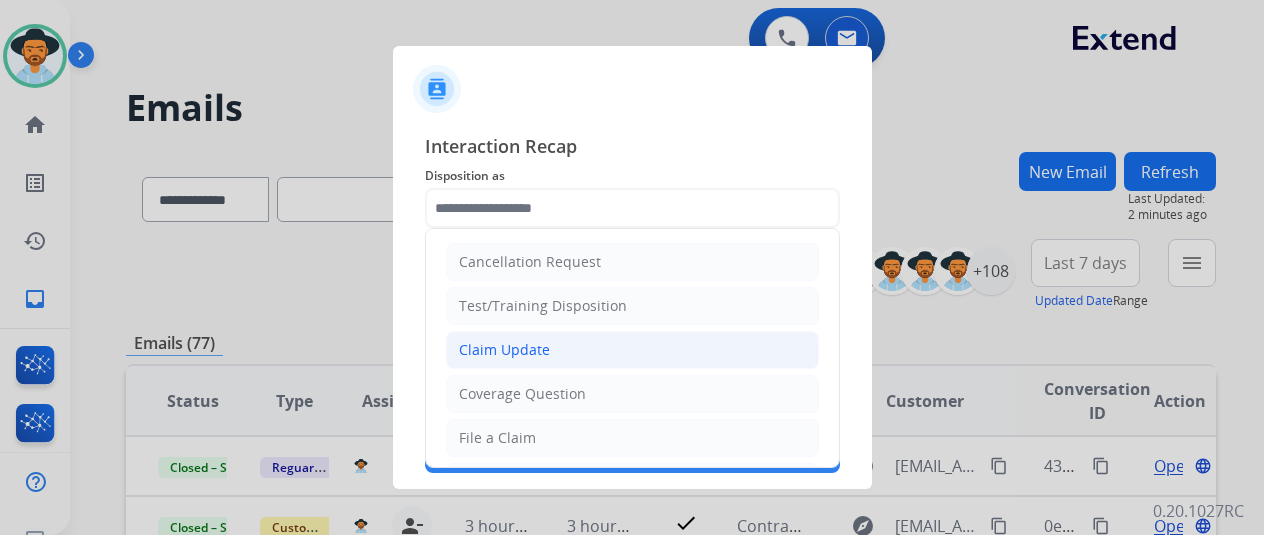 click on "Claim Update" 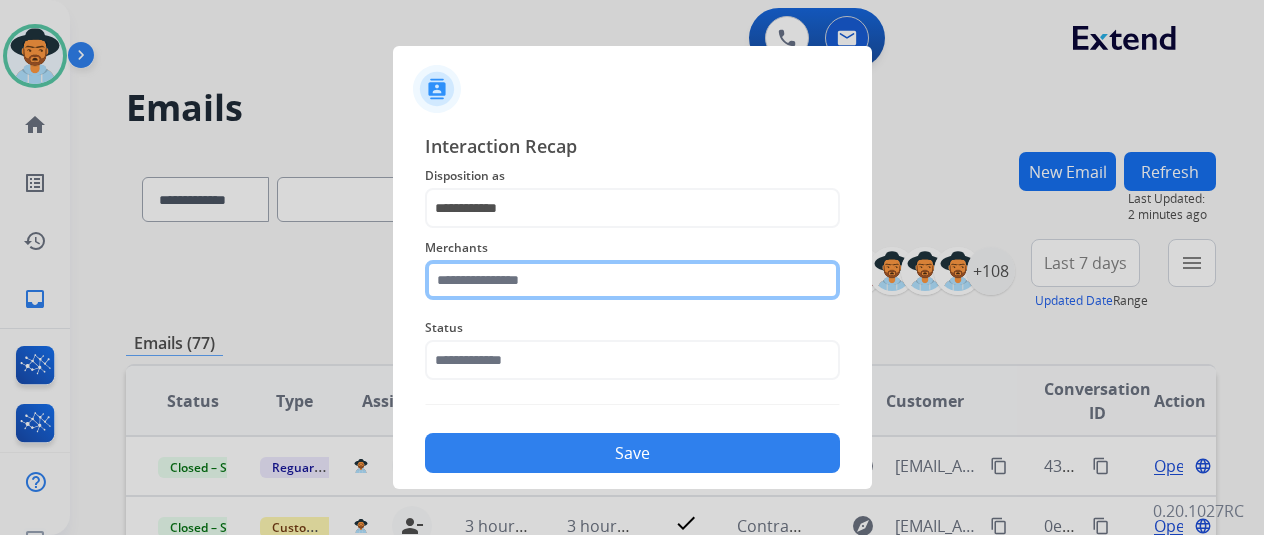 click 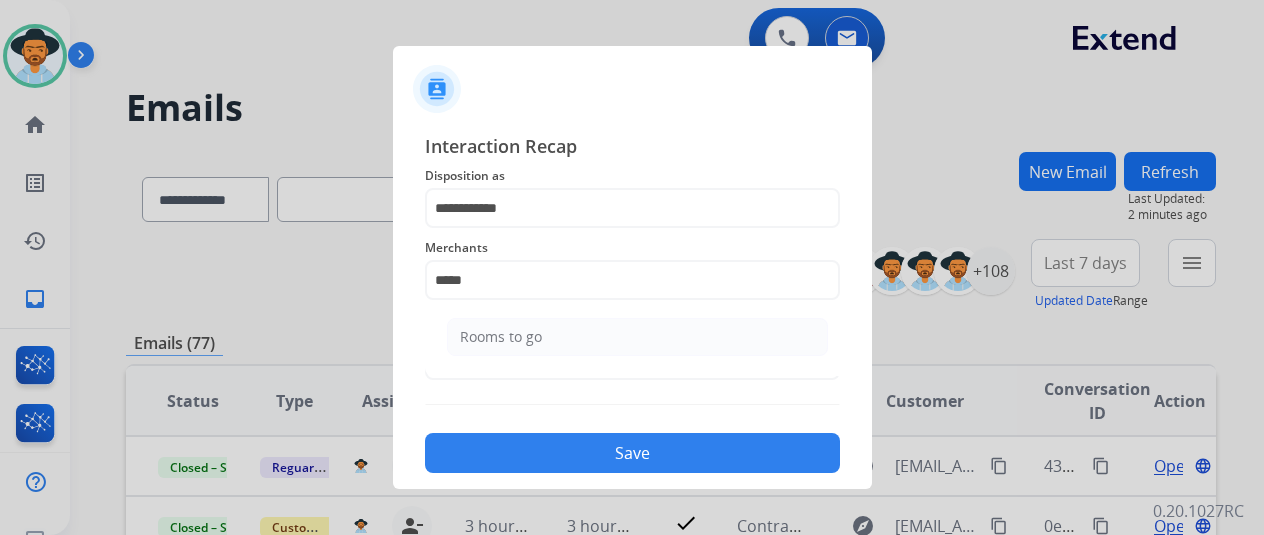 click on "Rooms to go" 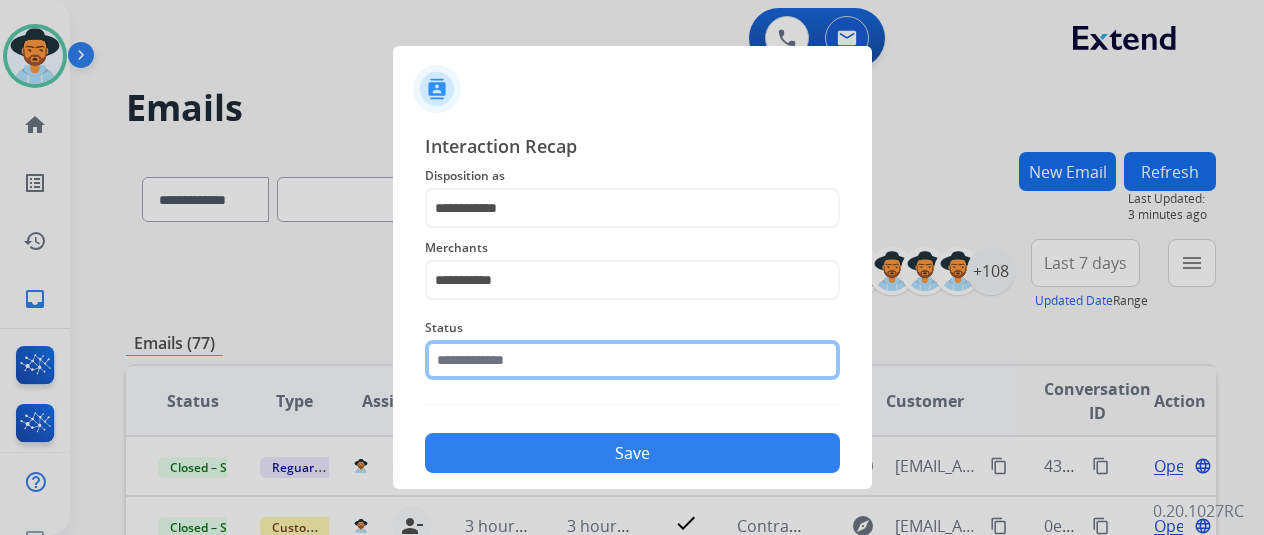click 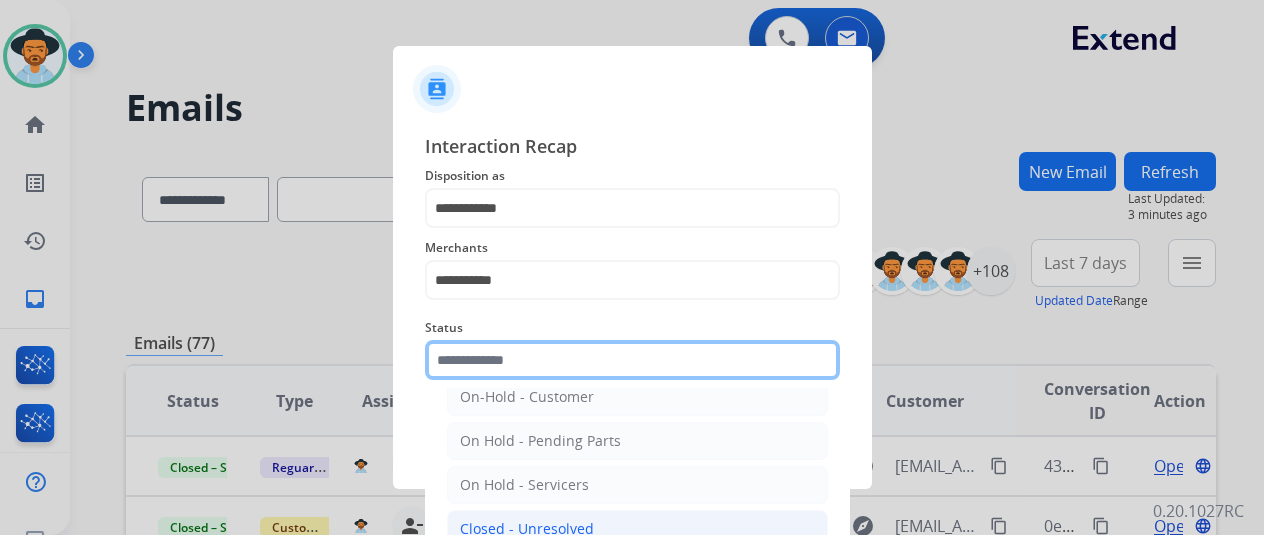 scroll, scrollTop: 114, scrollLeft: 0, axis: vertical 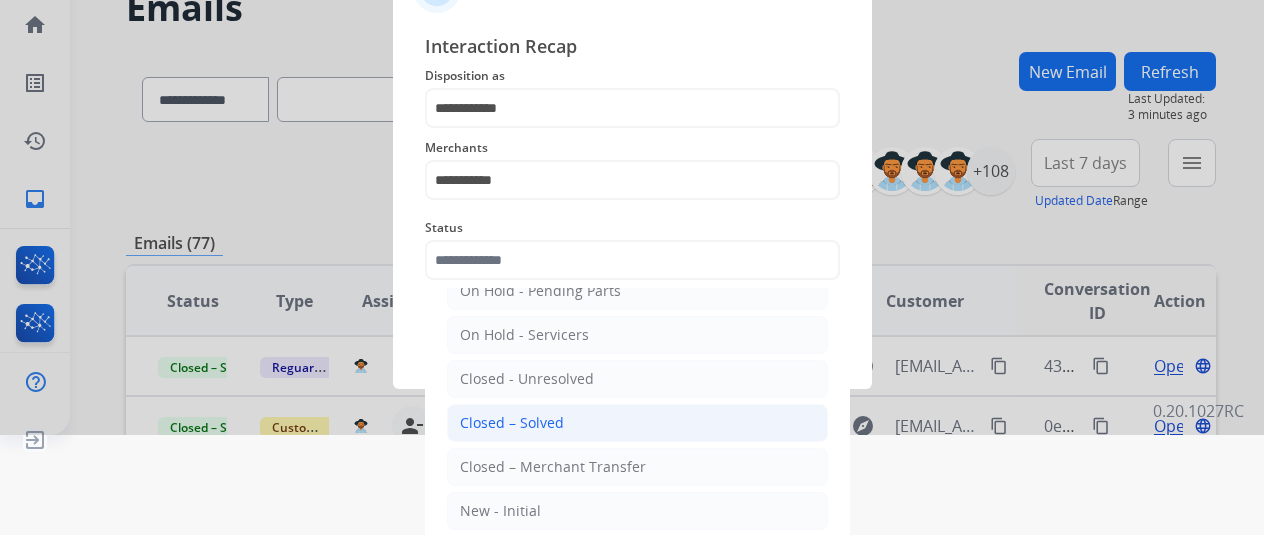 click on "Closed – Solved" 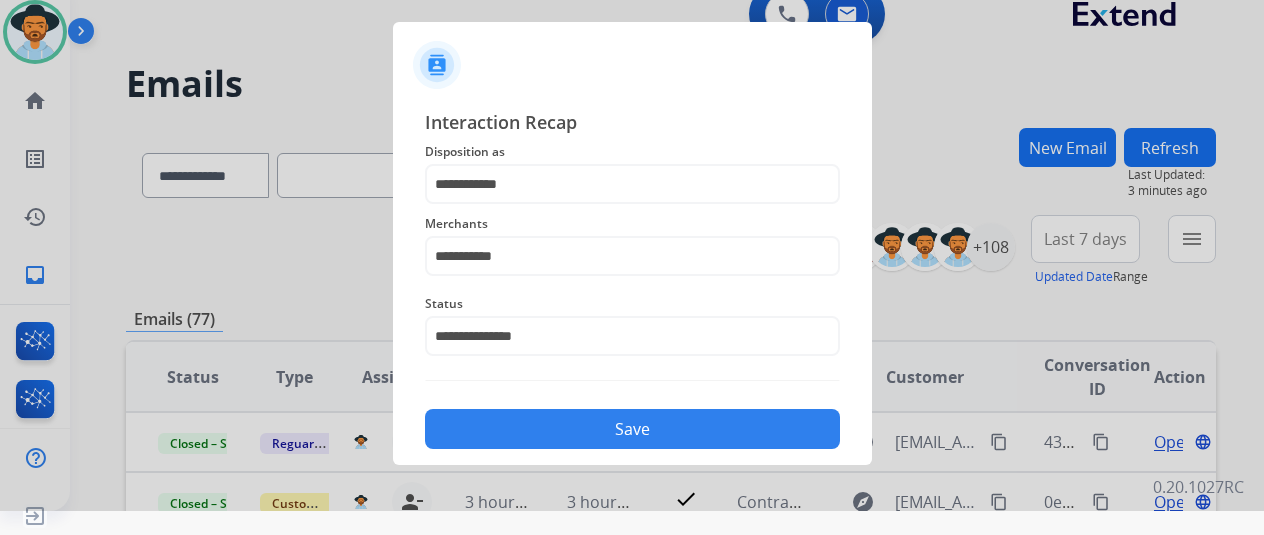 scroll, scrollTop: 24, scrollLeft: 0, axis: vertical 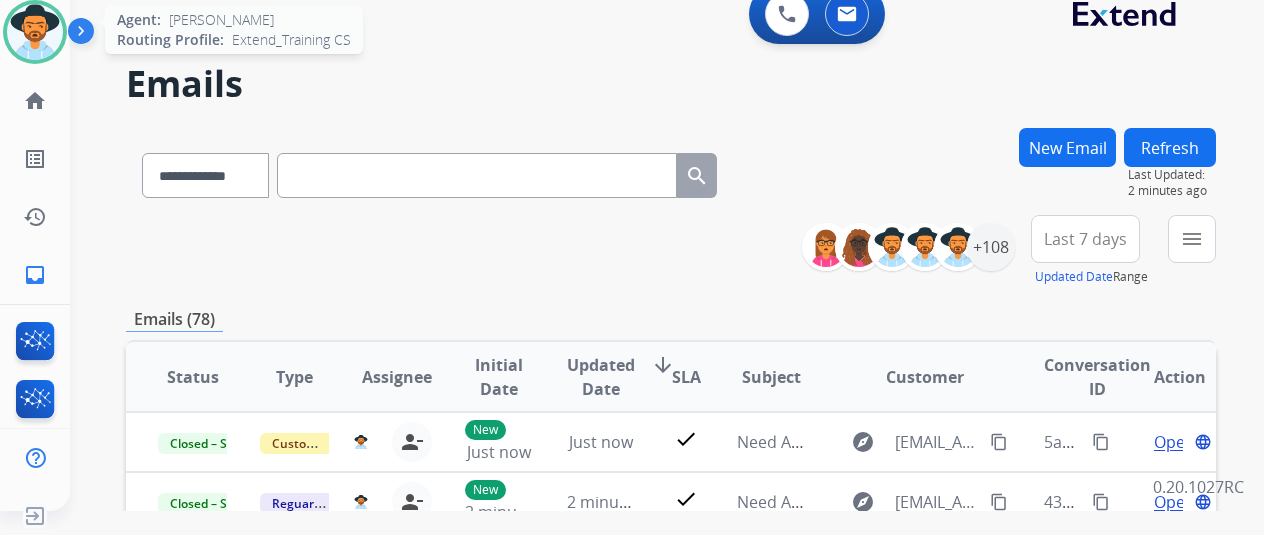 click at bounding box center (35, 32) 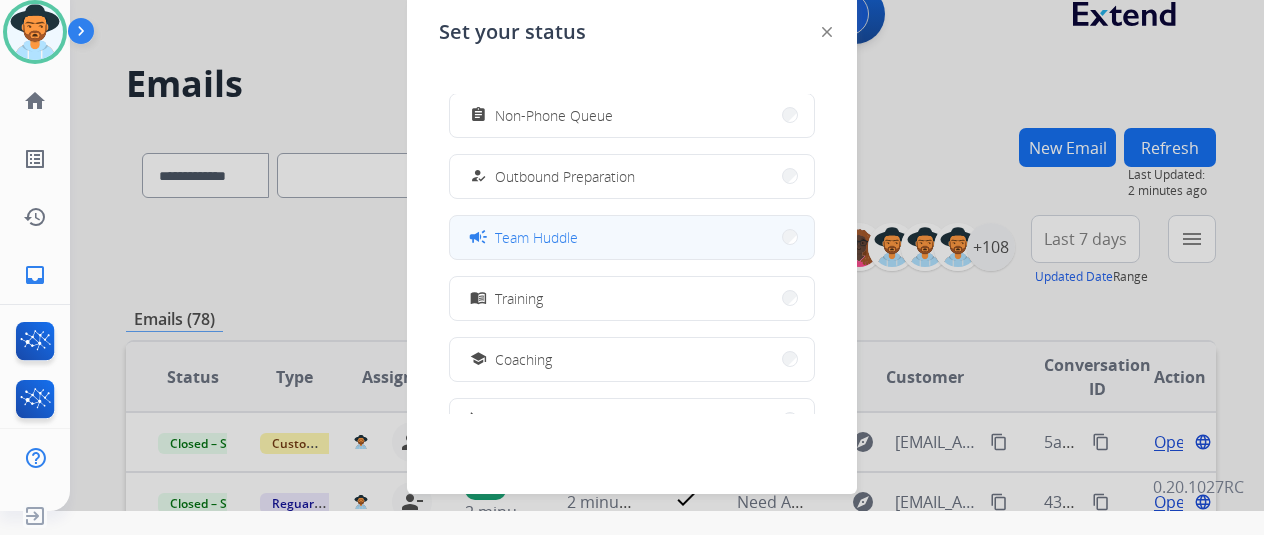 scroll, scrollTop: 0, scrollLeft: 0, axis: both 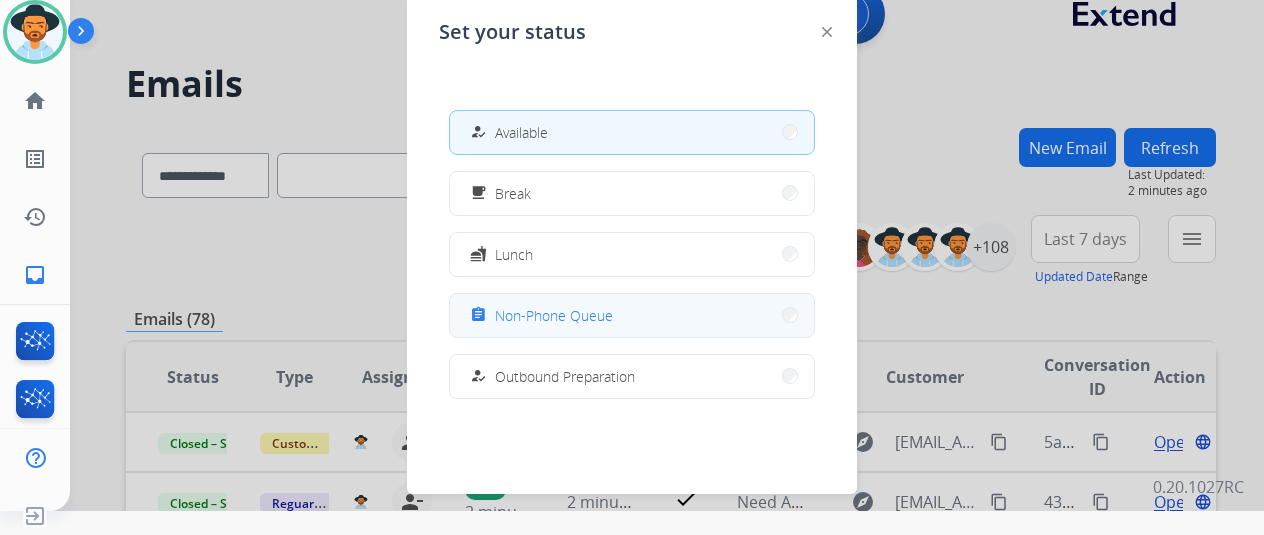 click on "Non-Phone Queue" at bounding box center (554, 315) 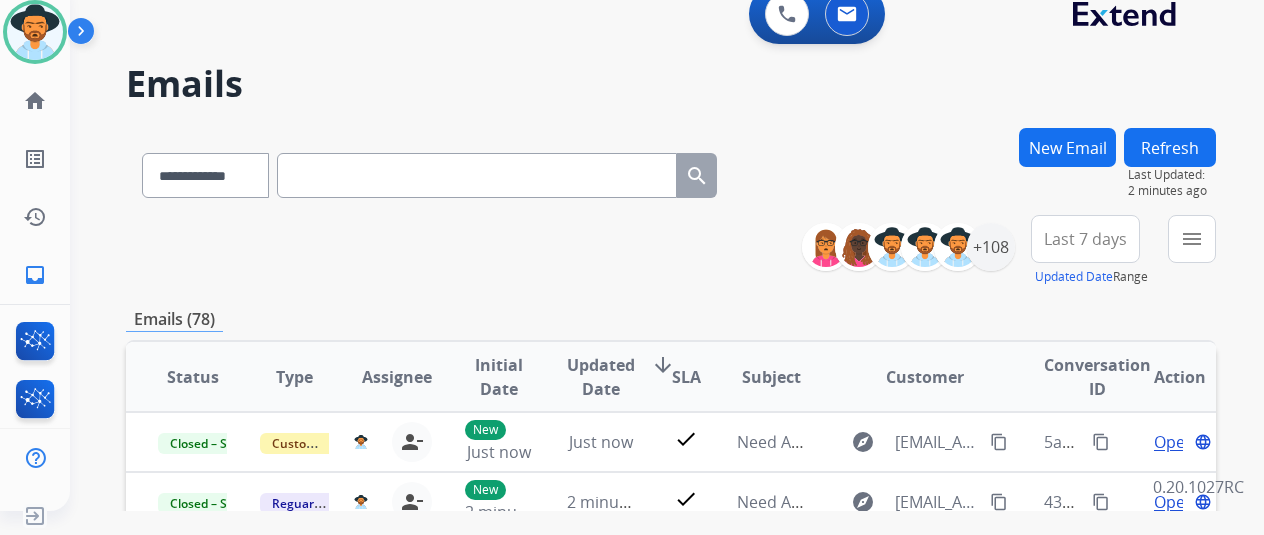 click on "New Email" at bounding box center (1067, 147) 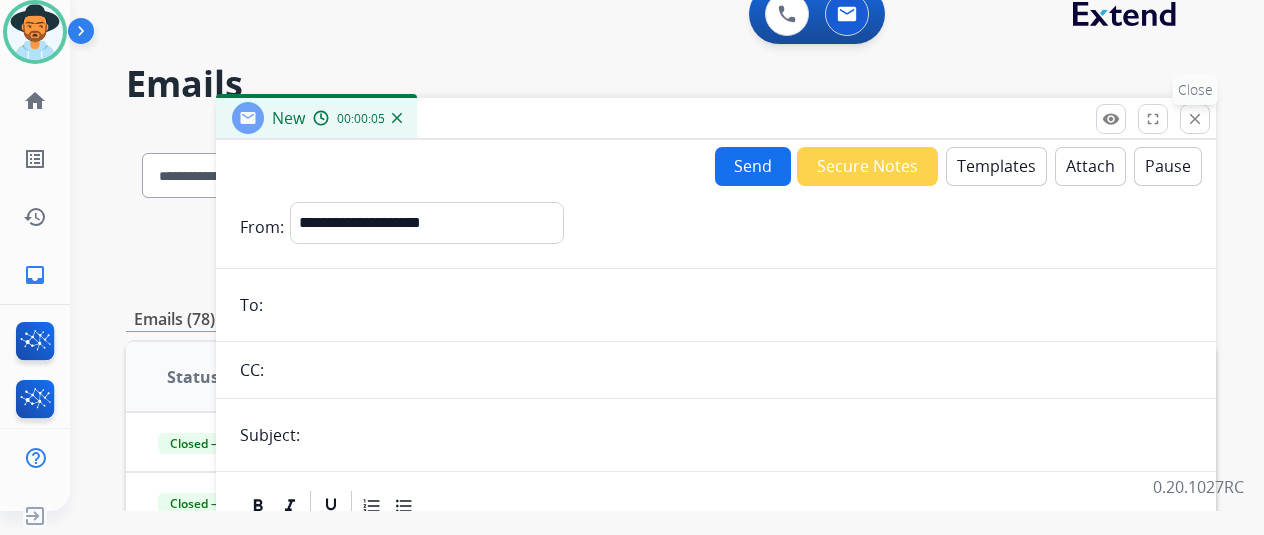 click on "close Close" at bounding box center (1195, 119) 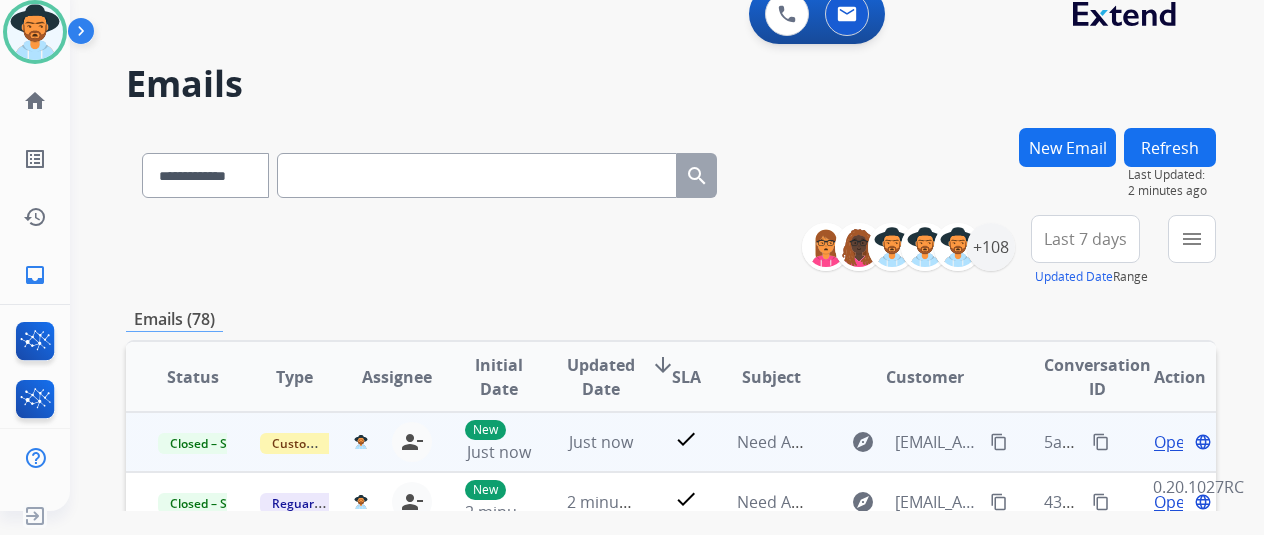 click on "content_copy" at bounding box center (1101, 442) 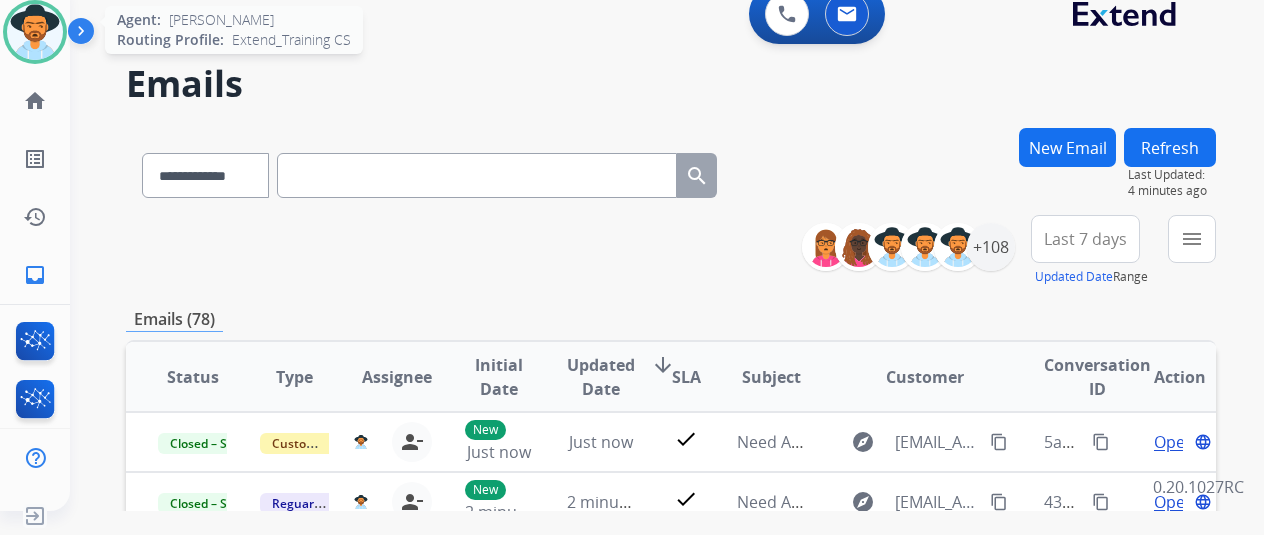 click at bounding box center [35, 32] 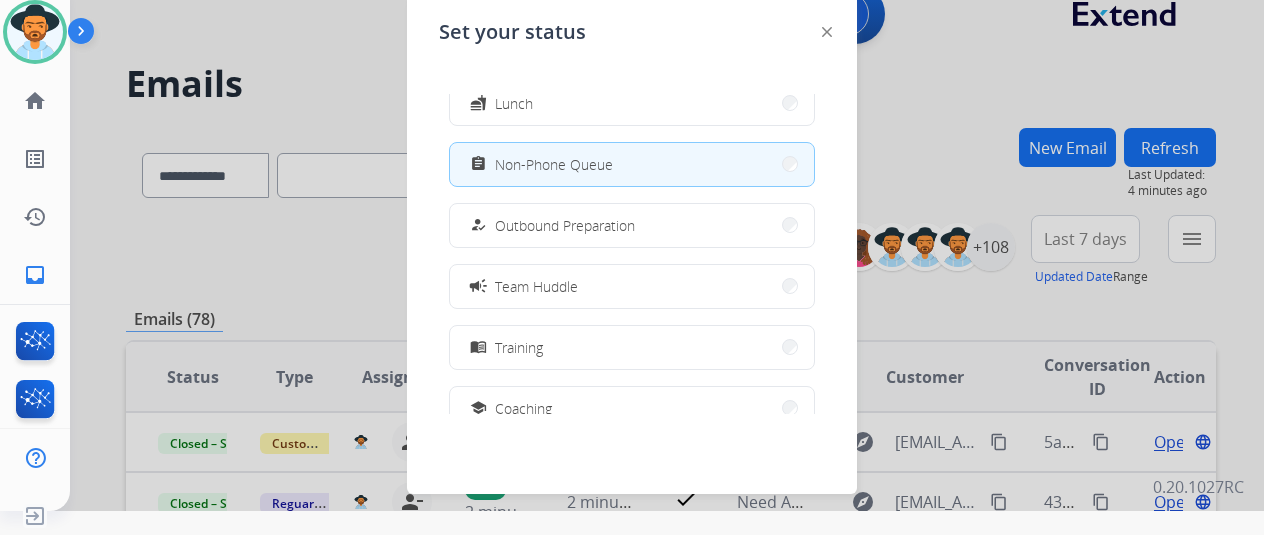 scroll, scrollTop: 376, scrollLeft: 0, axis: vertical 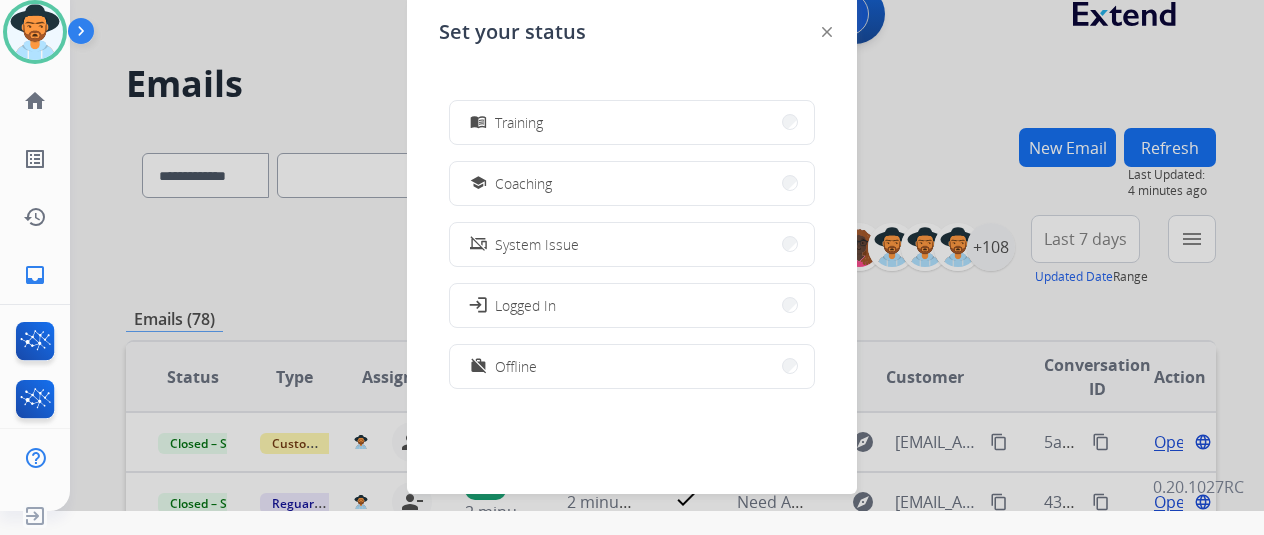 click at bounding box center [632, 243] 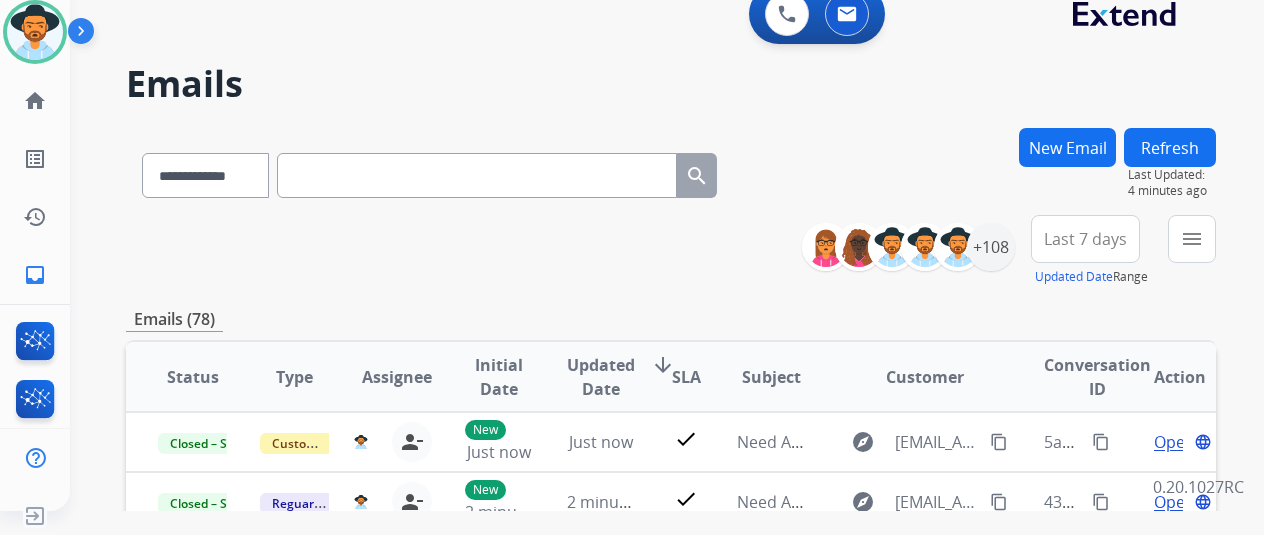 click on "Justin   Non-Phone Queue  Edit Avatar  Agent:   Justin  Routing Profile:  Extend_Training CS" 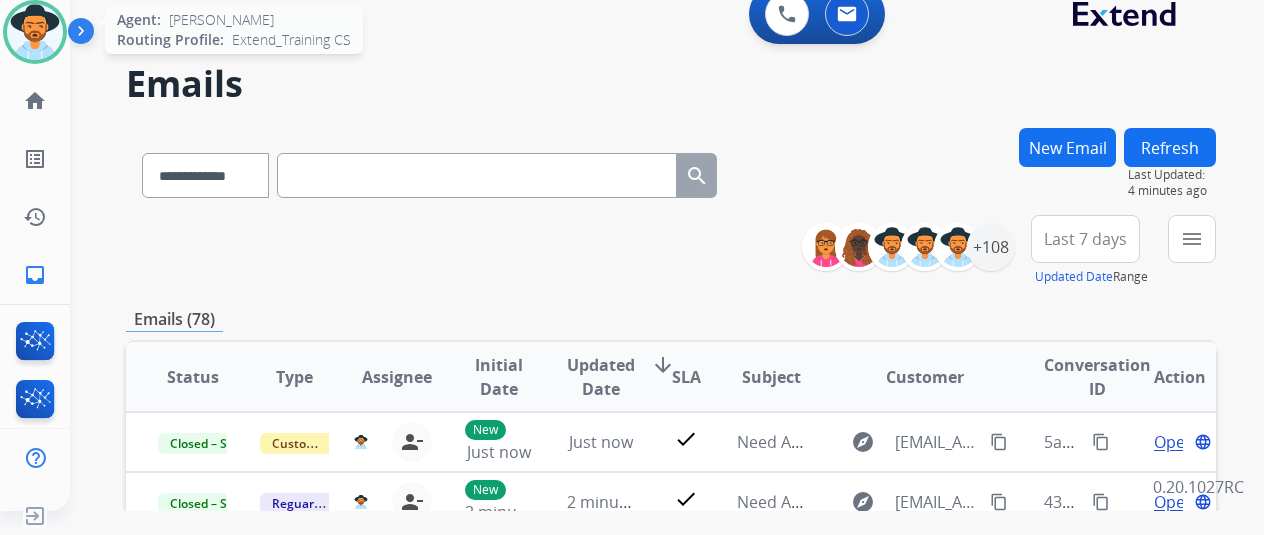 click at bounding box center [35, 32] 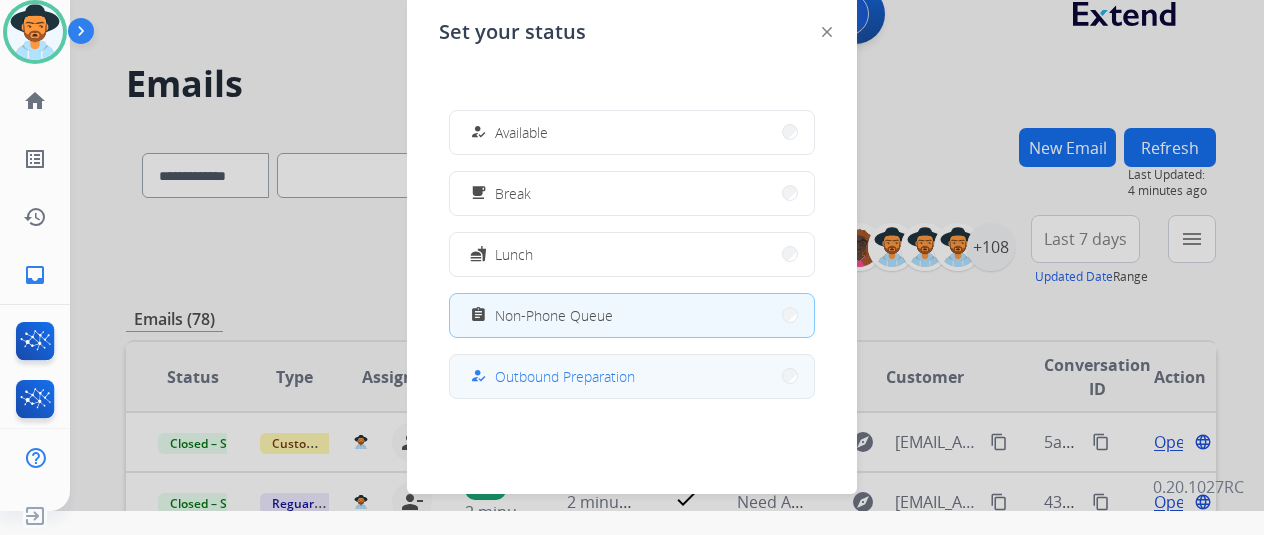 scroll, scrollTop: 376, scrollLeft: 0, axis: vertical 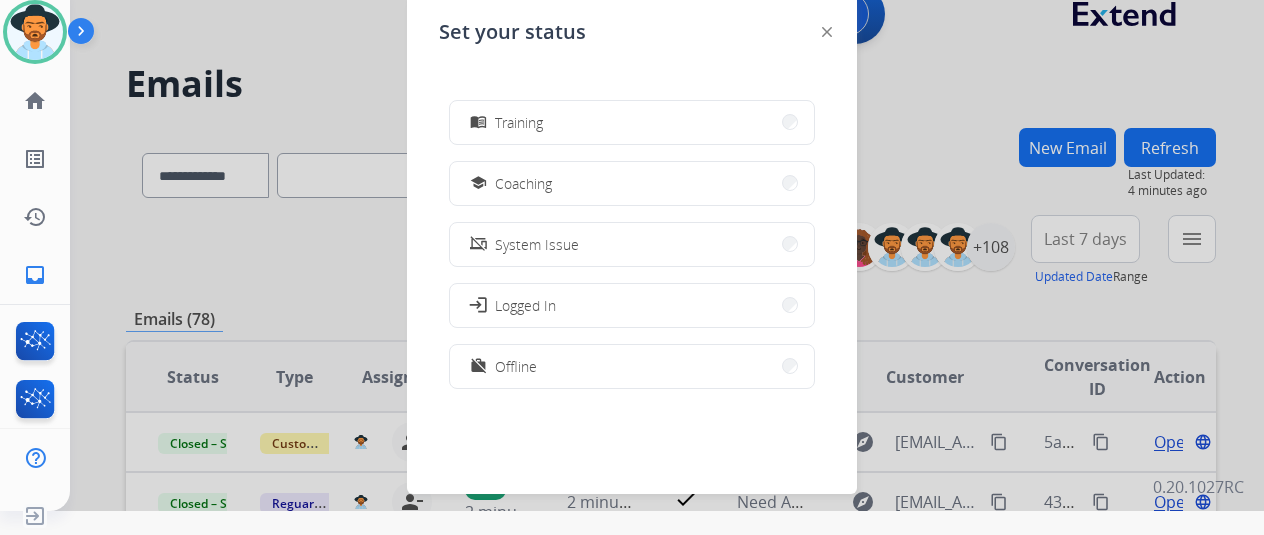 click on "work_off Offline" at bounding box center [632, 366] 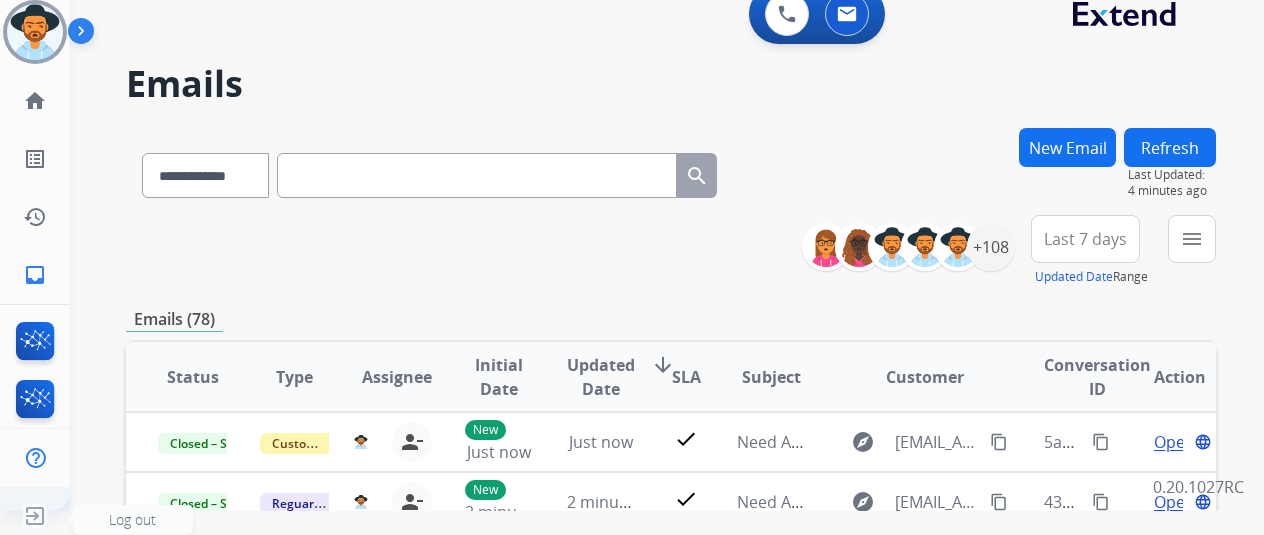 click 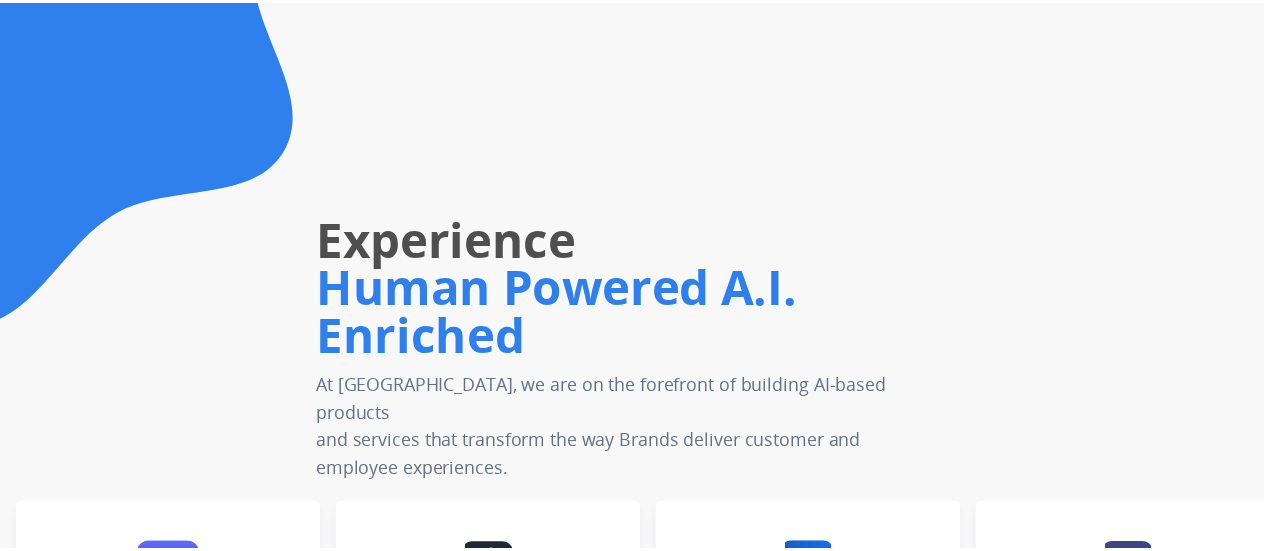 scroll, scrollTop: 0, scrollLeft: 0, axis: both 